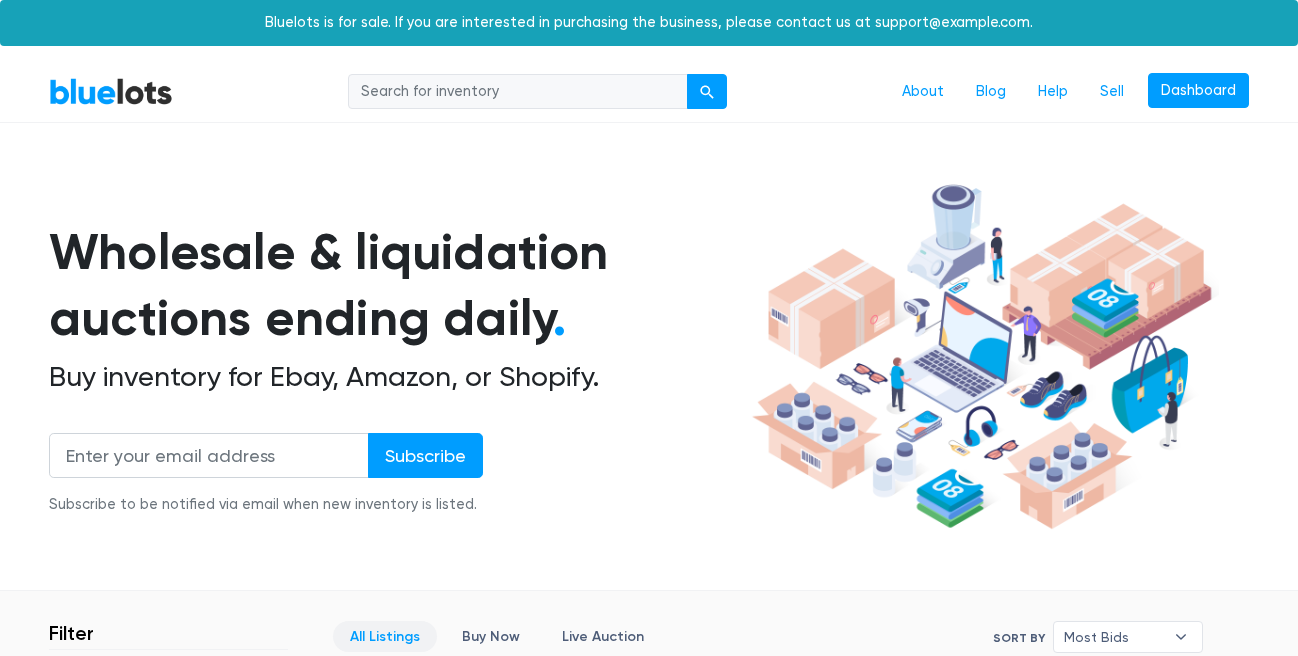 scroll, scrollTop: 0, scrollLeft: 0, axis: both 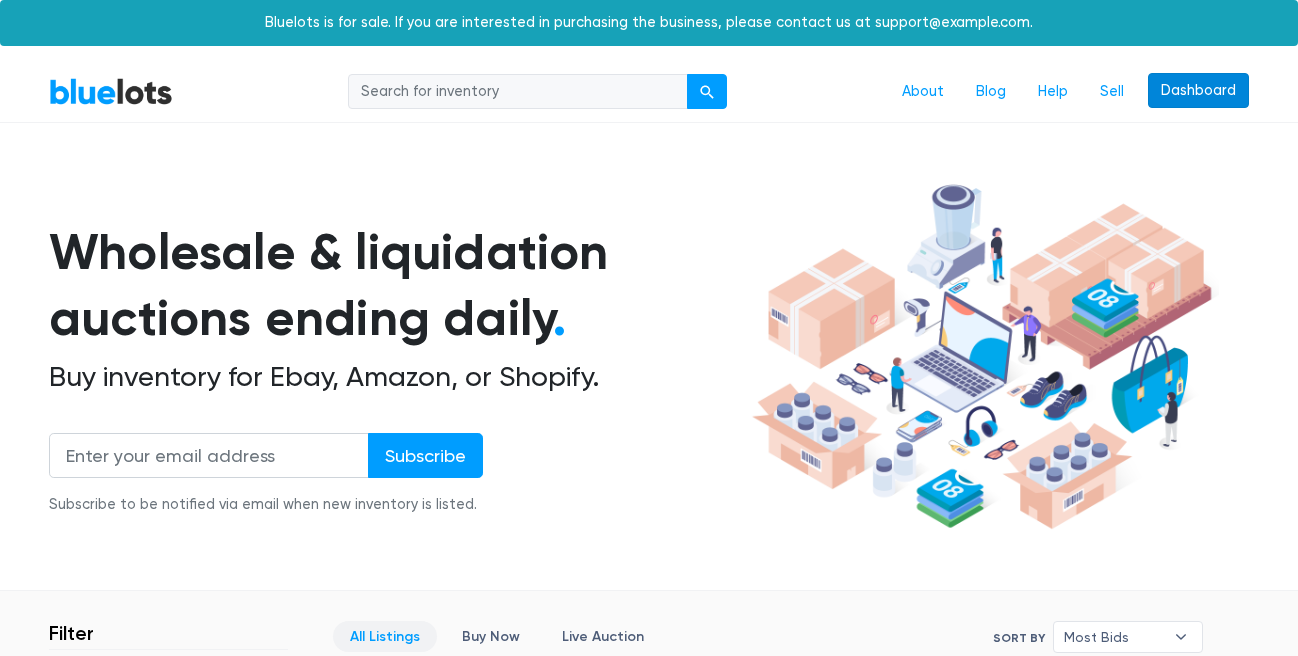 click on "Dashboard" at bounding box center [1198, 91] 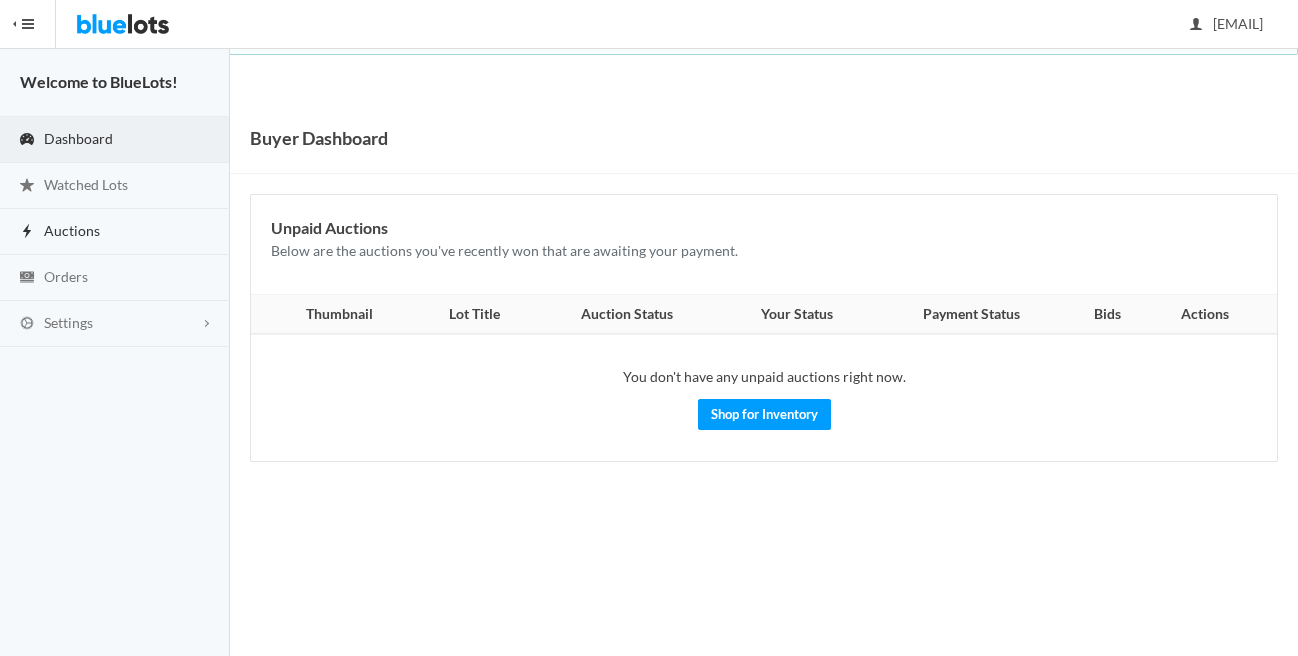 scroll, scrollTop: 0, scrollLeft: 0, axis: both 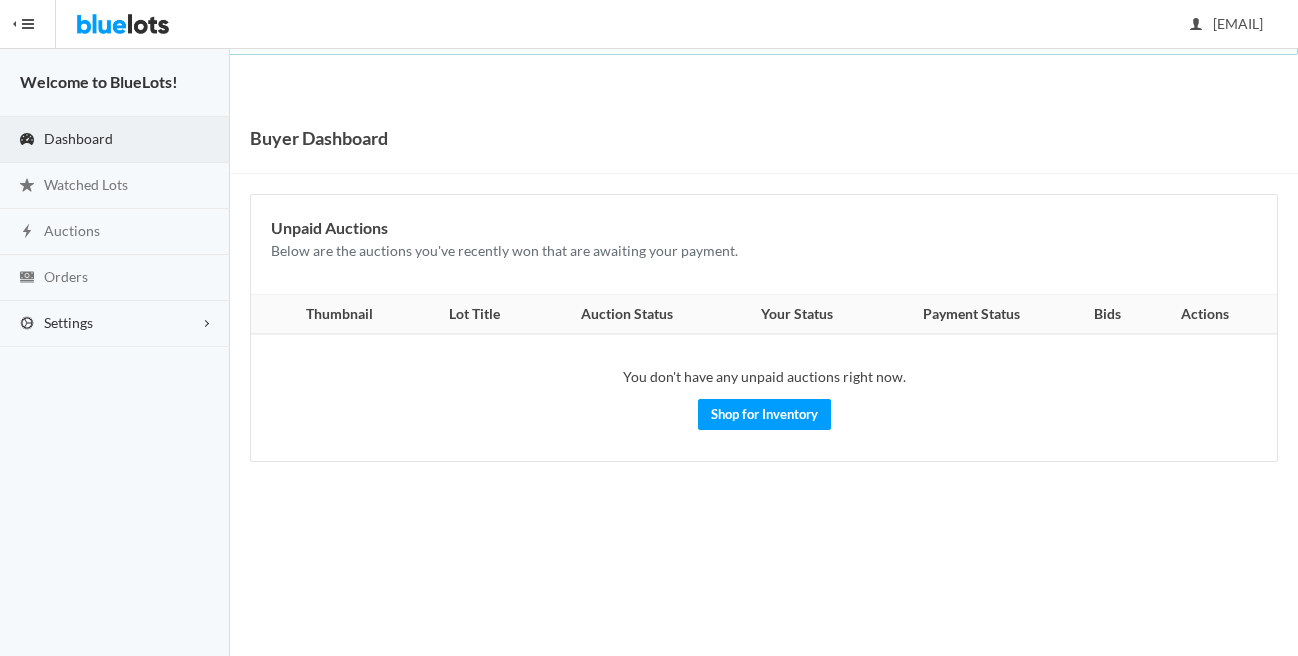 click on "Settings" at bounding box center (115, 324) 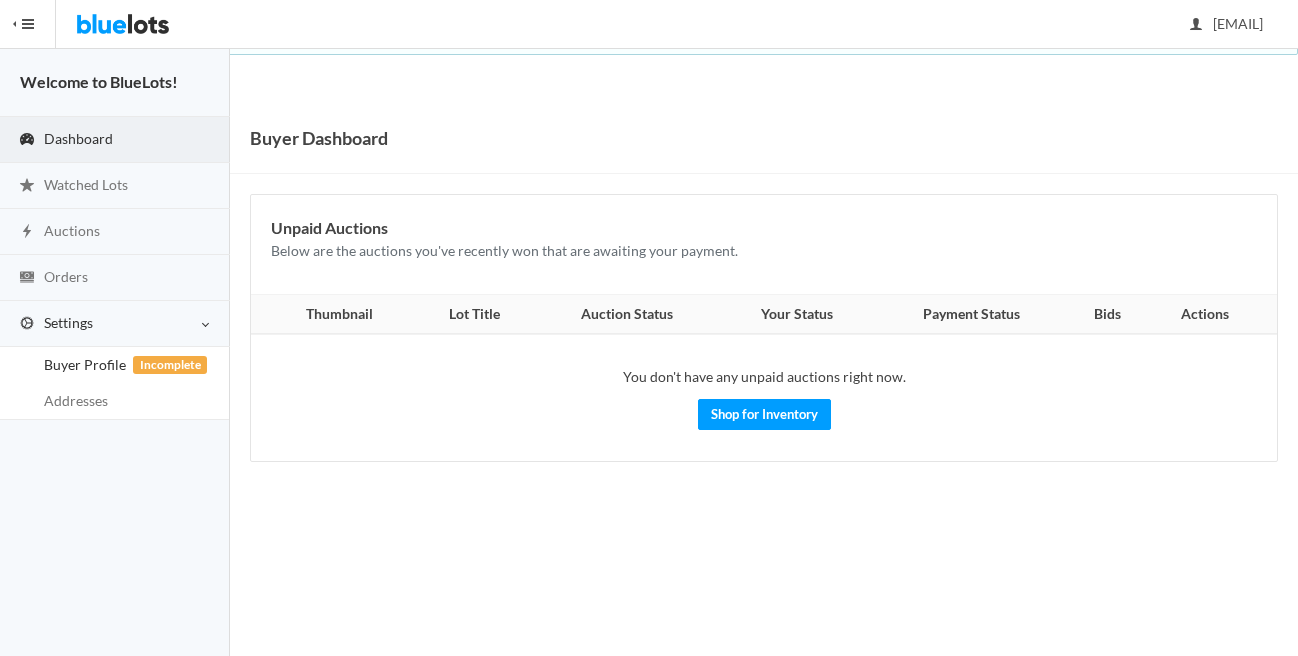 click on "Buyer Profile
Incomplete" at bounding box center [85, 364] 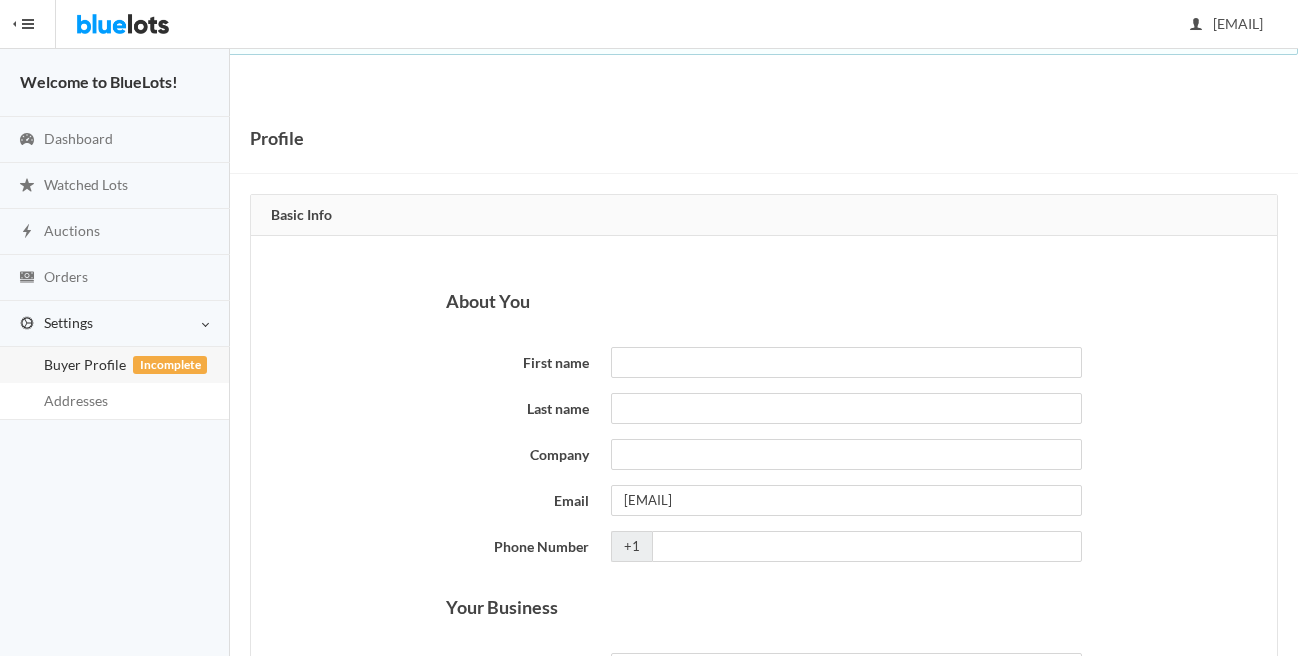scroll, scrollTop: 0, scrollLeft: 0, axis: both 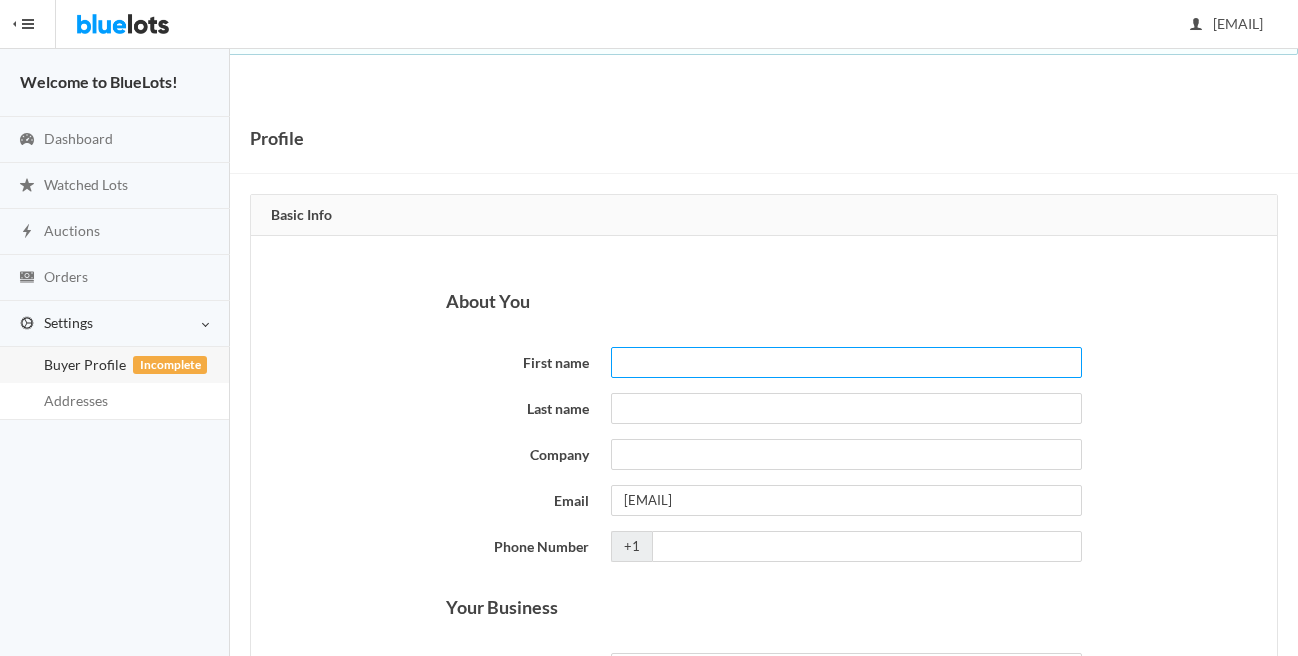 click on "First name" at bounding box center [846, 362] 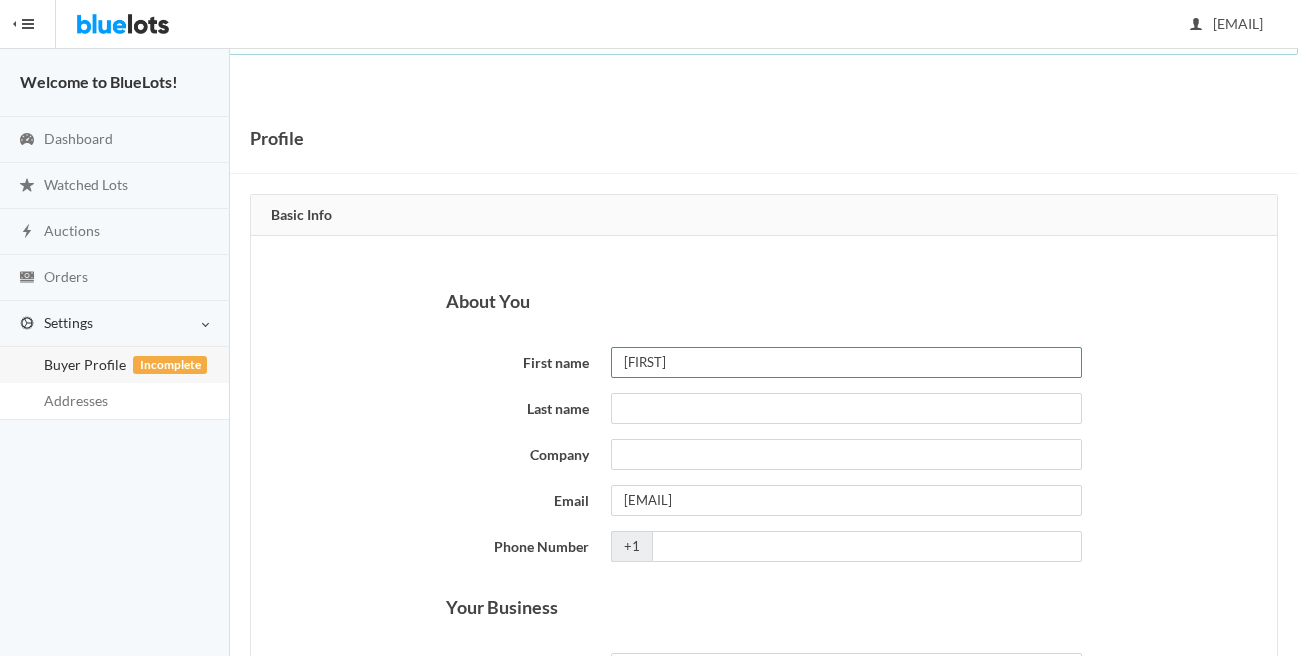 type on "[FIRST]" 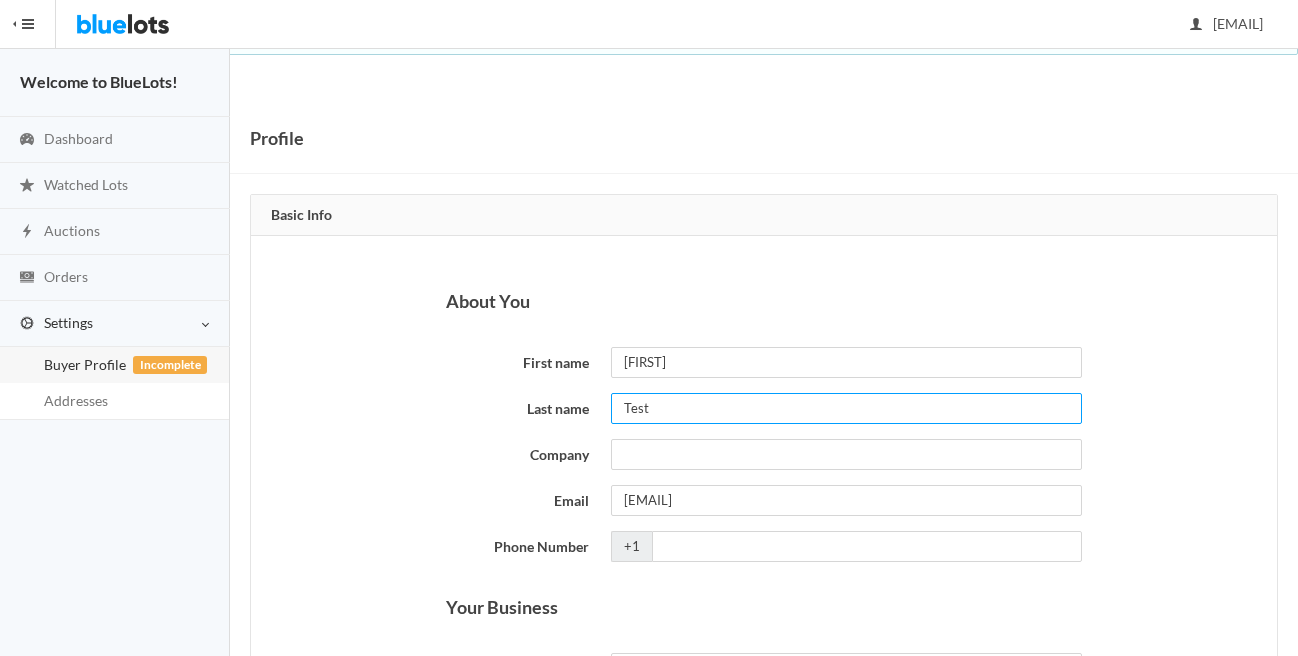 type on "Test" 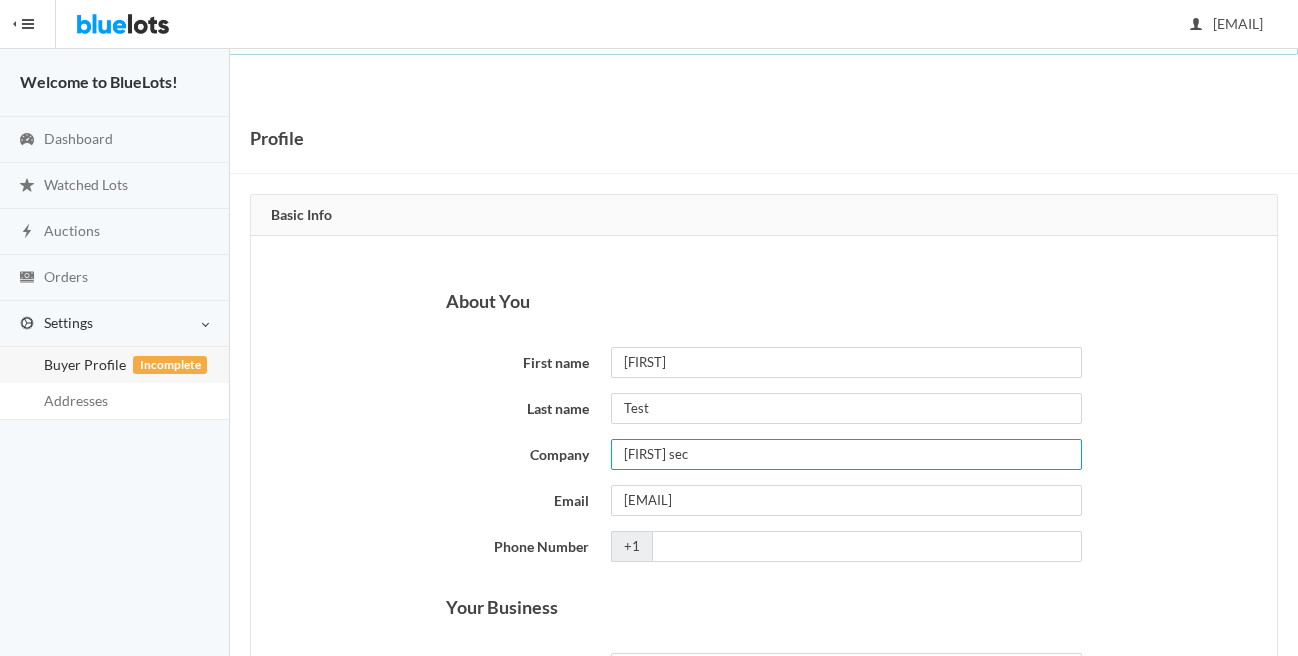 type on "[FIRST] sec" 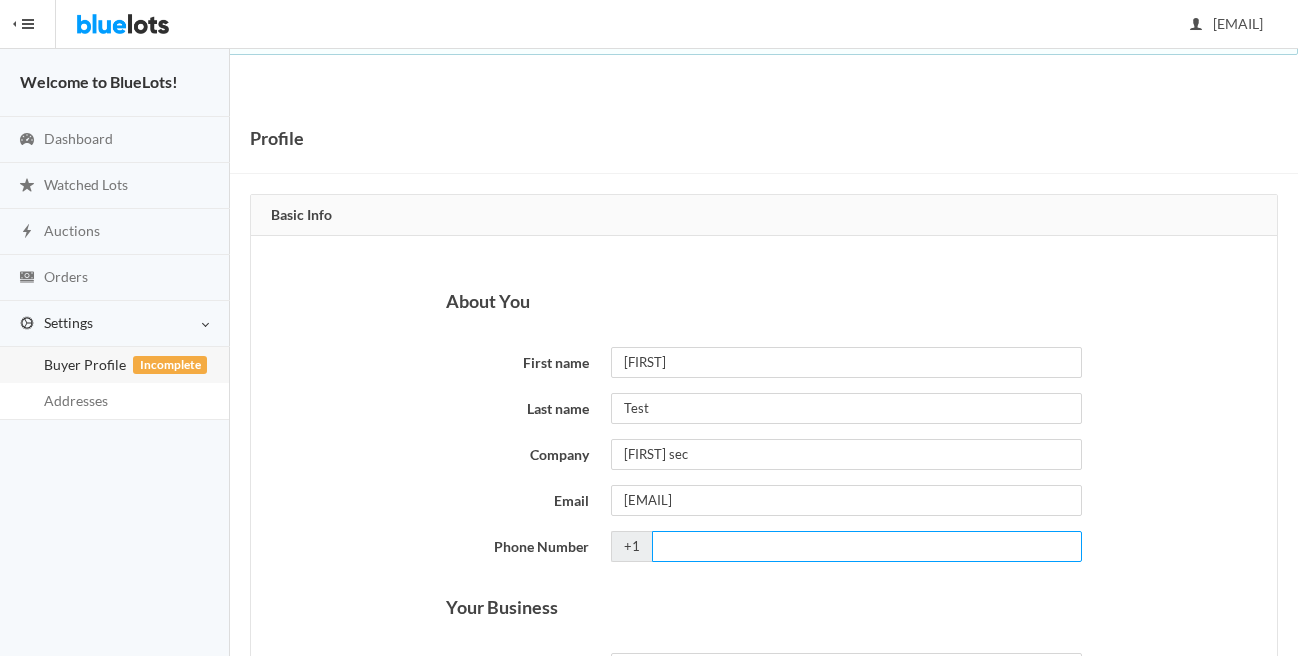 click on "Phone Number" at bounding box center (867, 546) 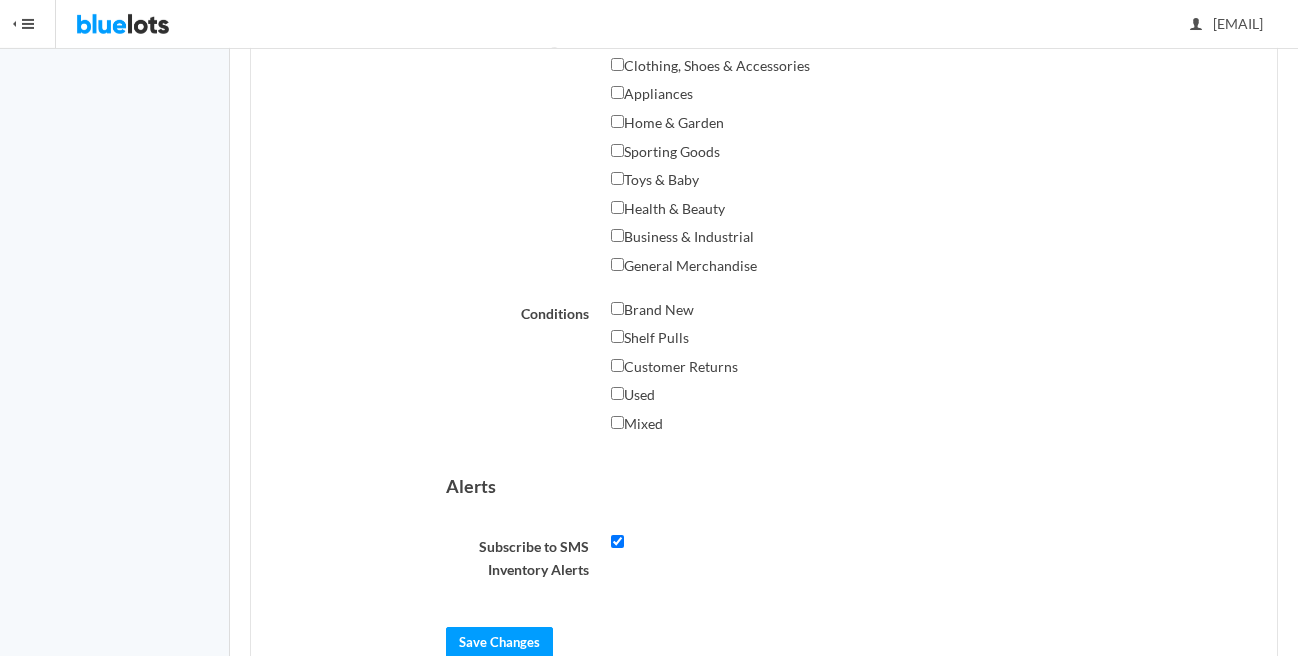 scroll, scrollTop: 1058, scrollLeft: 0, axis: vertical 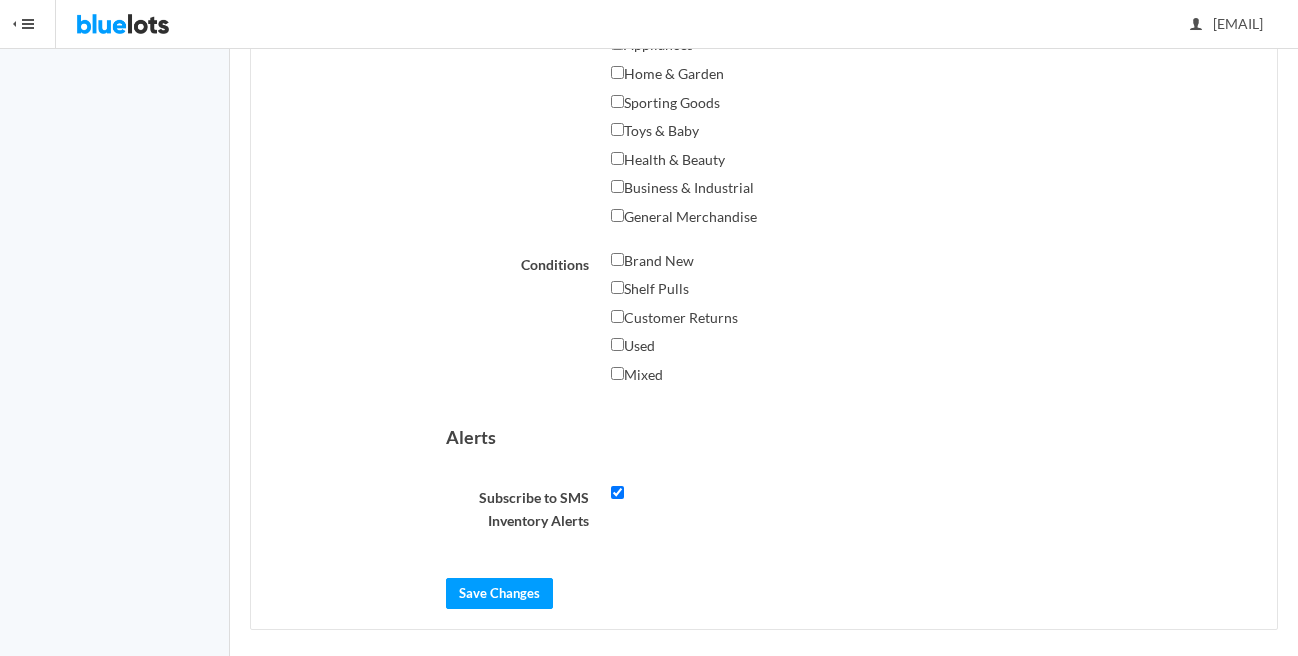 type on "2015478569" 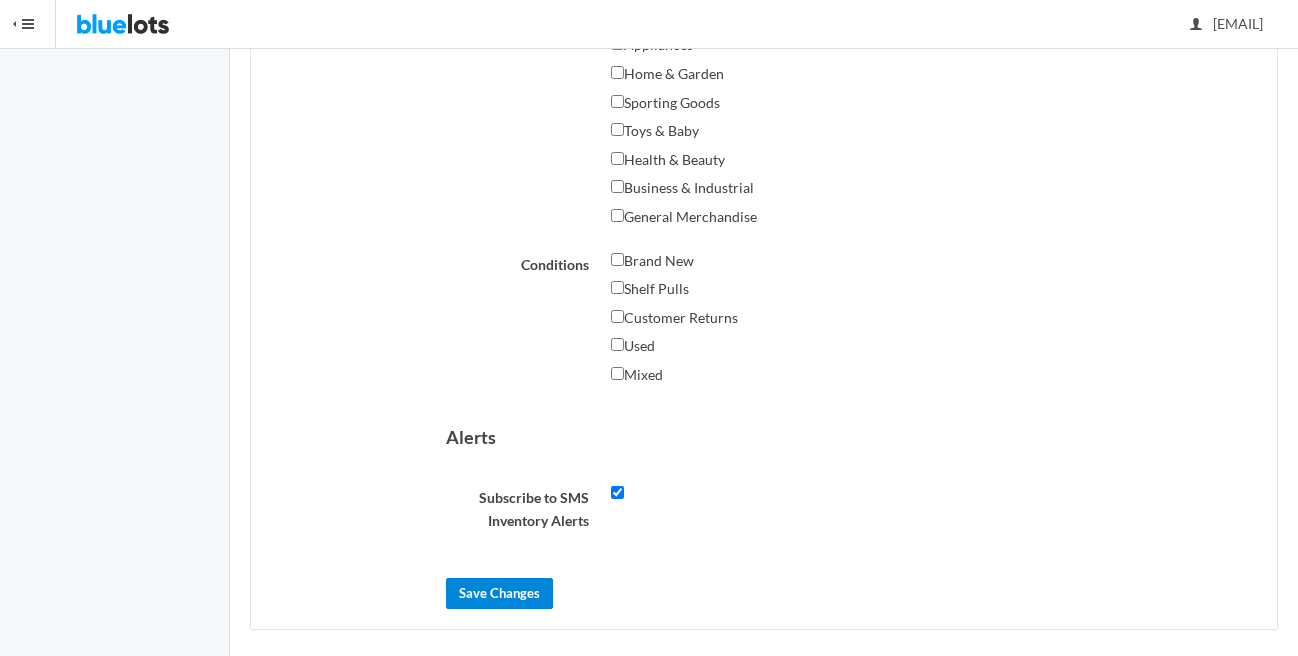click on "Save Changes" at bounding box center (499, 593) 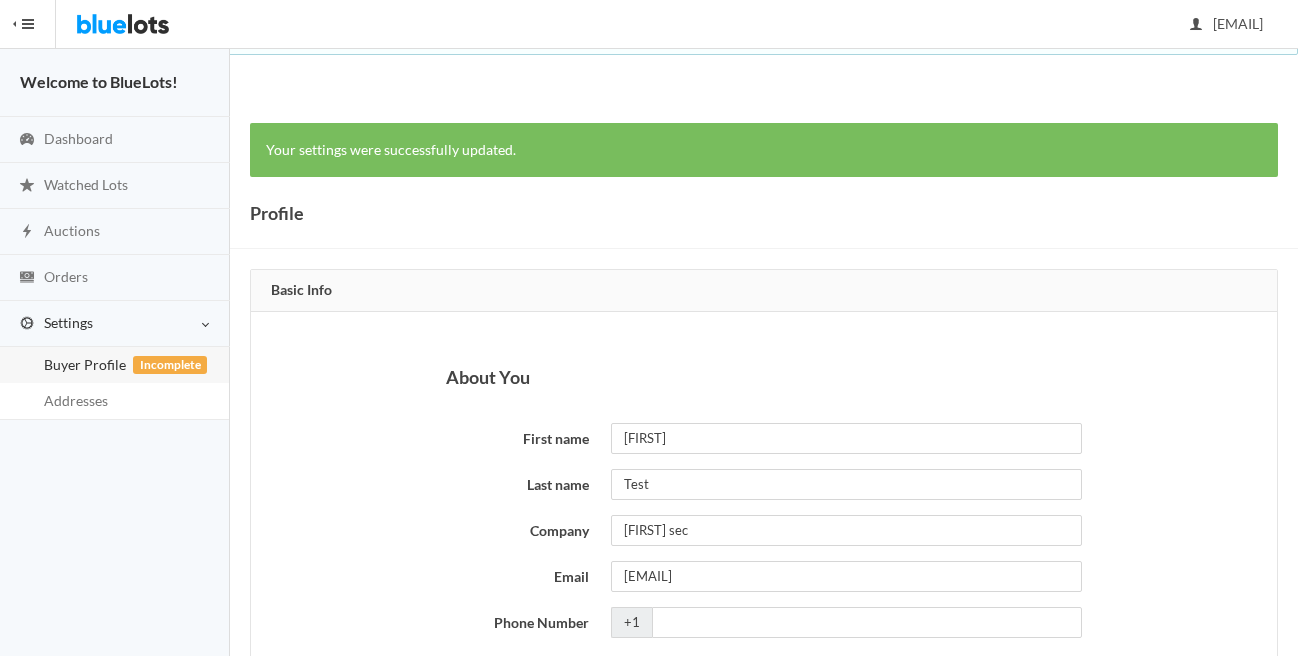 scroll, scrollTop: 0, scrollLeft: 0, axis: both 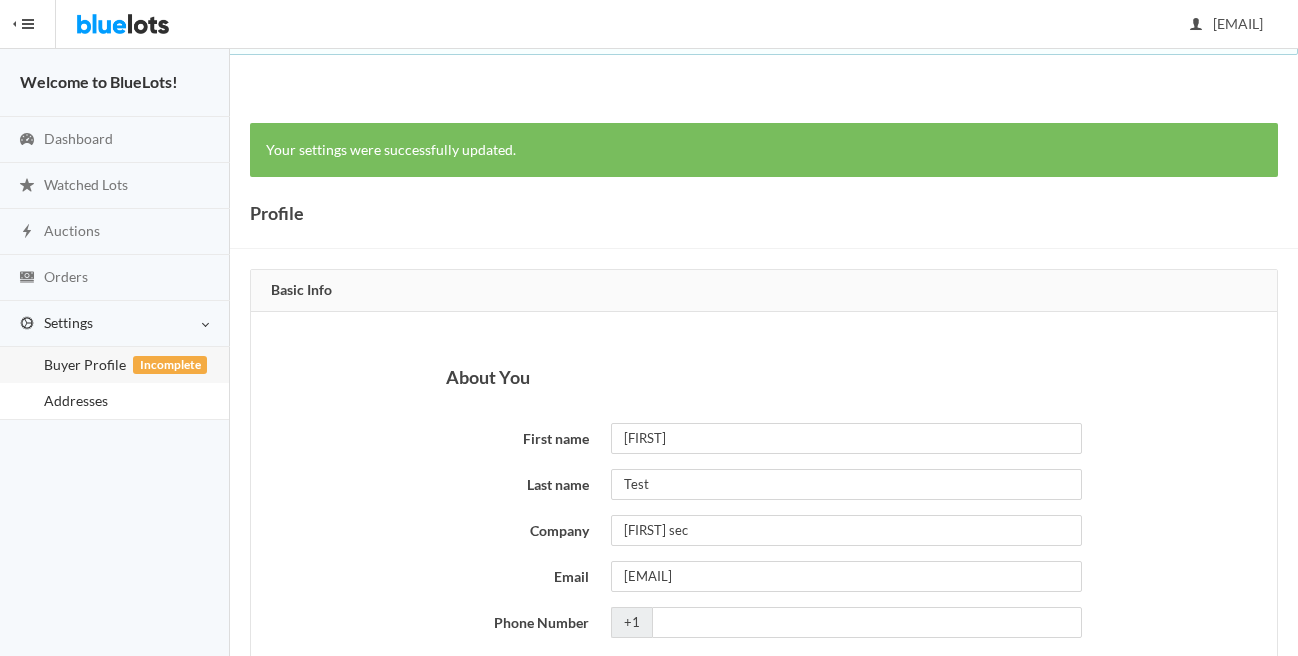click on "Addresses" at bounding box center [76, 400] 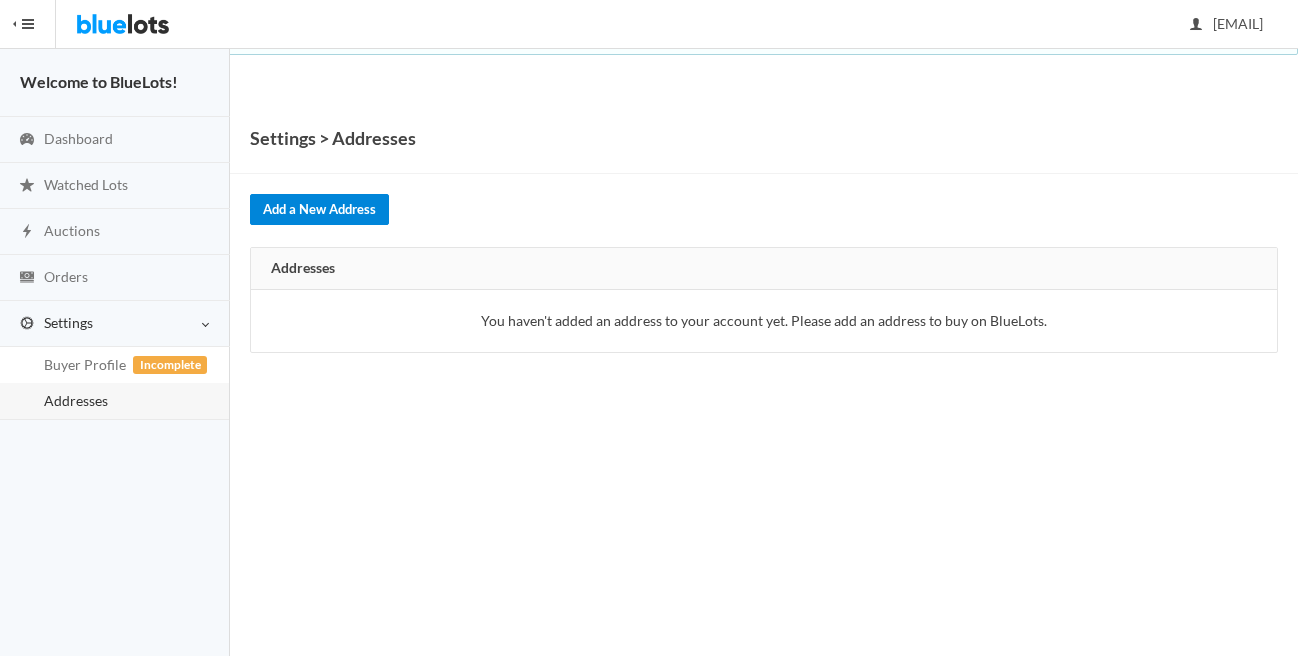scroll, scrollTop: 0, scrollLeft: 0, axis: both 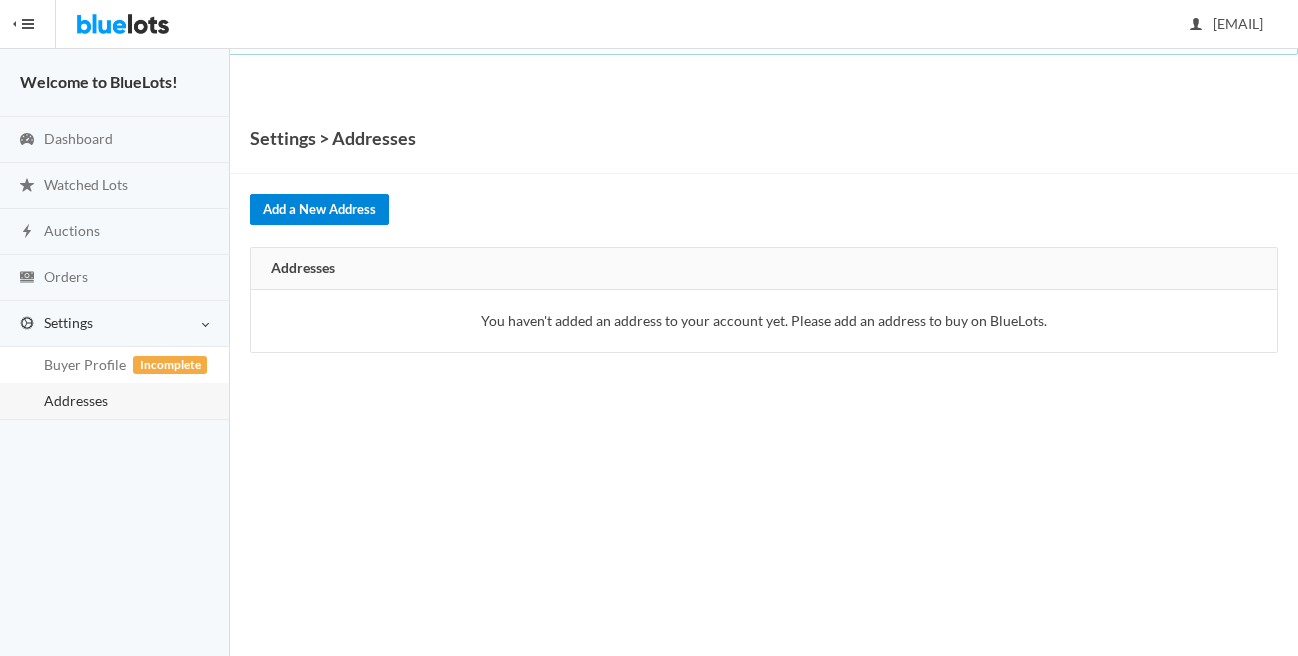 click on "Add a New Address" at bounding box center [319, 209] 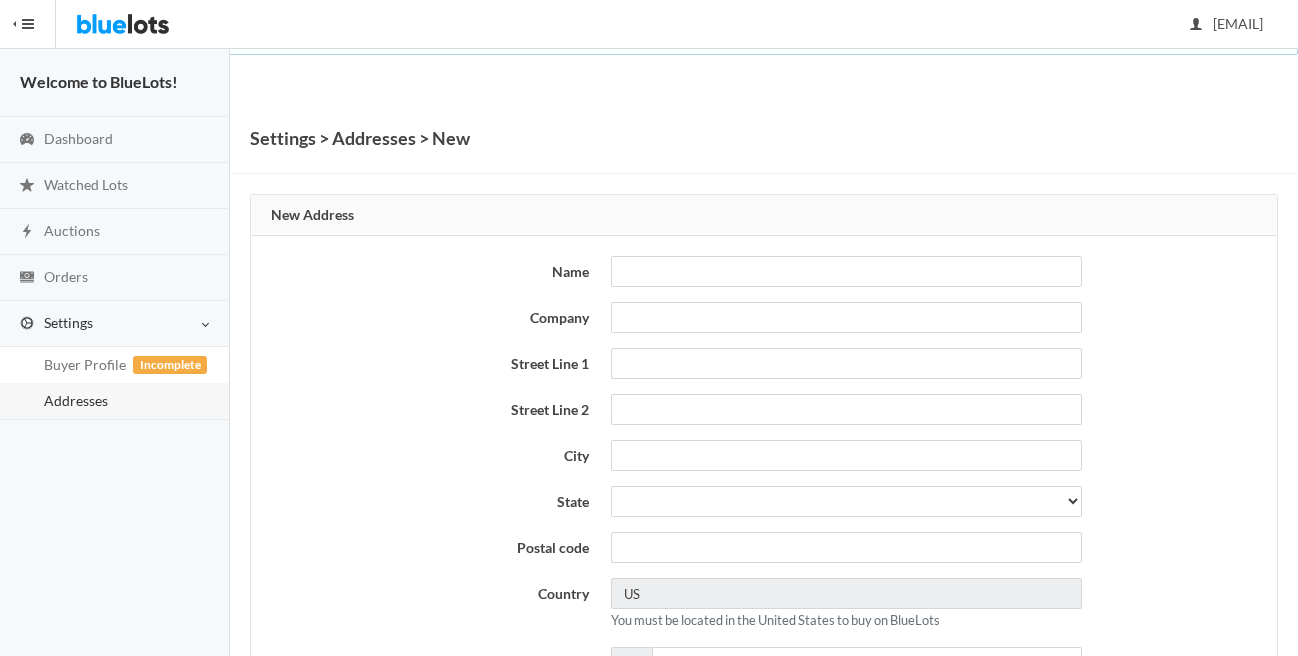 scroll, scrollTop: 0, scrollLeft: 0, axis: both 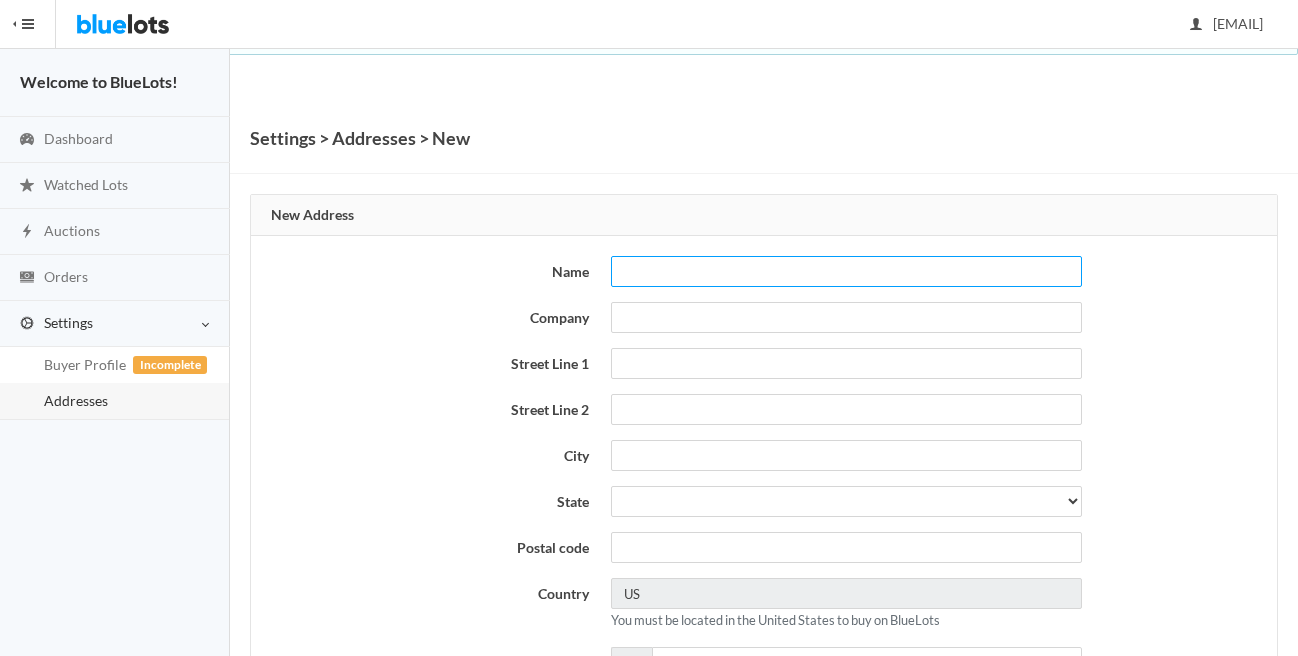 click at bounding box center [846, 271] 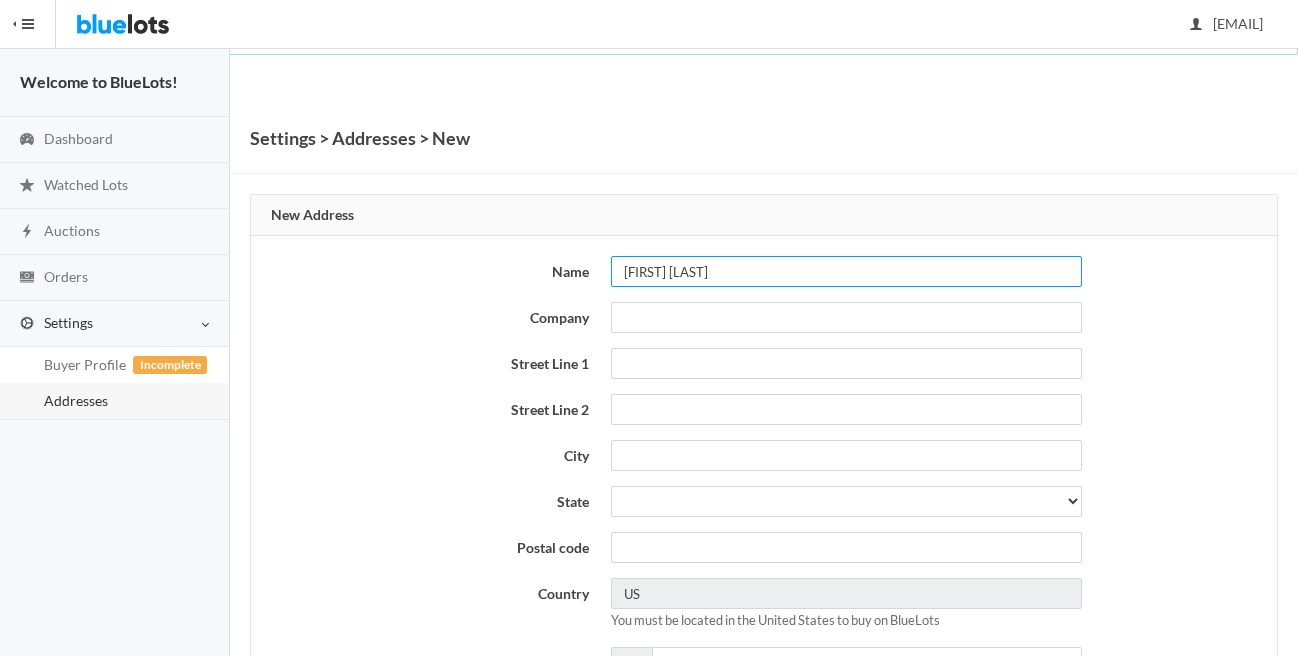 type on "[FIRST] [LAST]" 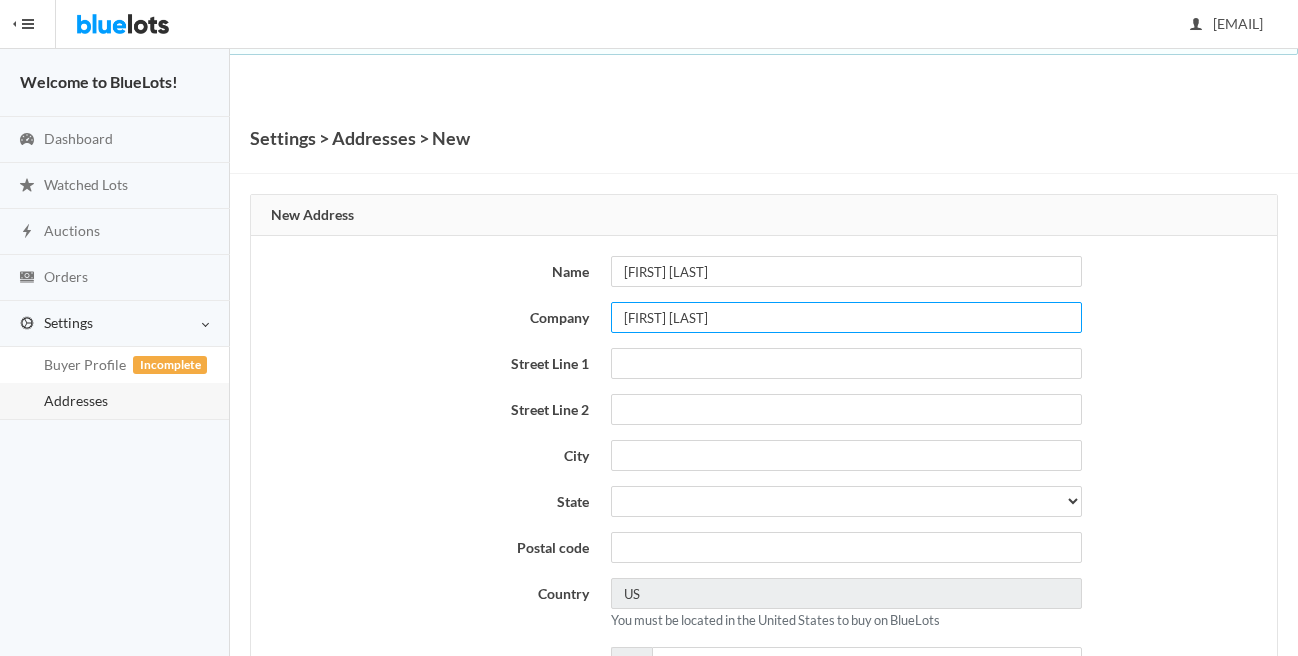 type on "[FIRST] [LAST]" 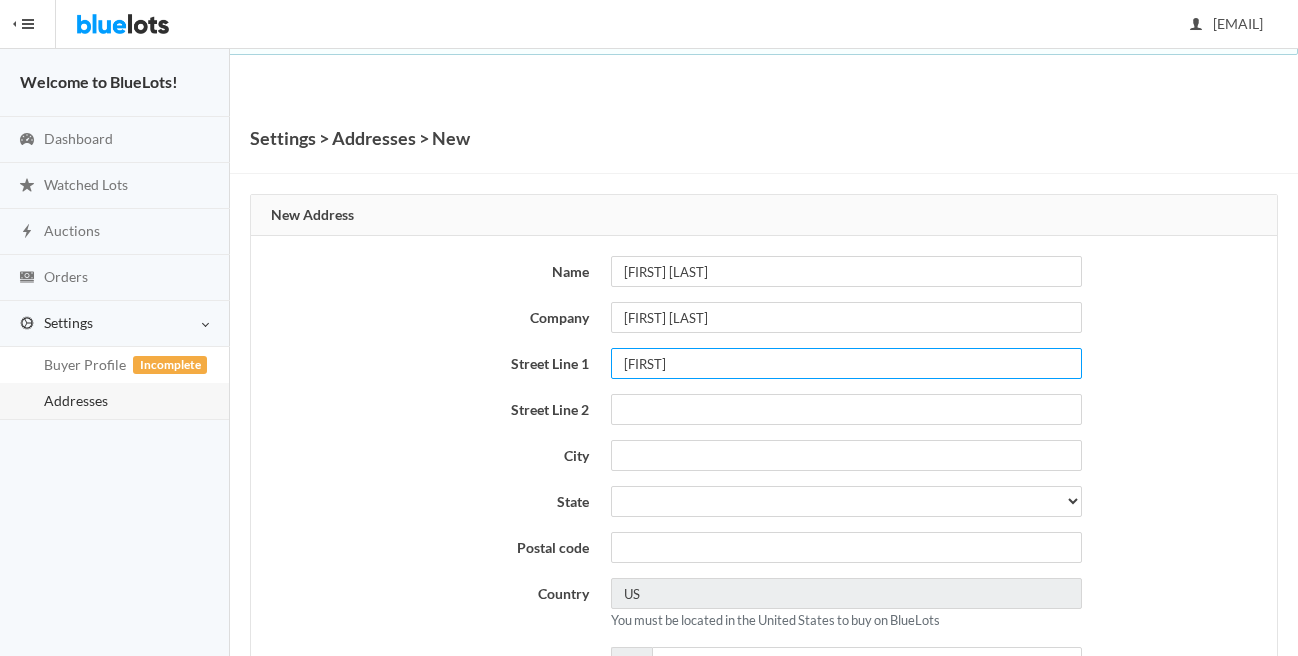 type on "[FIRST]" 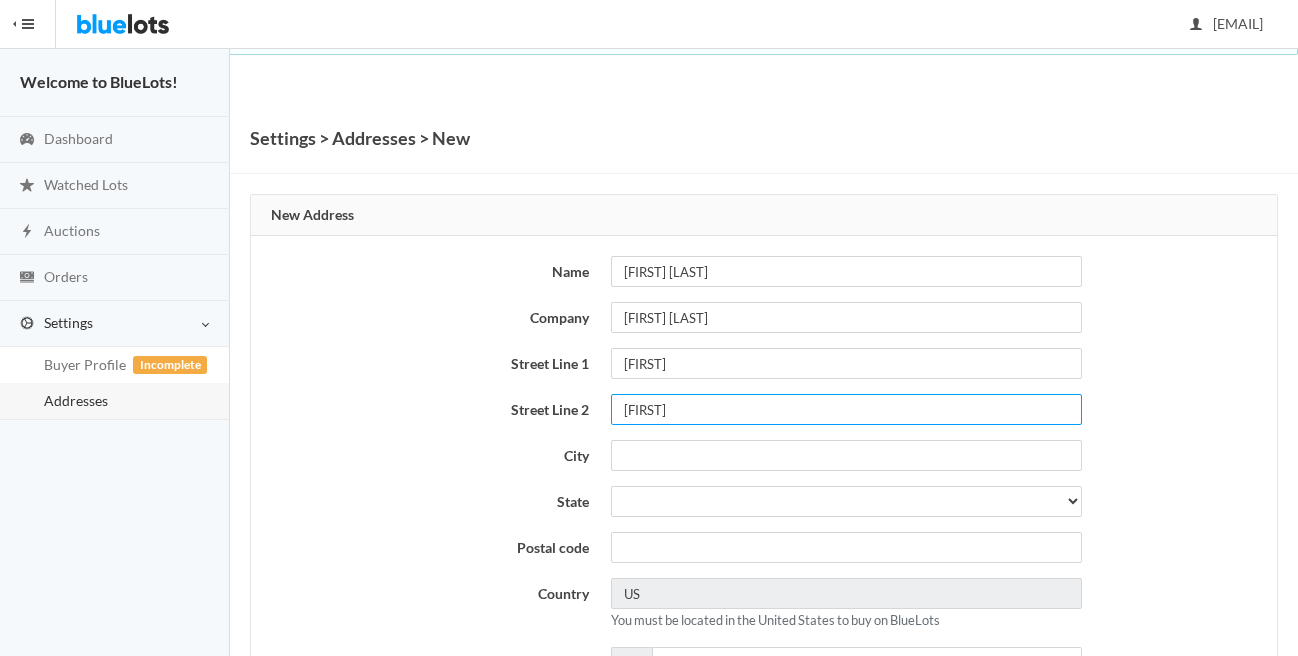 type on "[FIRST]" 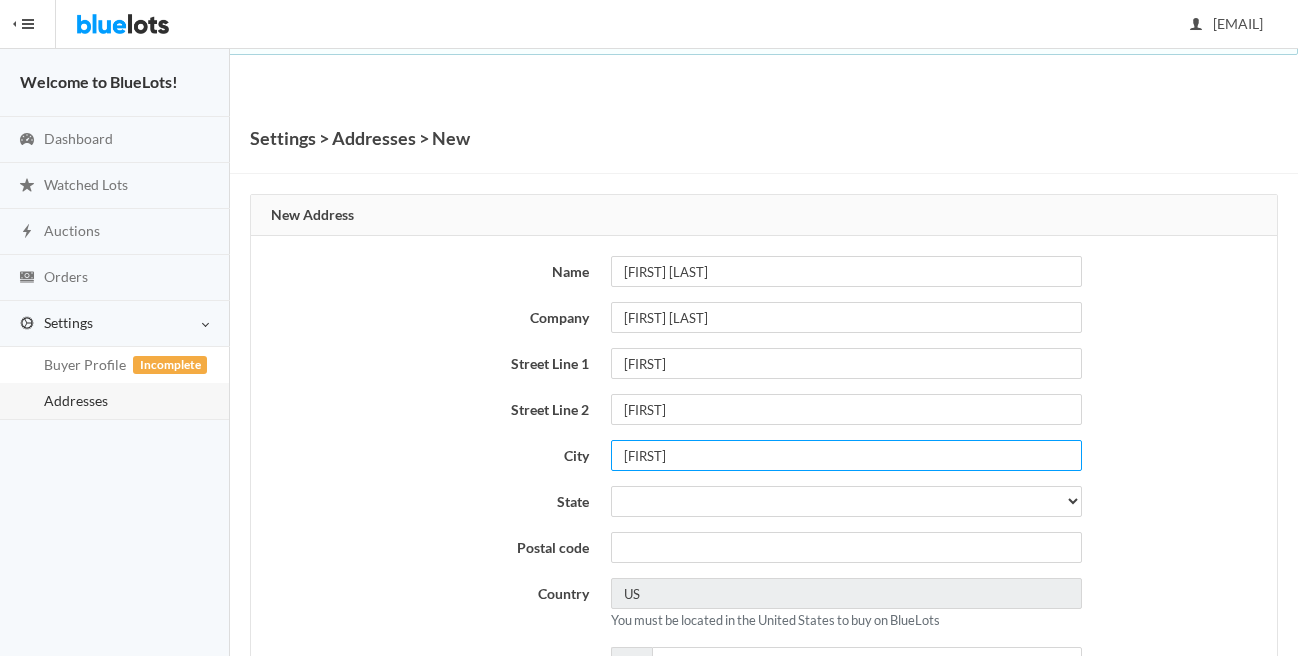 type on "[FIRST]" 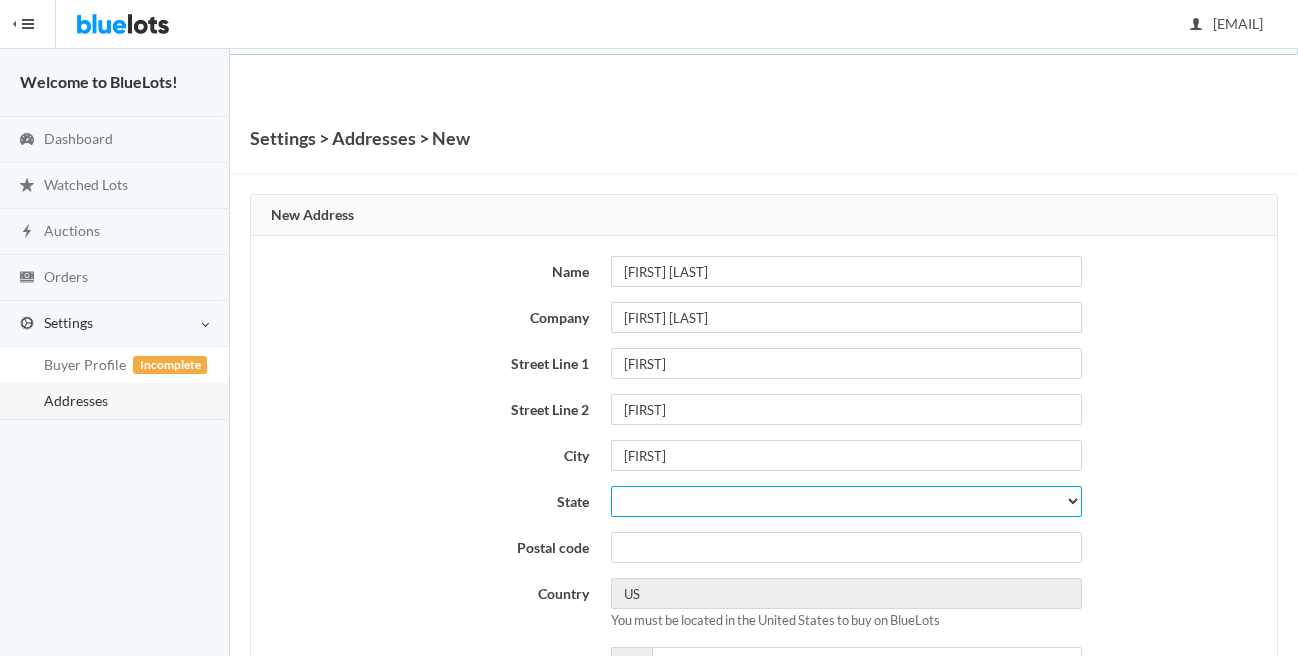 select on "AL" 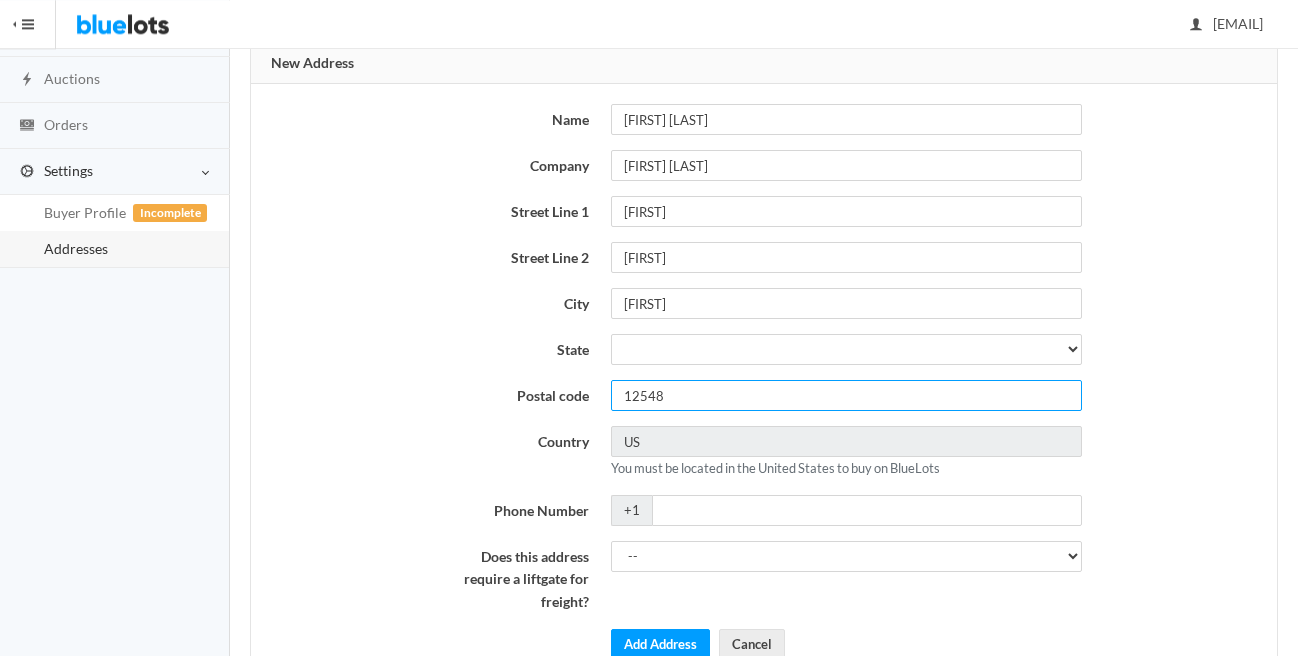 scroll, scrollTop: 232, scrollLeft: 0, axis: vertical 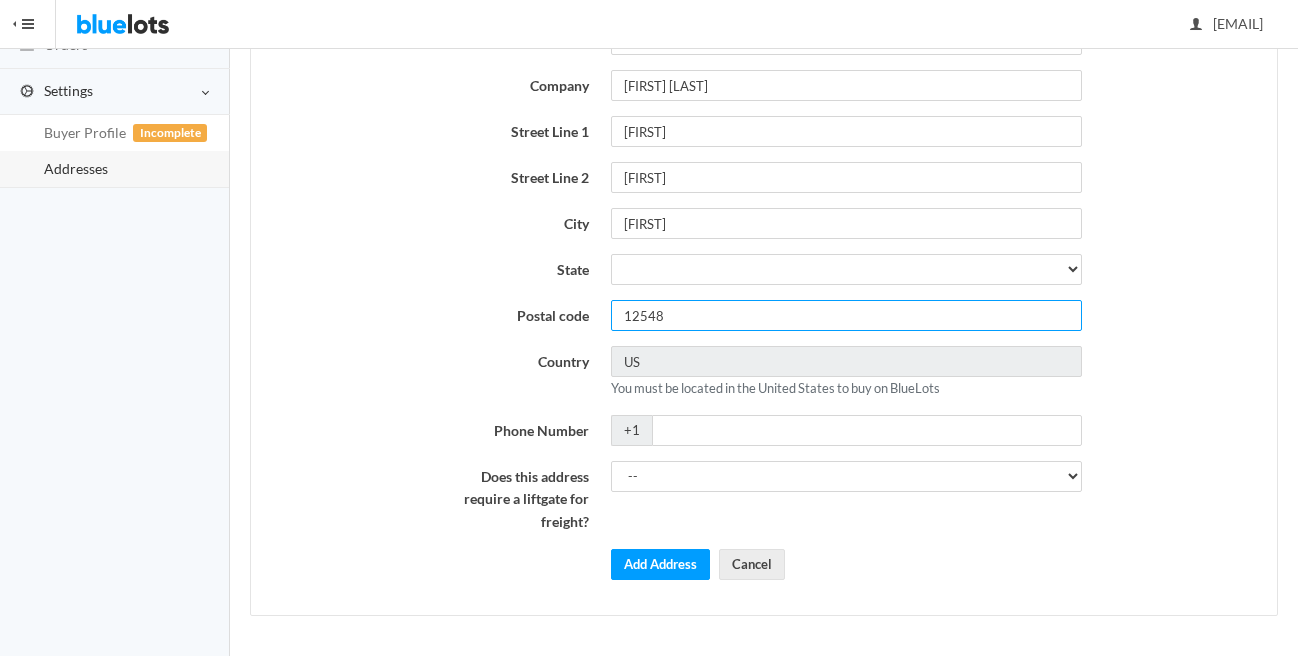 type on "12548" 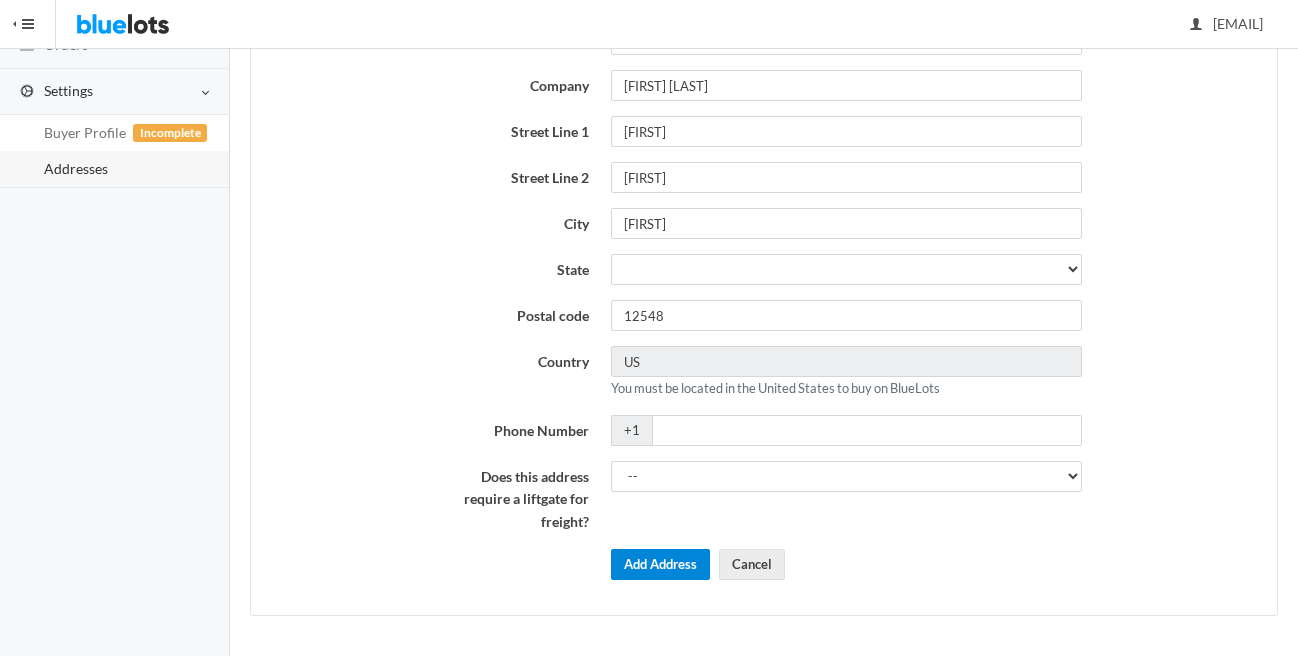 click on "Add Address" at bounding box center [660, 564] 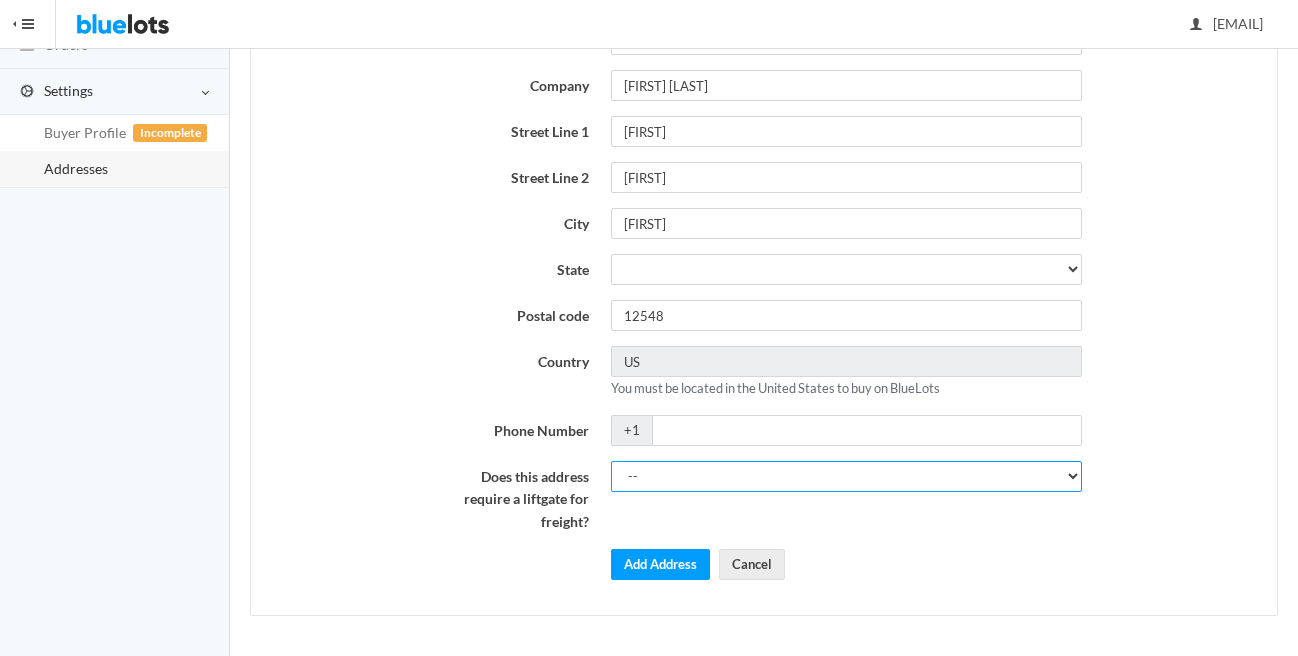 click on "--
Yes
No" at bounding box center [846, 476] 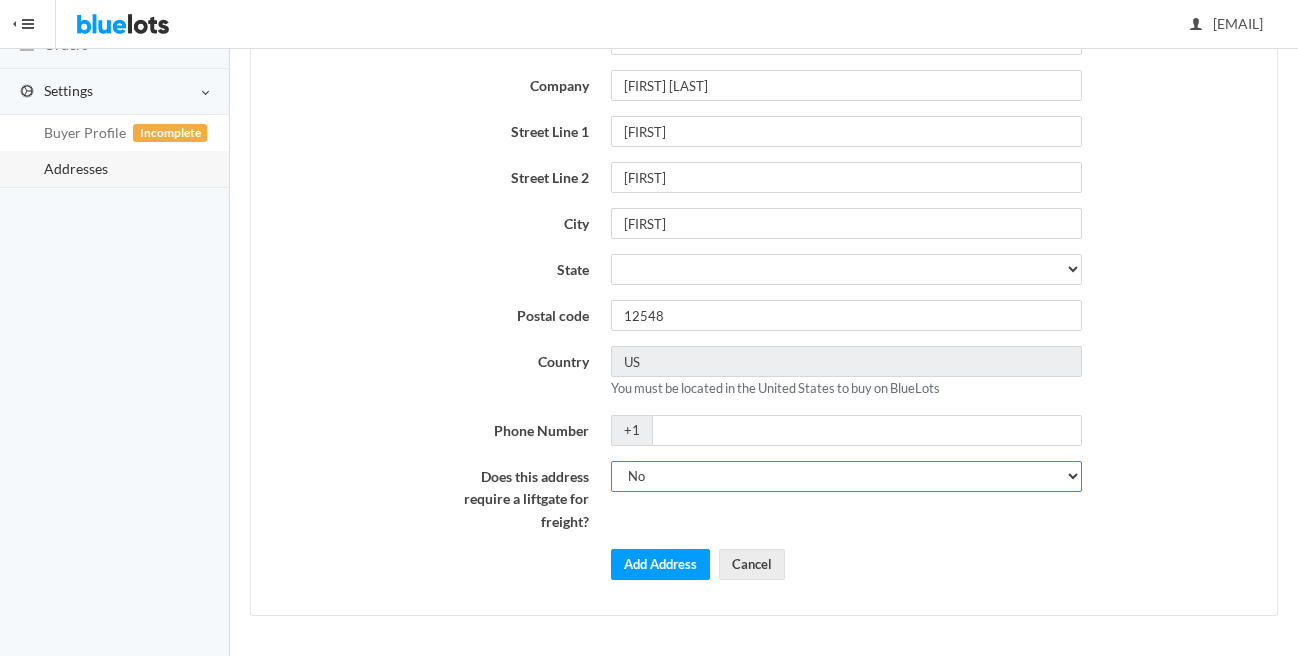 click on "No" at bounding box center [0, 0] 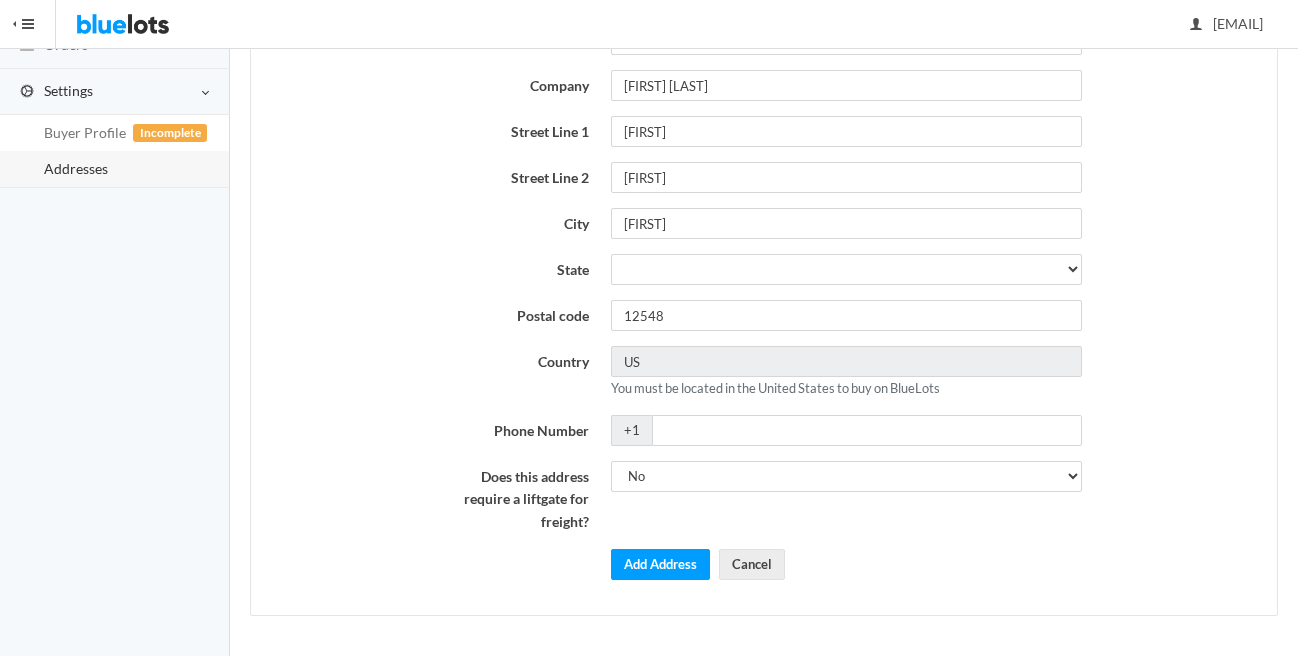 click on "Name
Alice Add
Company
Alice sec
Street Line 1
Alice
Street Line 2
Alice
City
Alice
State
Alabama
Alaska
Arizona
Arkansas
California
Colorado
Connecticut
Delaware
District of Columbia
Florida
Georgia
Hawaii
Idaho
Illinois
Indiana
Iowa
Kansas
Kentucky
Louisiana
Maine
Maryland
Massachusetts
Michigan
Minnesota
Mississippi
Missouri
Montana
Nebraska
Nevada
New Hampshire
New Jersey
New Mexico
New York
North Carolina
North Dakota
Ohio
Oklahoma
Oregon
Pennsylvania
Rhode Island
South Carolina
South Dakota
Tennessee
Texas
Utah
Vermont" at bounding box center (763, 309) 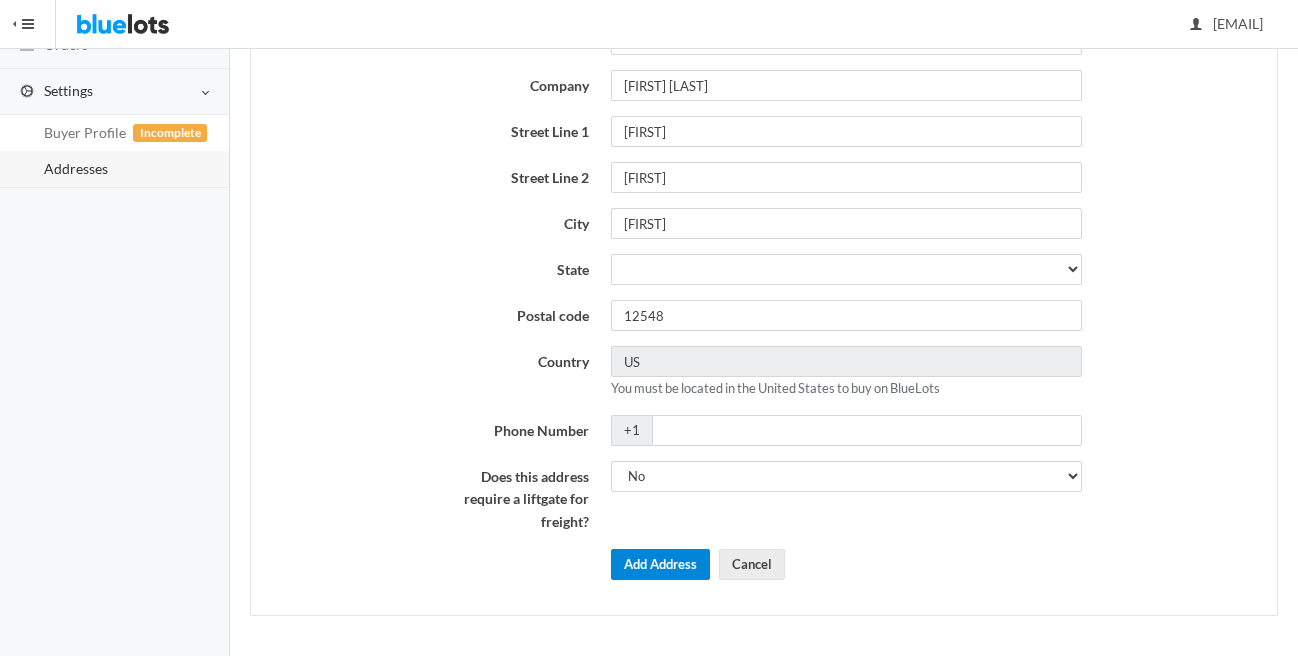 click on "Add Address" at bounding box center (660, 564) 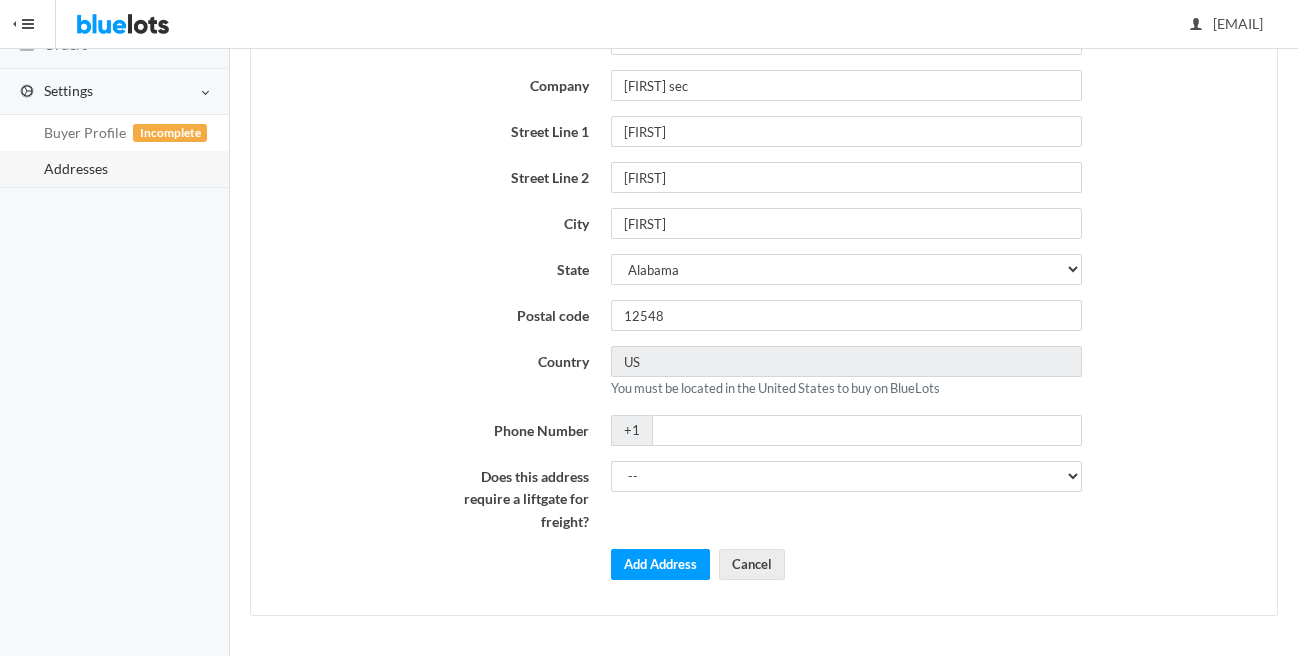 scroll, scrollTop: 0, scrollLeft: 0, axis: both 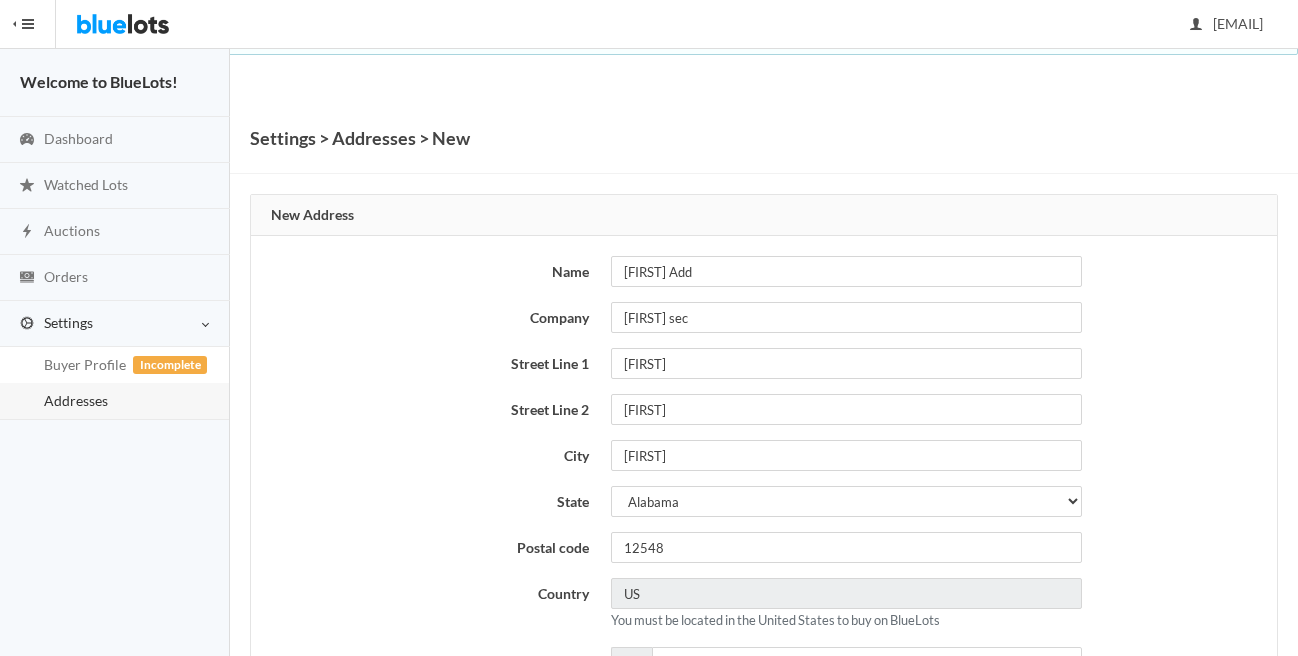 click on "Addresses" at bounding box center (114, 401) 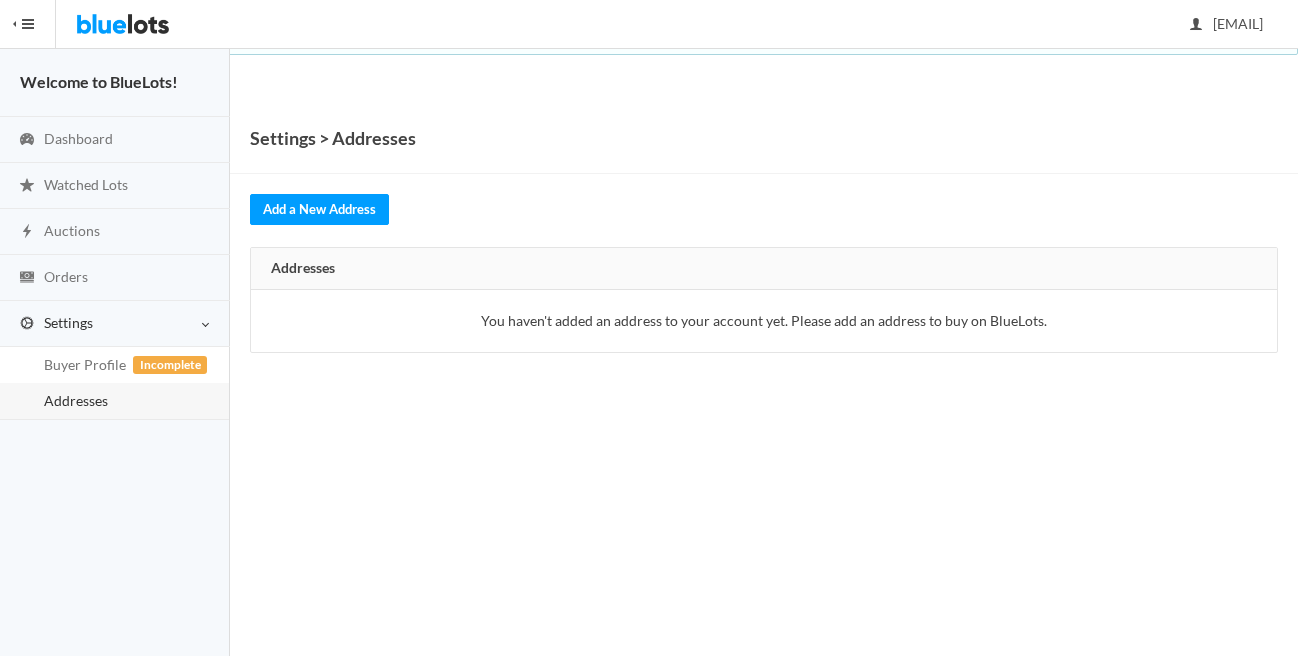 scroll, scrollTop: 0, scrollLeft: 0, axis: both 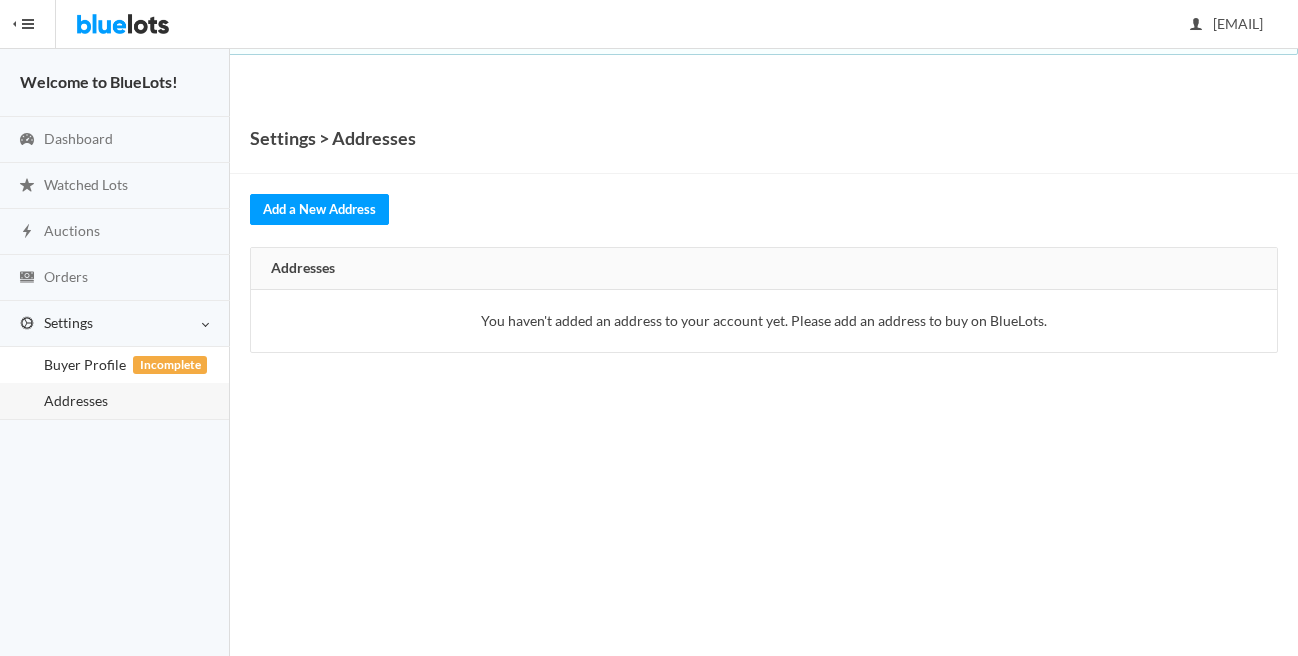 click on "Buyer Profile
Incomplete" at bounding box center [85, 364] 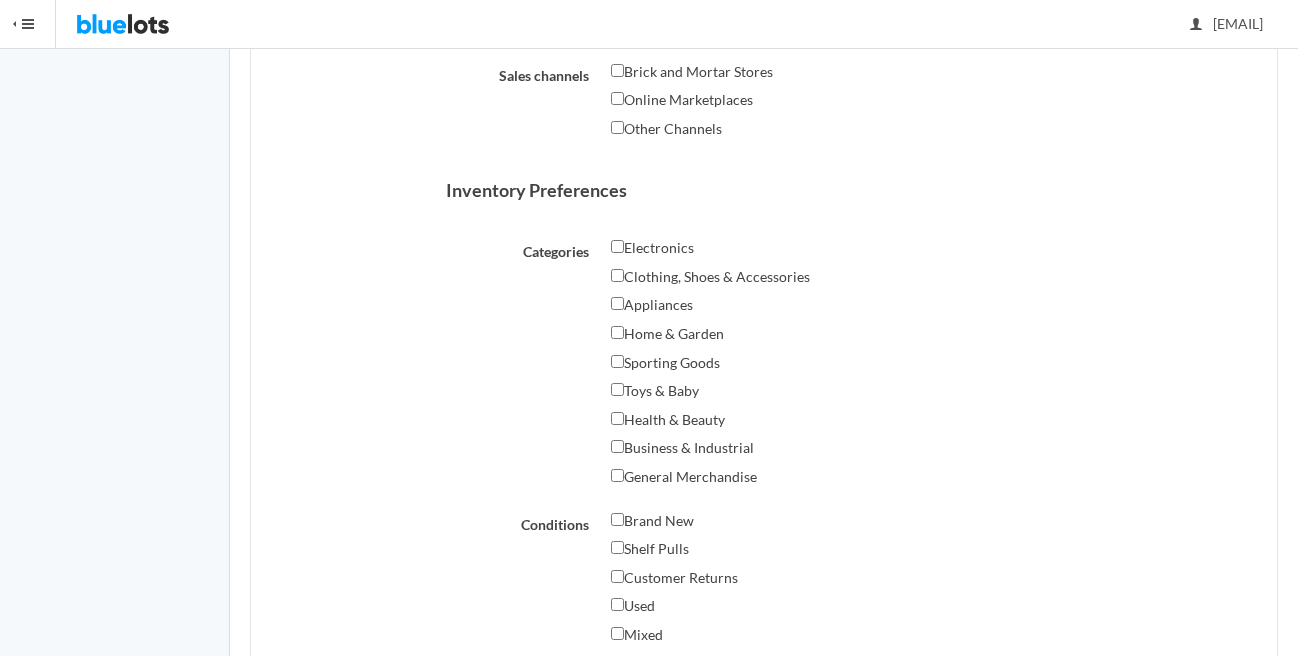 scroll, scrollTop: 342, scrollLeft: 0, axis: vertical 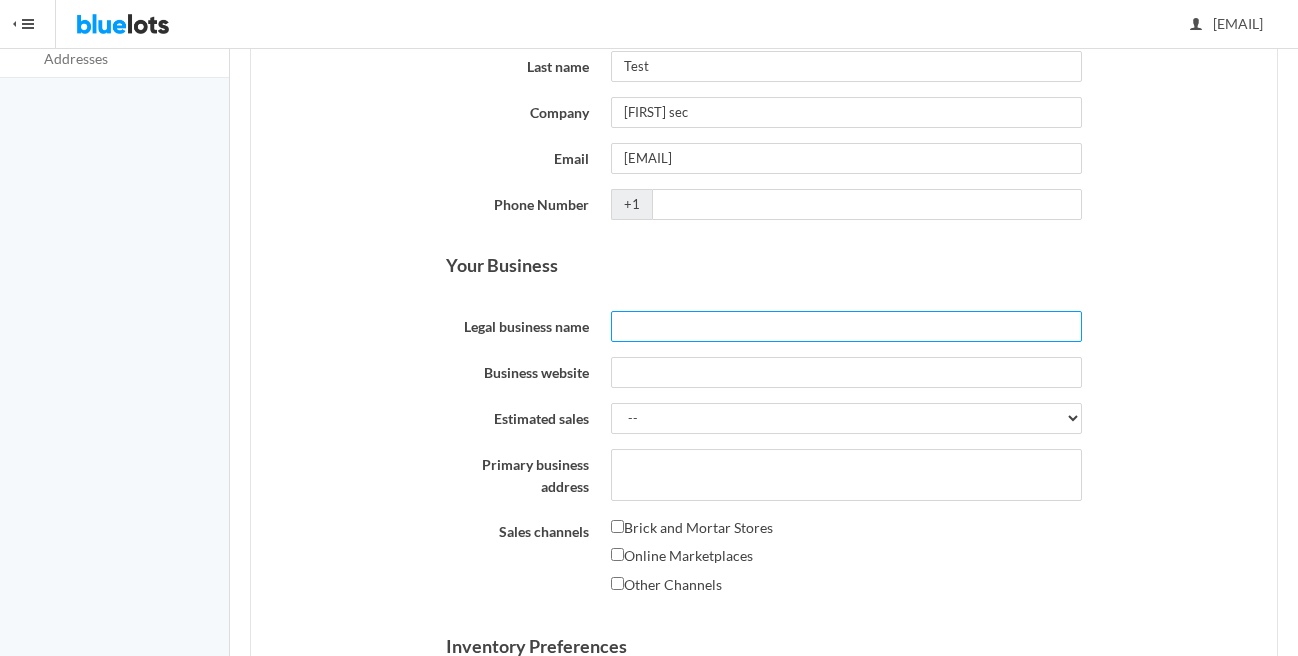 click on "Legal business name" at bounding box center (846, 326) 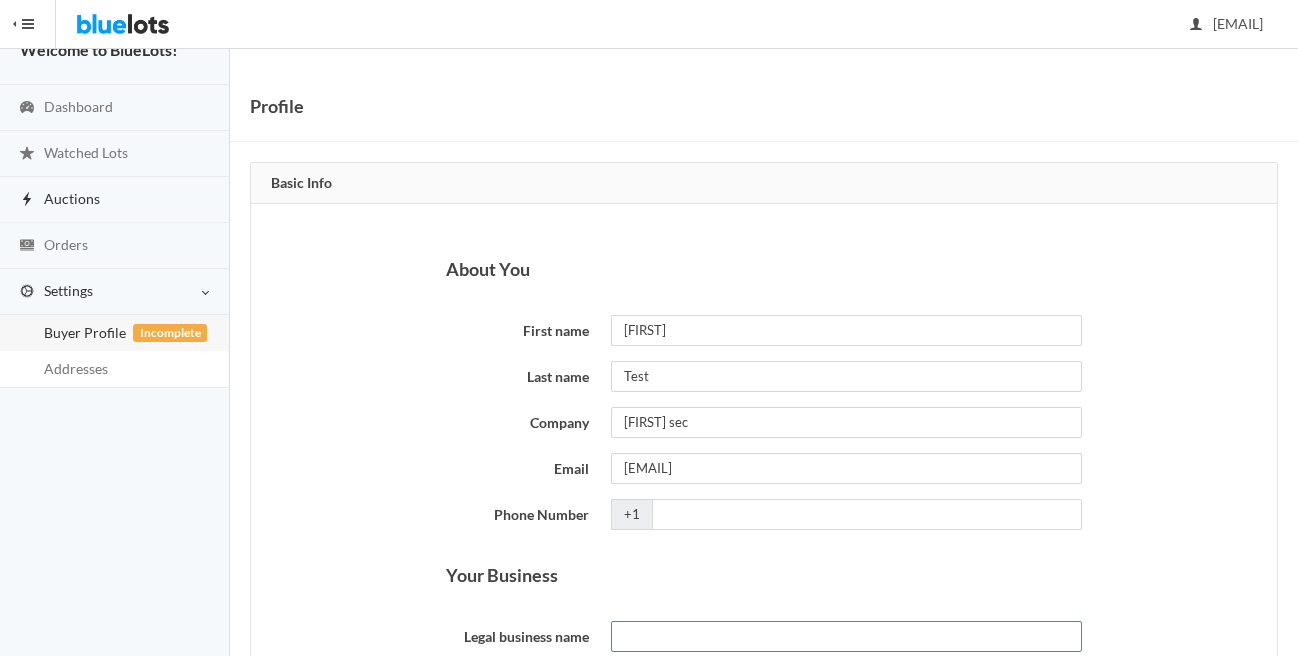 scroll, scrollTop: 0, scrollLeft: 0, axis: both 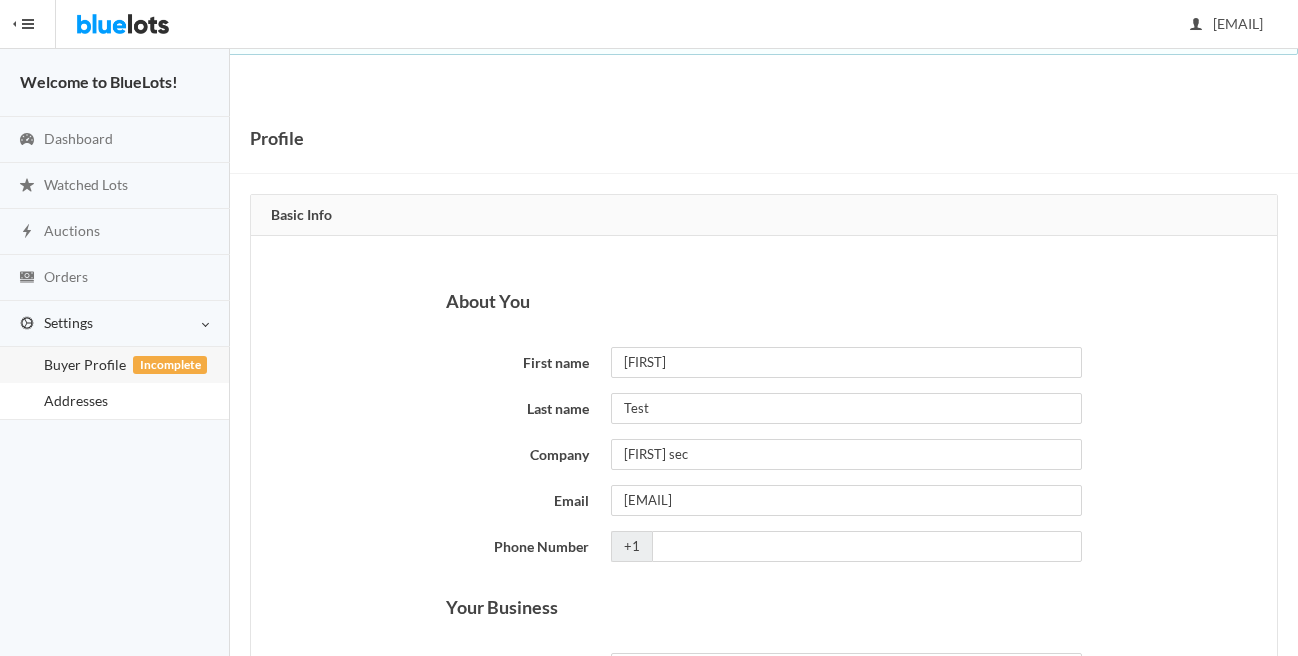 click on "Addresses" at bounding box center [76, 400] 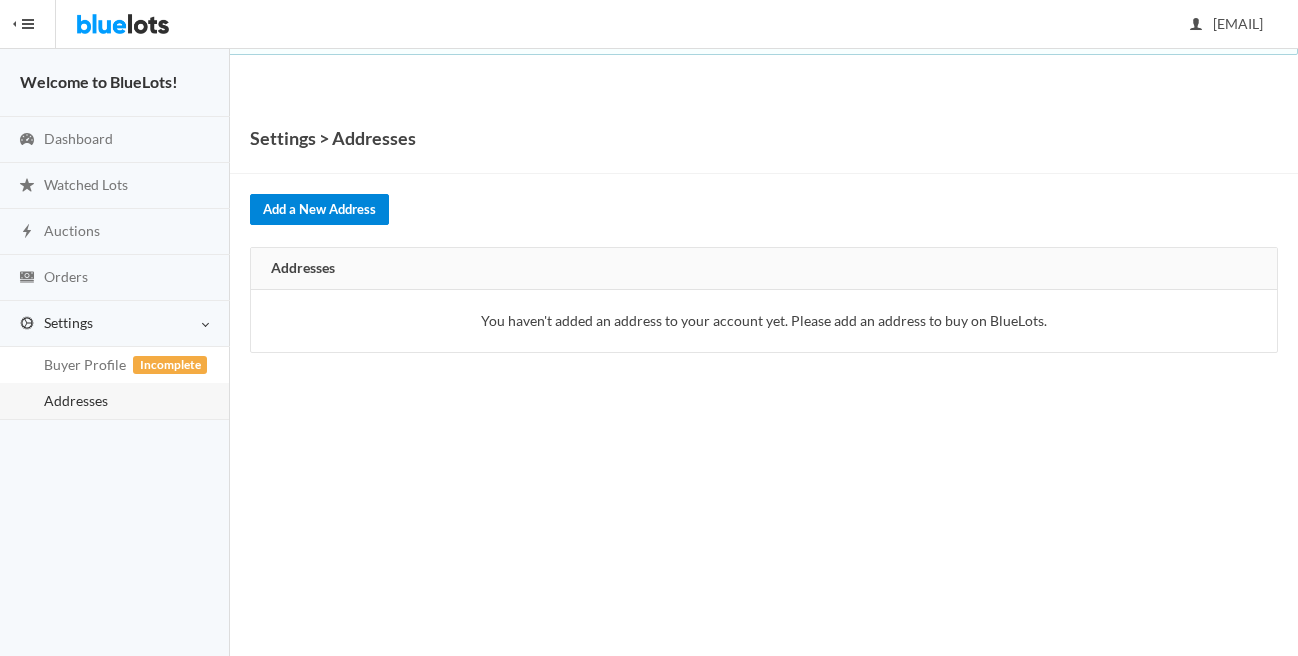 scroll, scrollTop: 0, scrollLeft: 0, axis: both 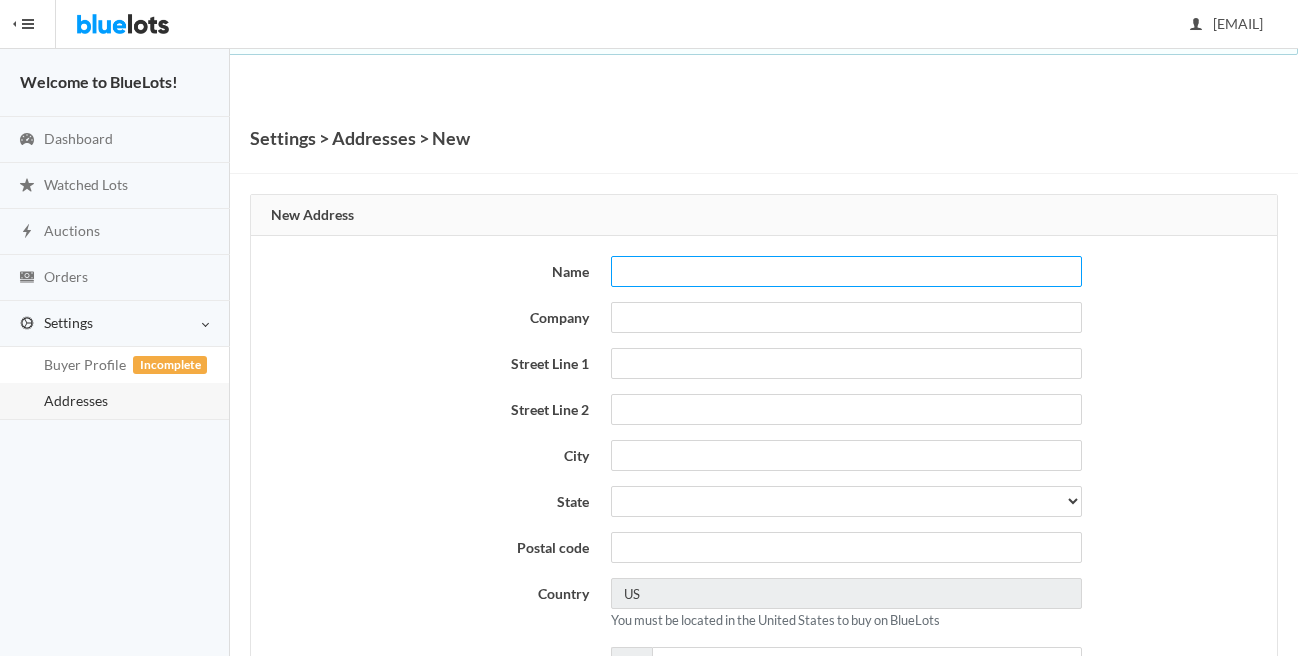 click at bounding box center (846, 271) 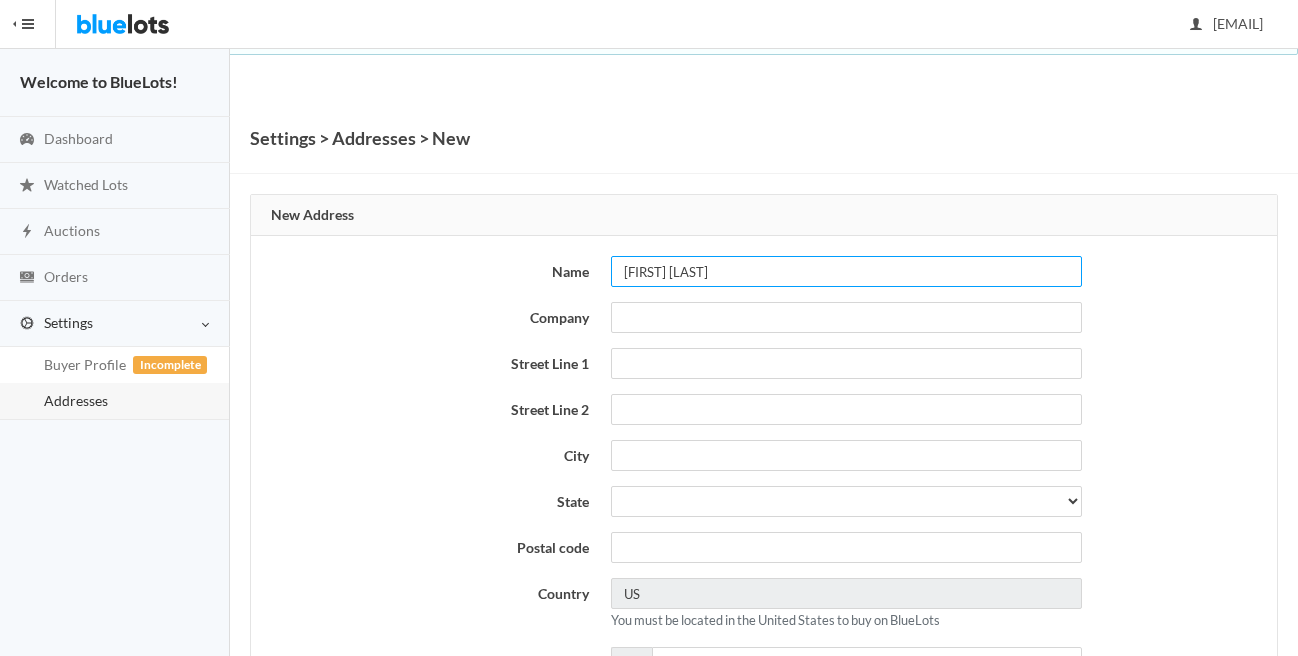type on "[FIRST] [LAST]" 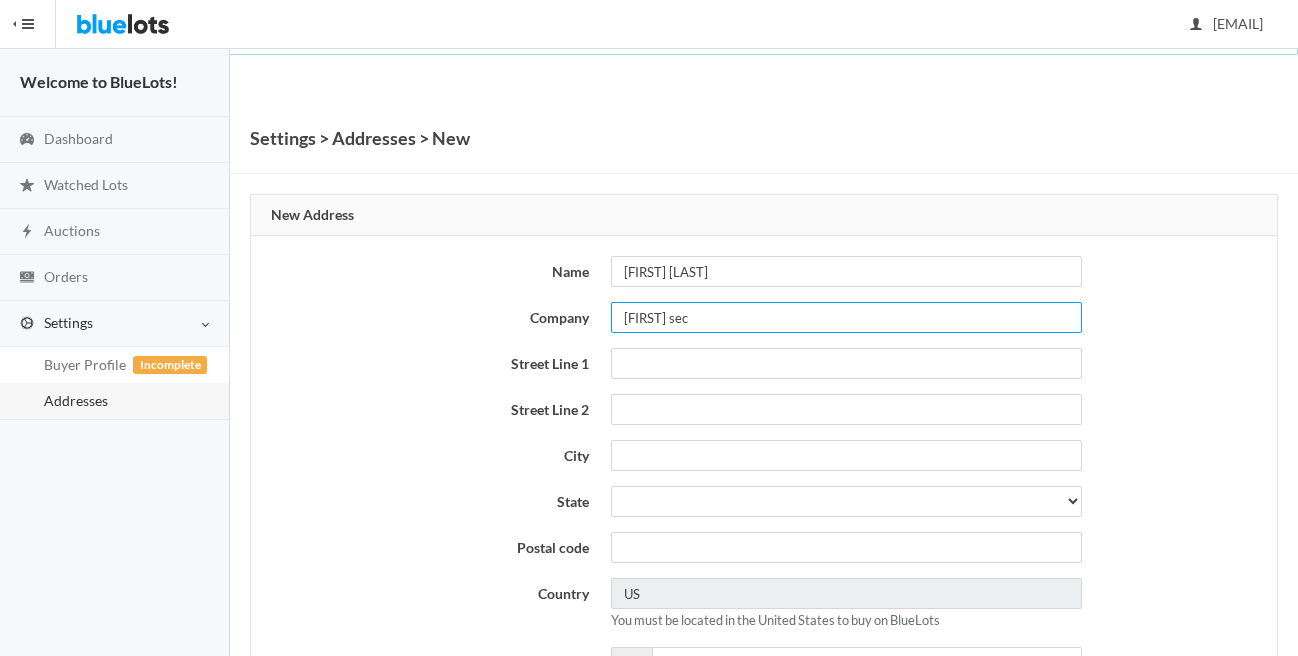 type on "[FIRST] sec" 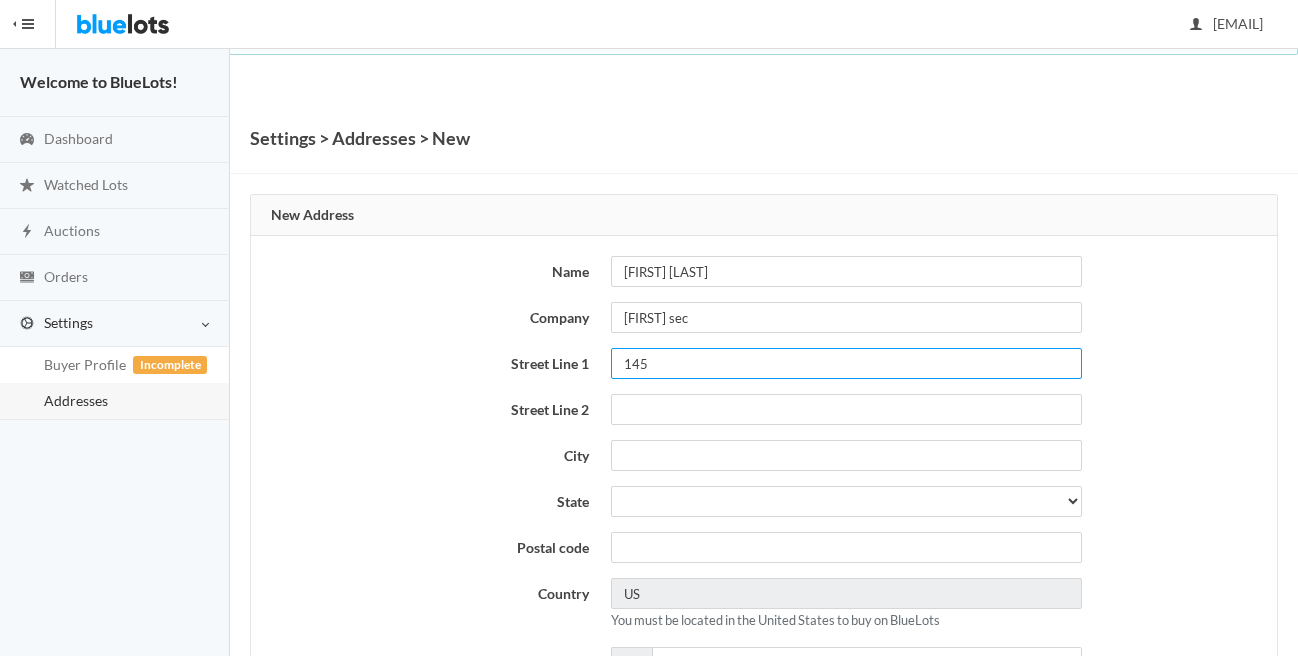 type on "145" 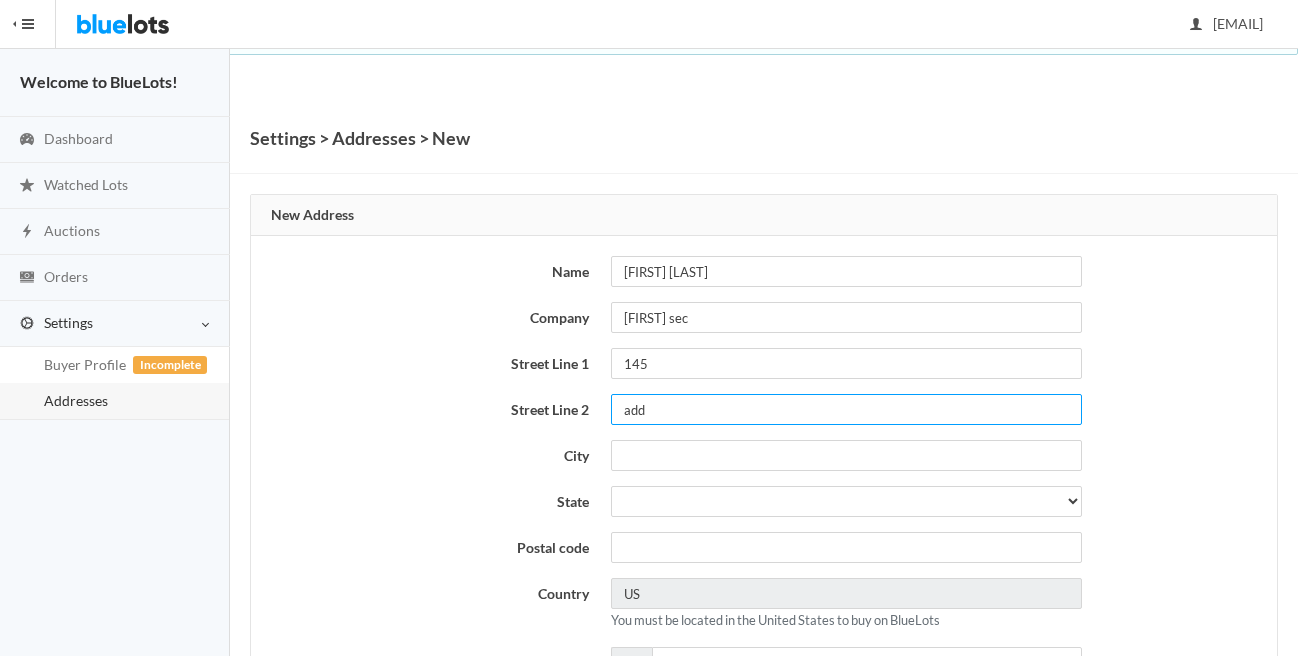 type on "add" 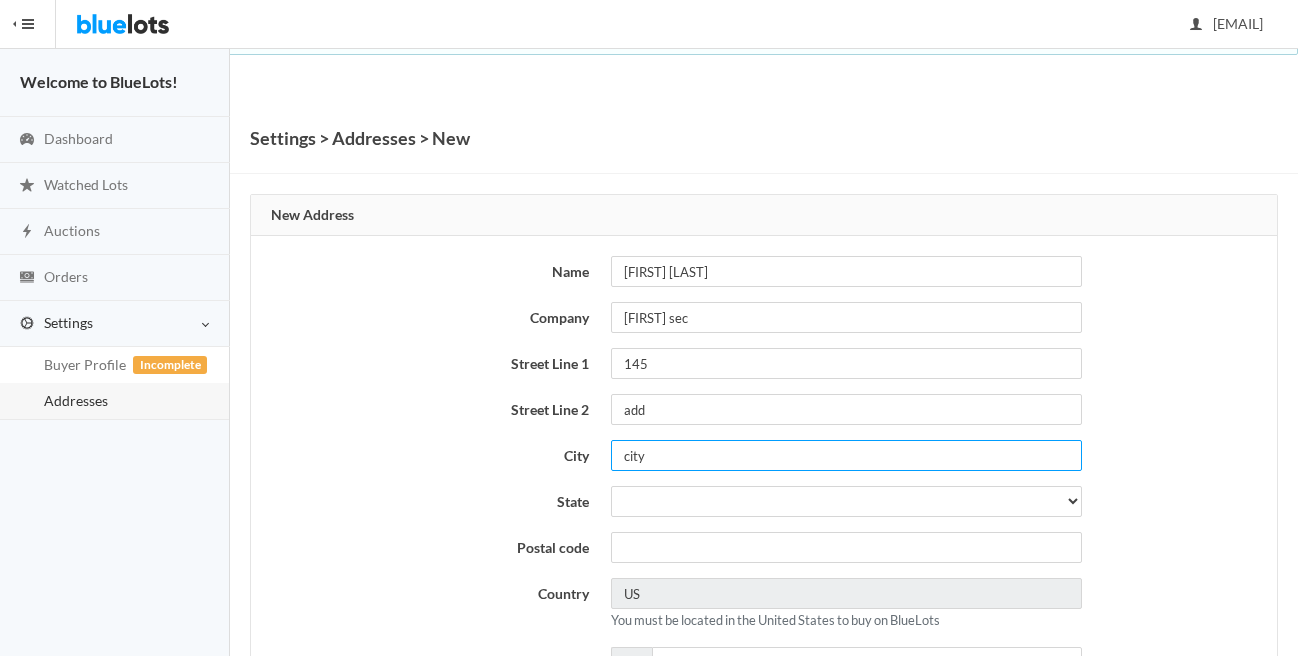 type on "city" 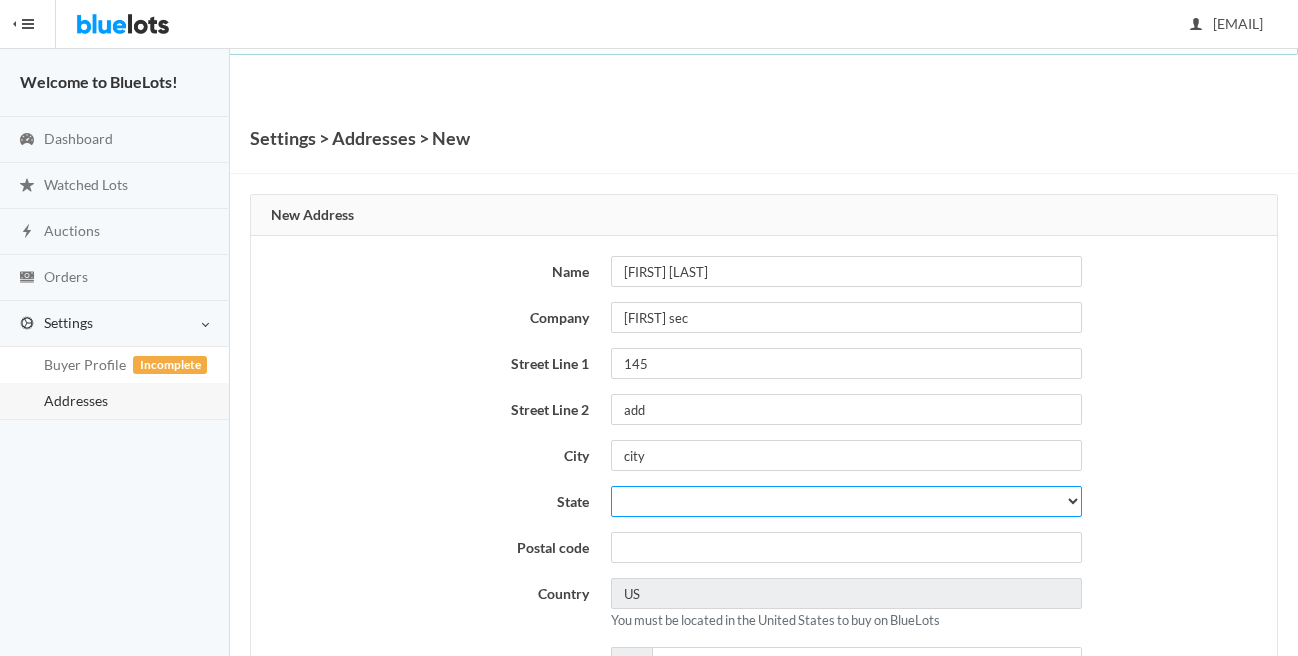 click on "Alabama
Alaska
Arizona
Arkansas
California
Colorado
Connecticut
Delaware
District of Columbia
Florida
Georgia
Hawaii
Idaho
Illinois
Indiana
Iowa
Kansas
Kentucky
Louisiana
Maine
Maryland
Massachusetts
Michigan
Minnesota
Mississippi
Missouri
Montana
Nebraska
Nevada
New Hampshire
New Jersey
New Mexico
New York
North Carolina
North Dakota
Ohio
Oklahoma
Oregon
Pennsylvania
Rhode Island
South Carolina
South Dakota
Tennessee
Texas
Utah
Vermont
Virginia
Washington
West Virginia
Wisconsin
Wyoming" at bounding box center [846, 501] 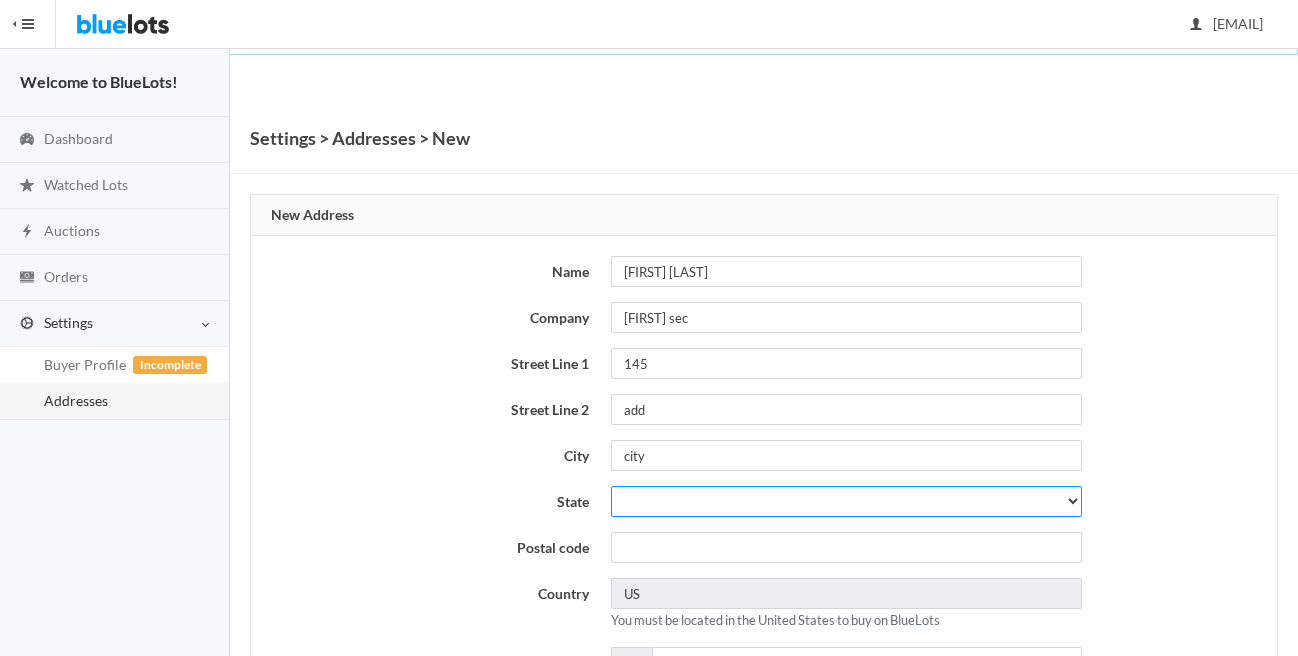 click on "Kansas" at bounding box center (0, 0) 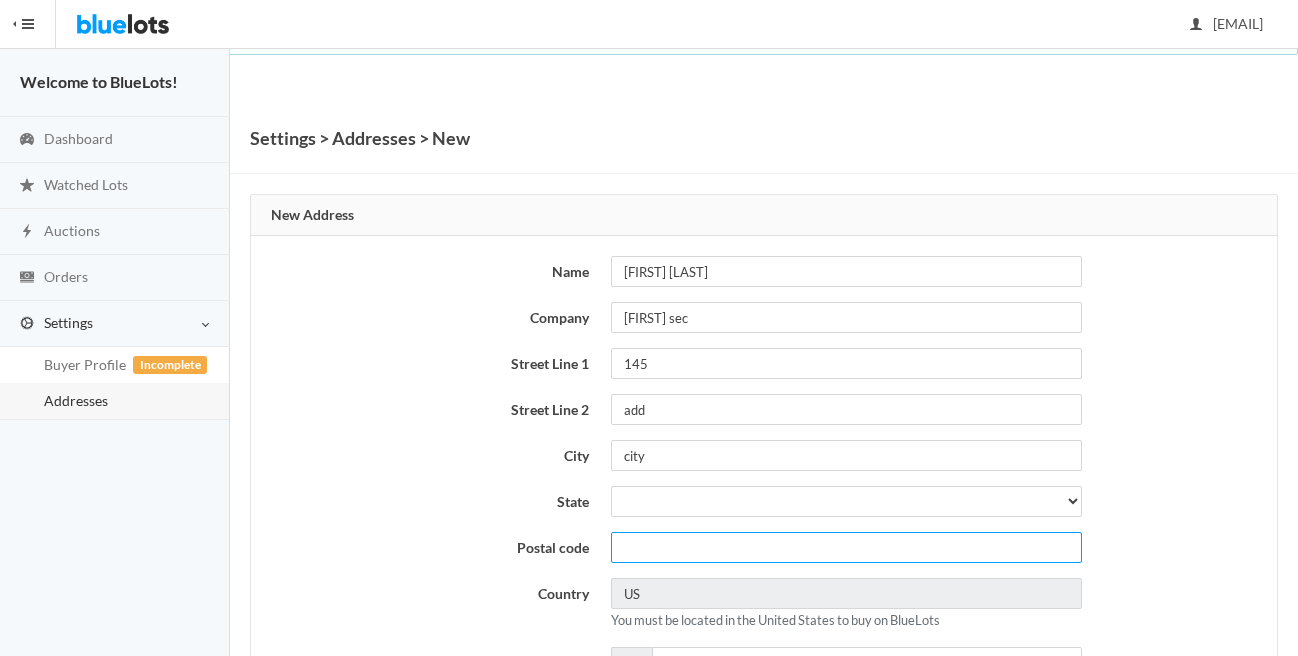 click at bounding box center (846, 547) 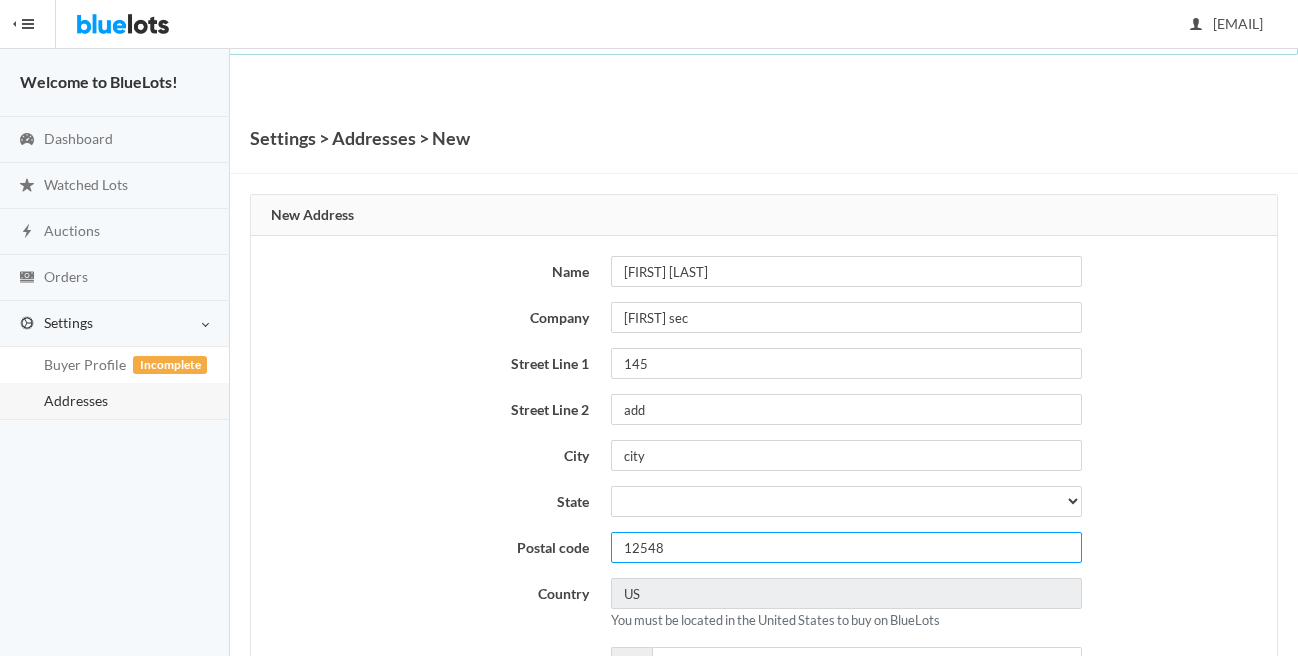 type on "12548" 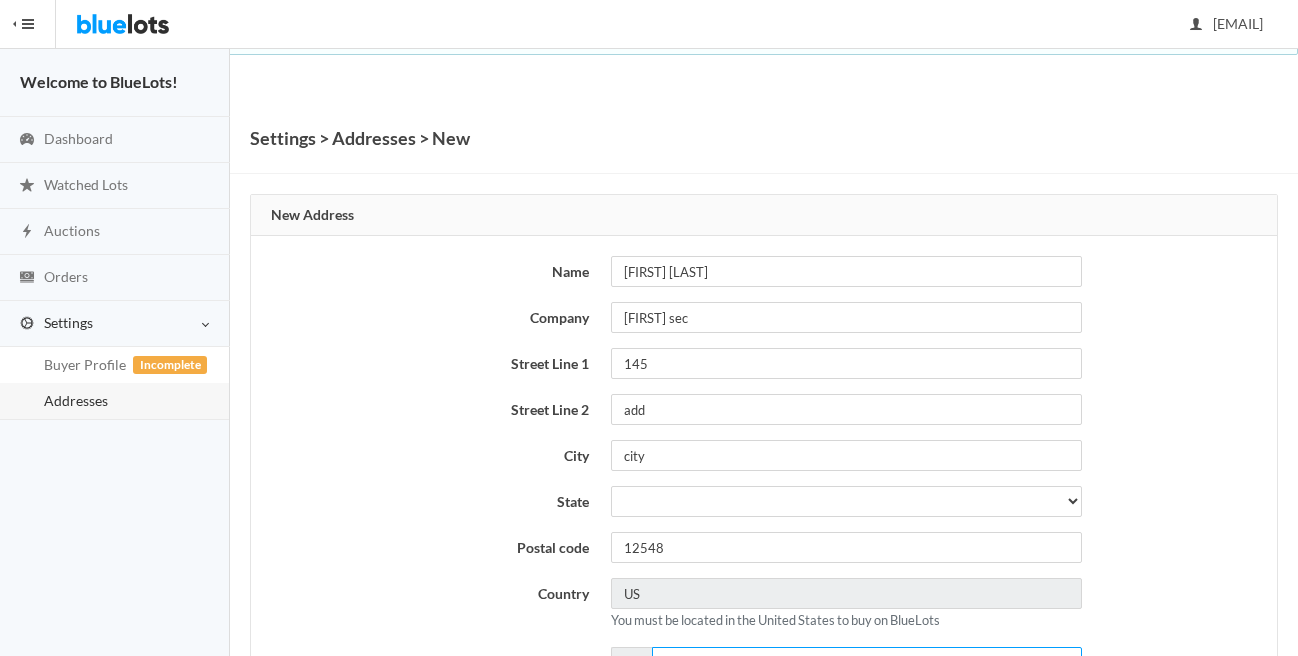 click on "Phone Number" at bounding box center [867, 662] 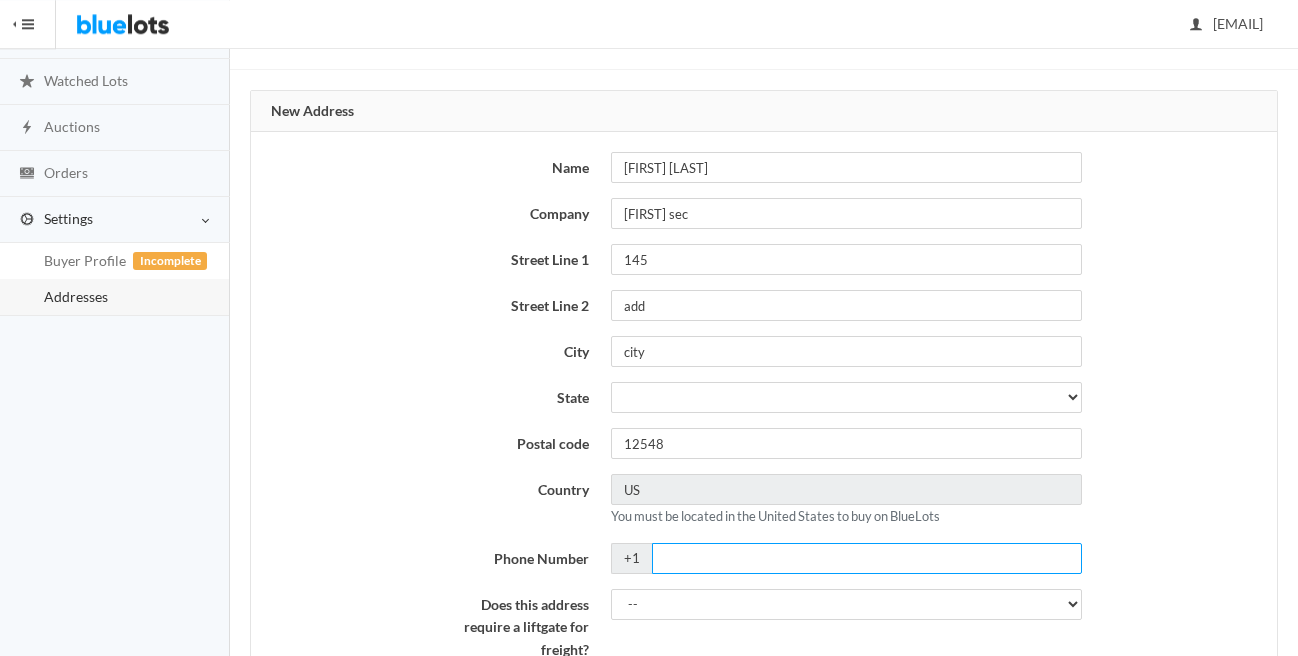 scroll, scrollTop: 228, scrollLeft: 0, axis: vertical 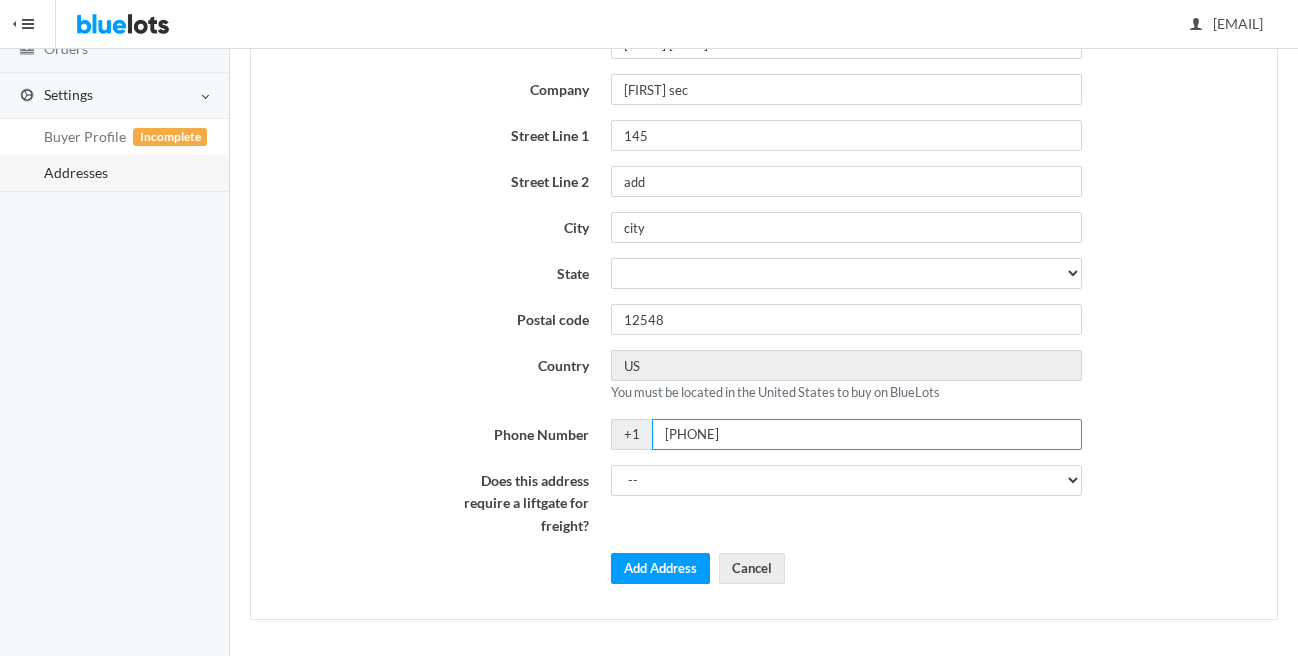 type on "2015478596" 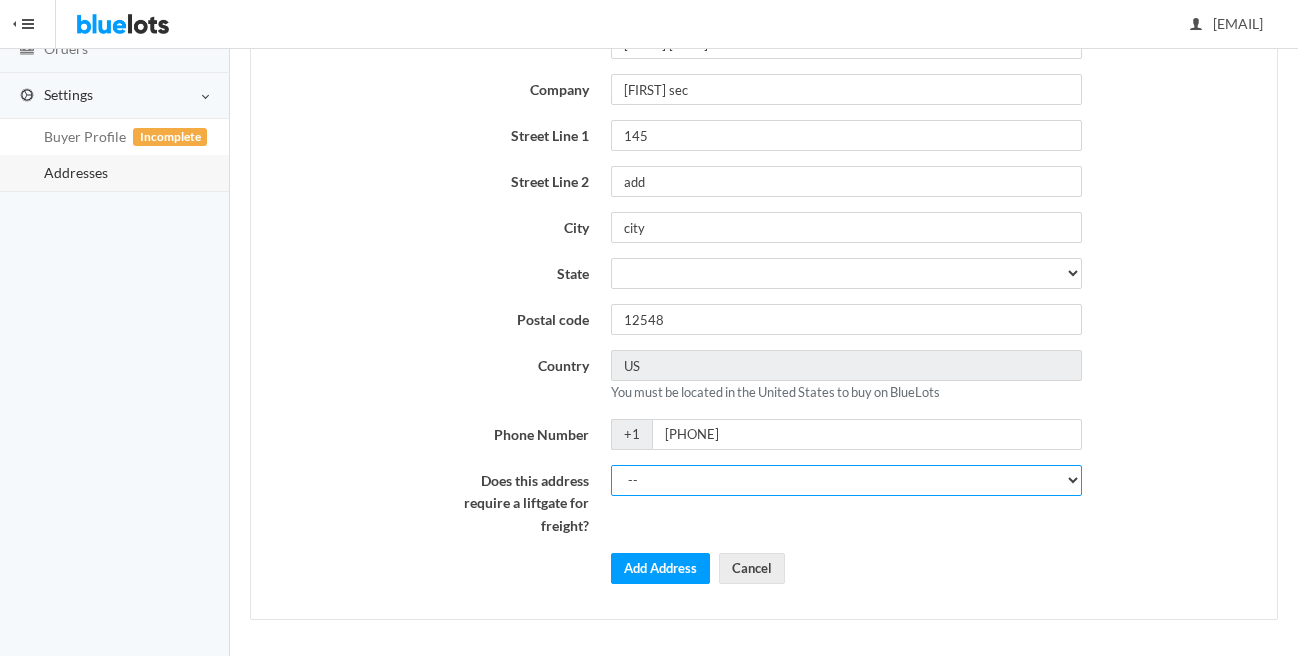 click on "--
Yes
No" at bounding box center (846, 480) 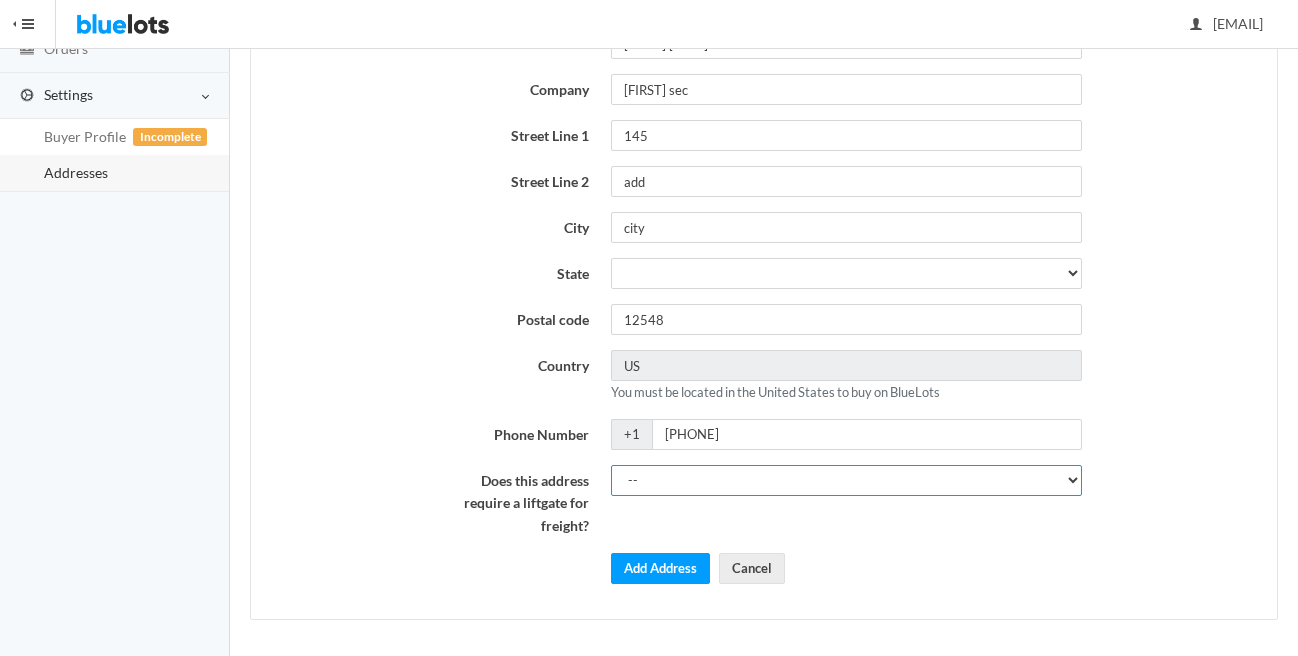 select on "1" 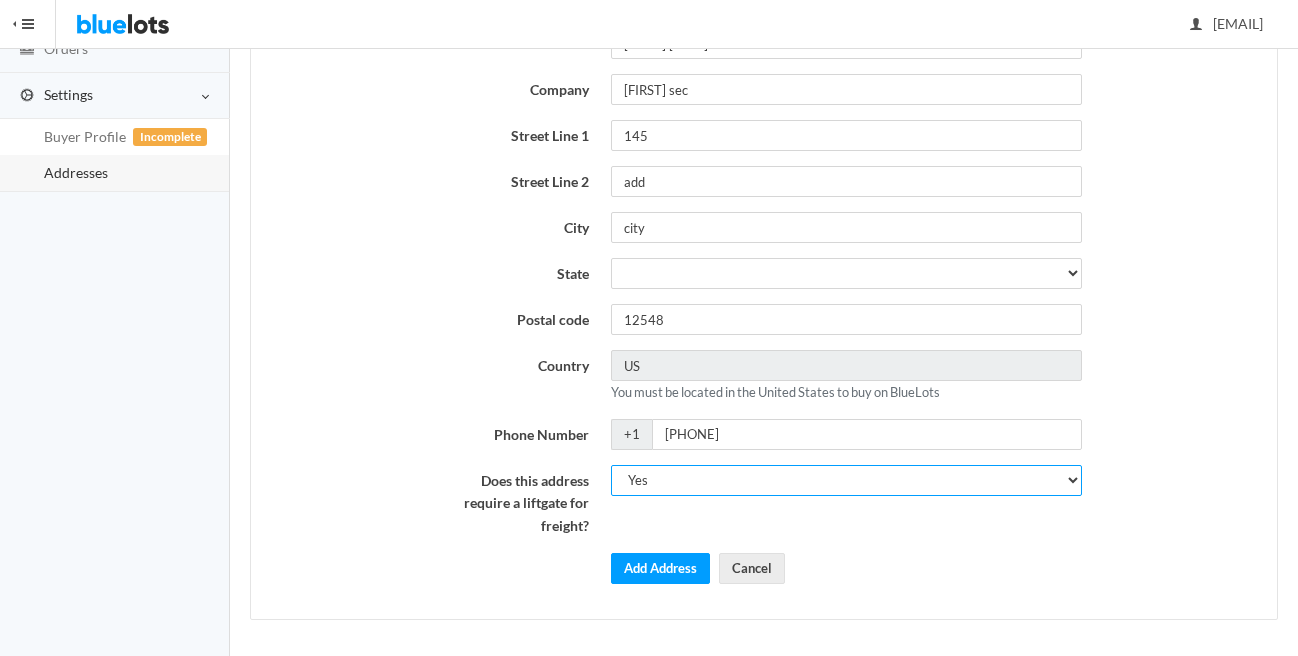 click on "Yes" at bounding box center (0, 0) 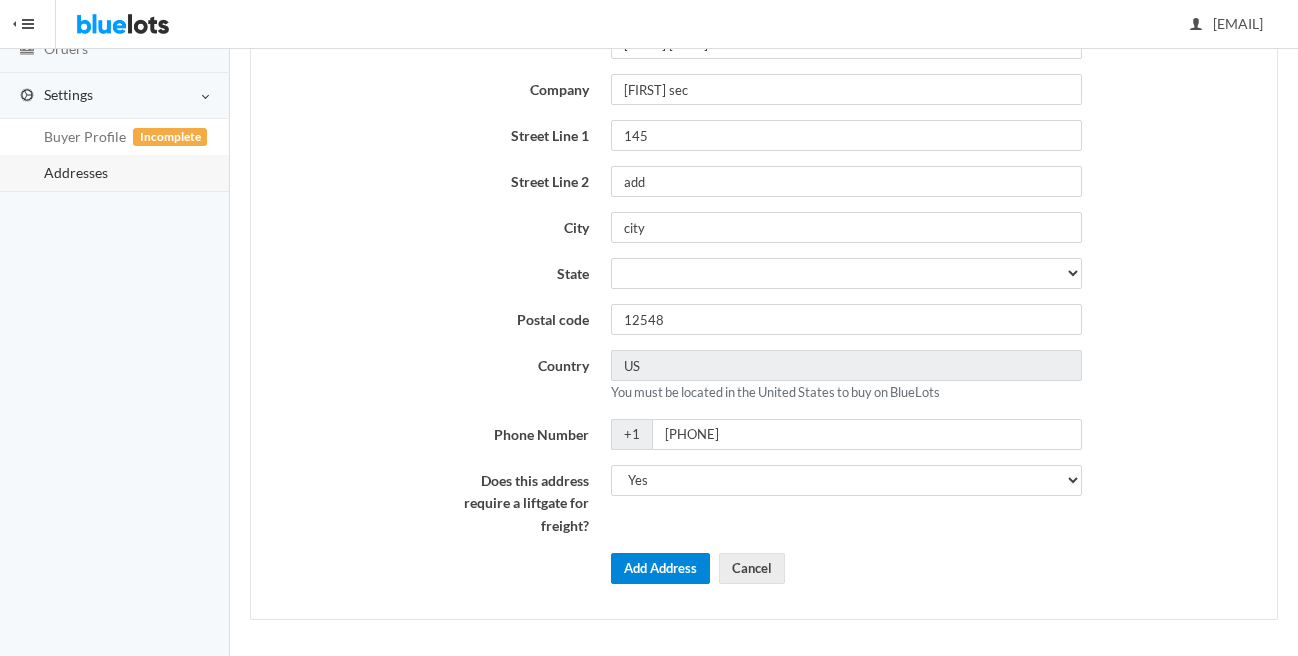 click on "Add Address" at bounding box center (660, 568) 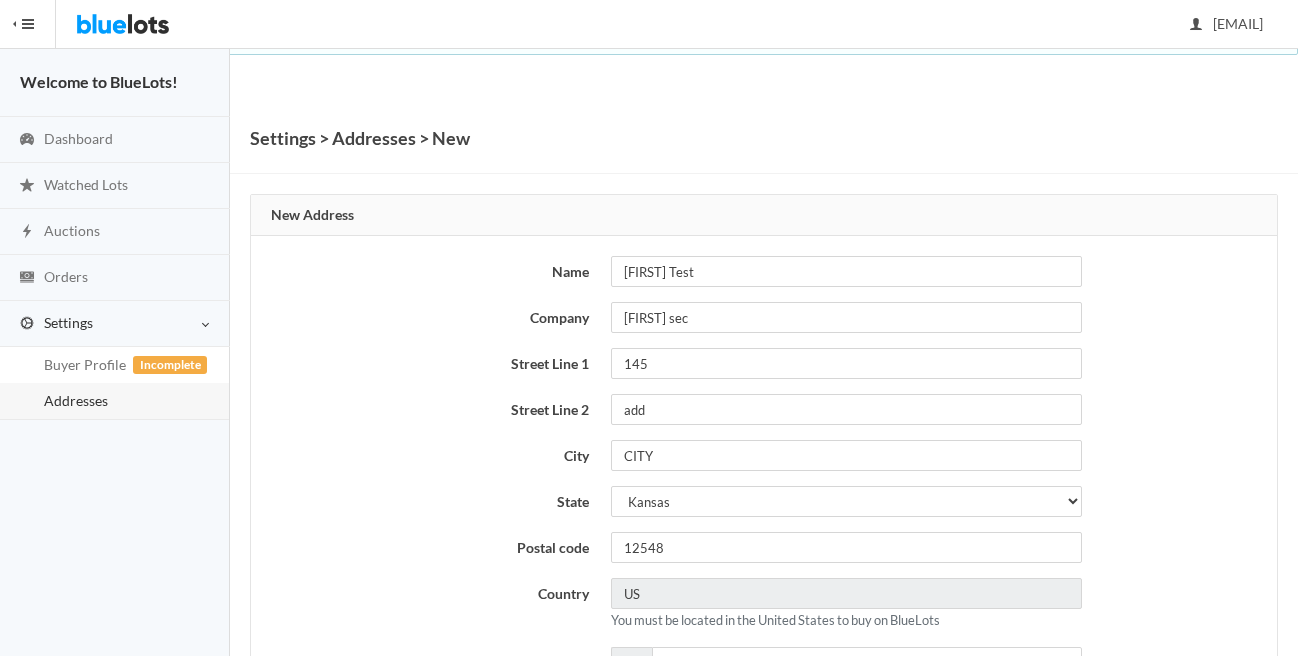scroll, scrollTop: 0, scrollLeft: 0, axis: both 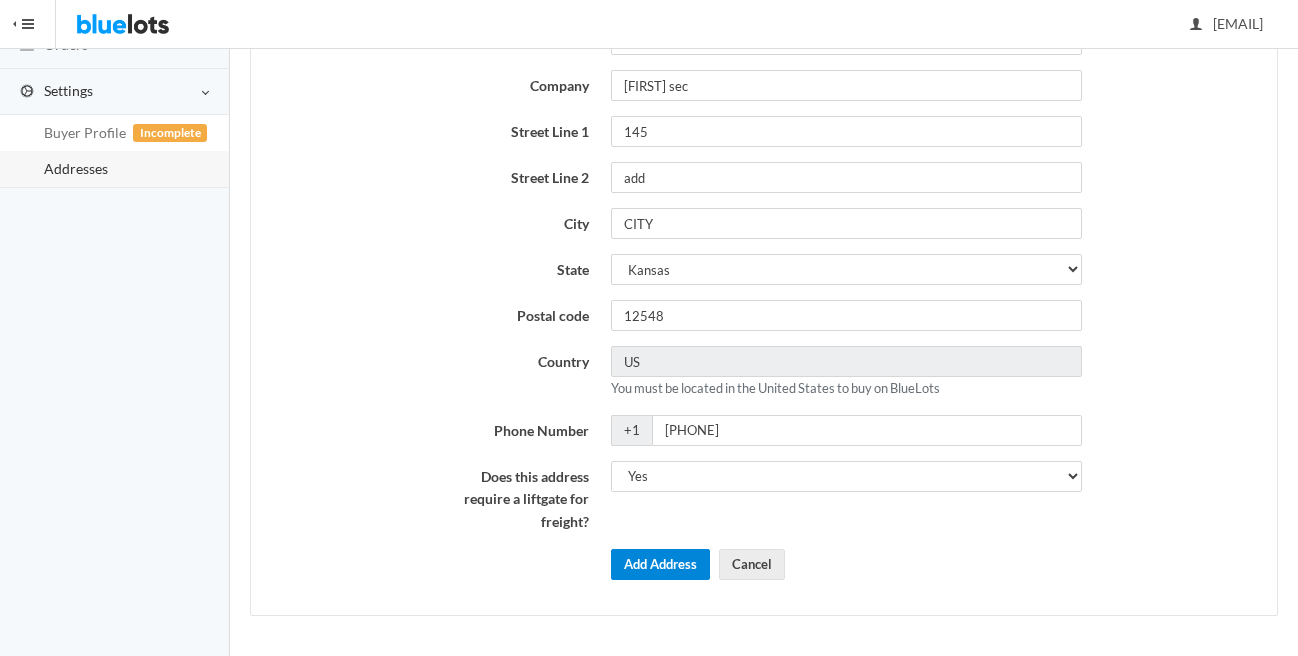 click on "Add Address" at bounding box center (660, 564) 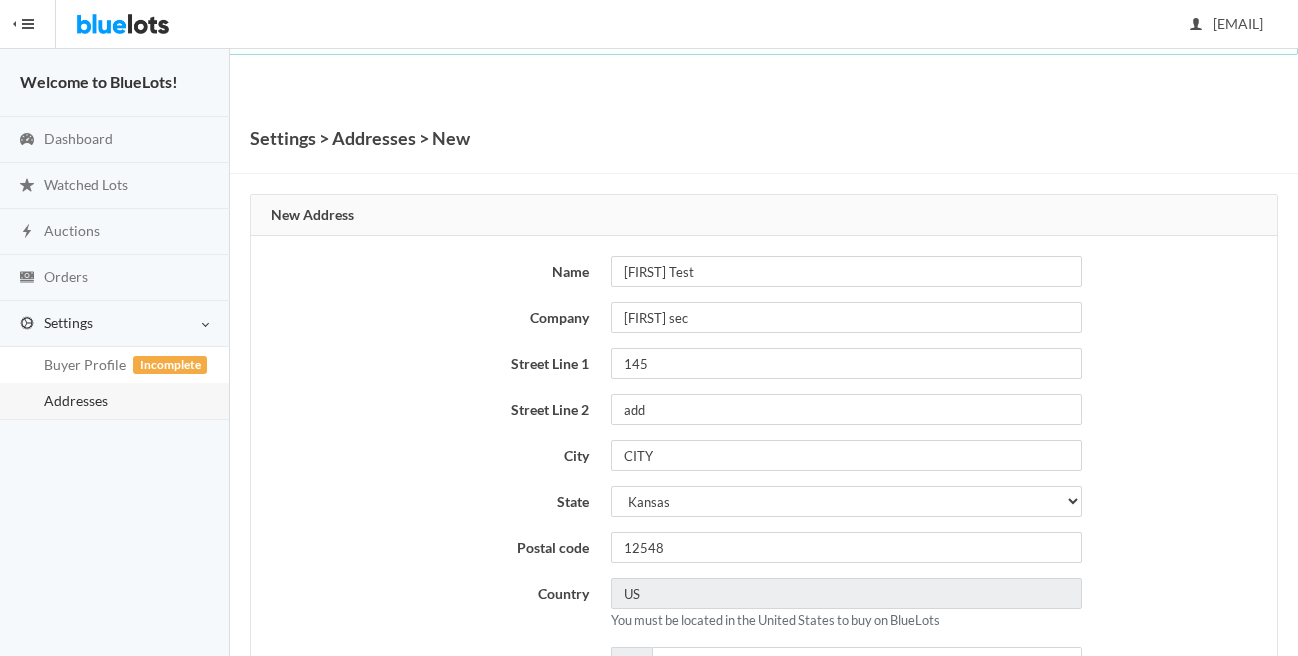scroll, scrollTop: 0, scrollLeft: 0, axis: both 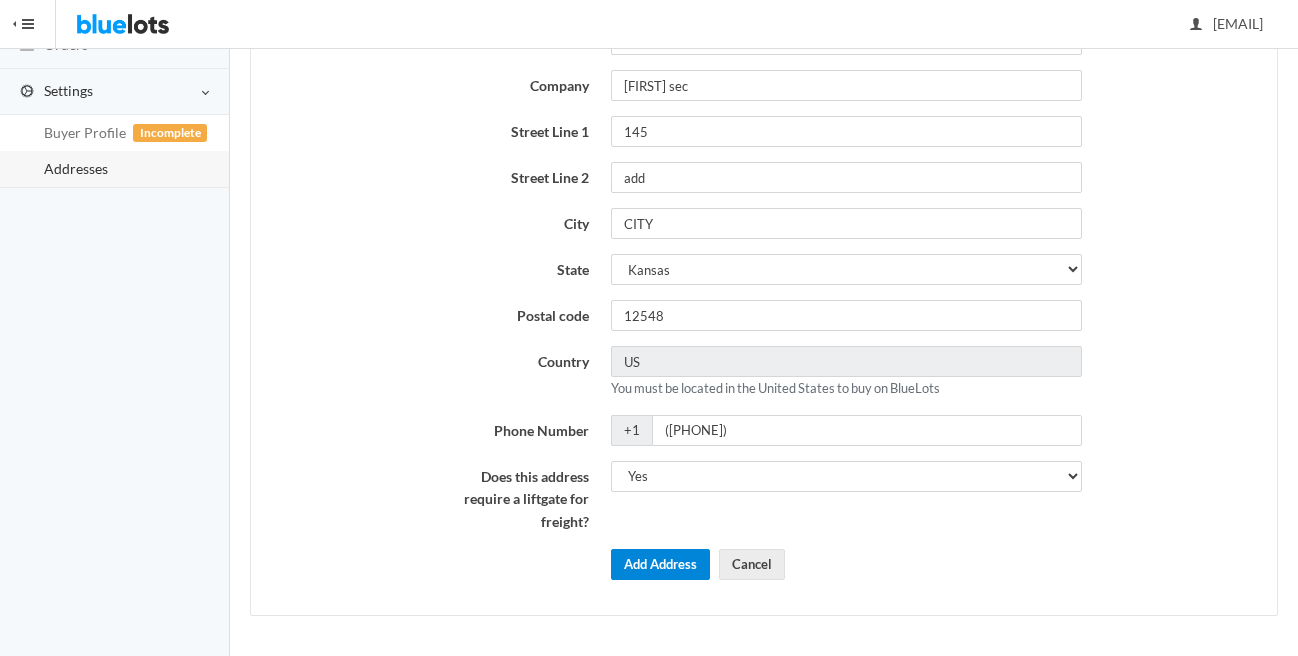 click on "Add Address" at bounding box center [660, 564] 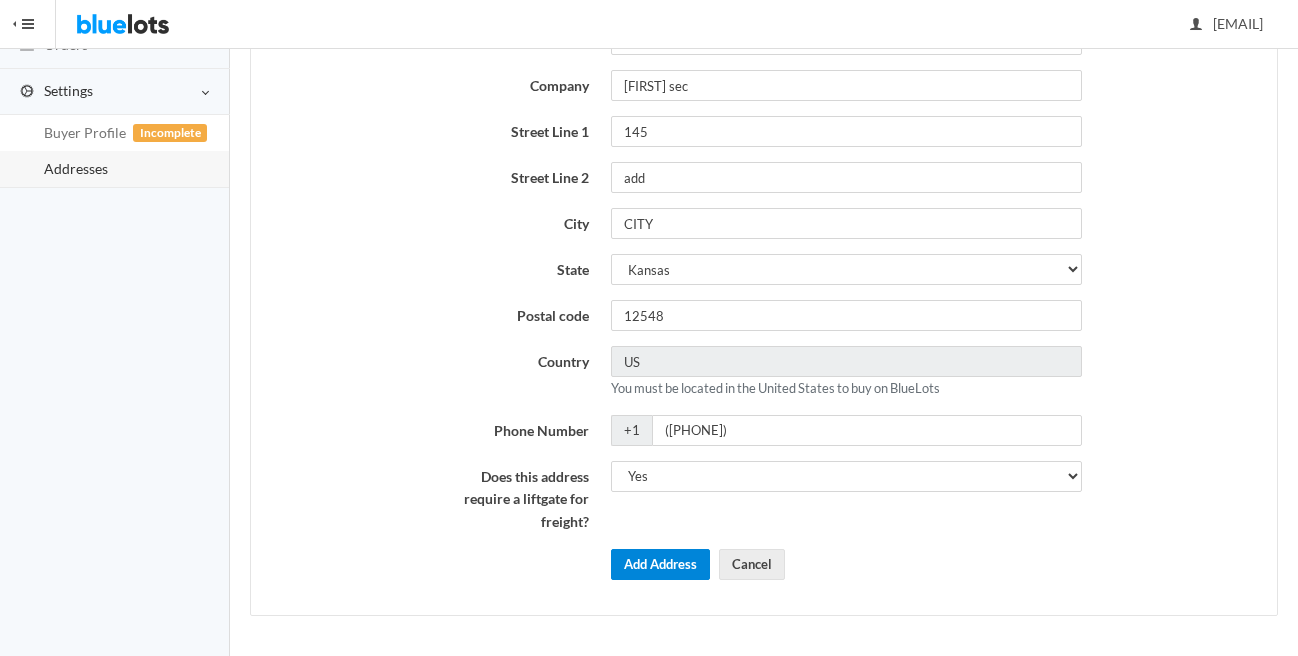 click on "Add Address" at bounding box center [660, 564] 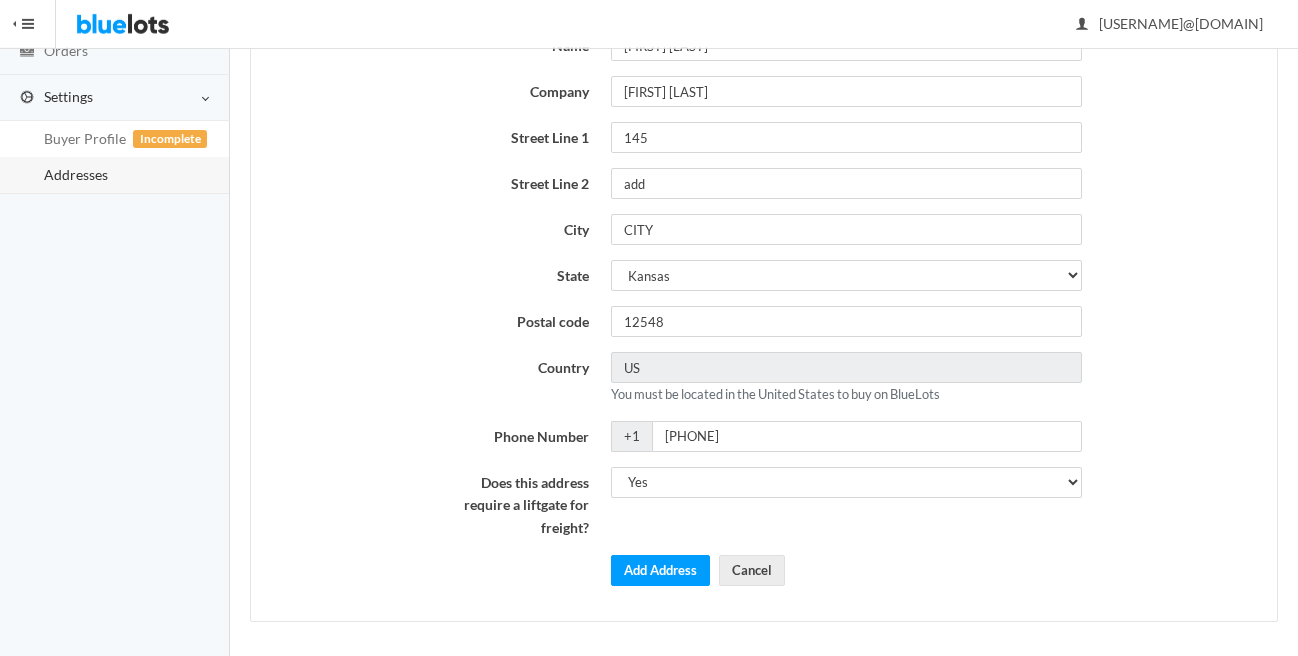 scroll, scrollTop: 228, scrollLeft: 0, axis: vertical 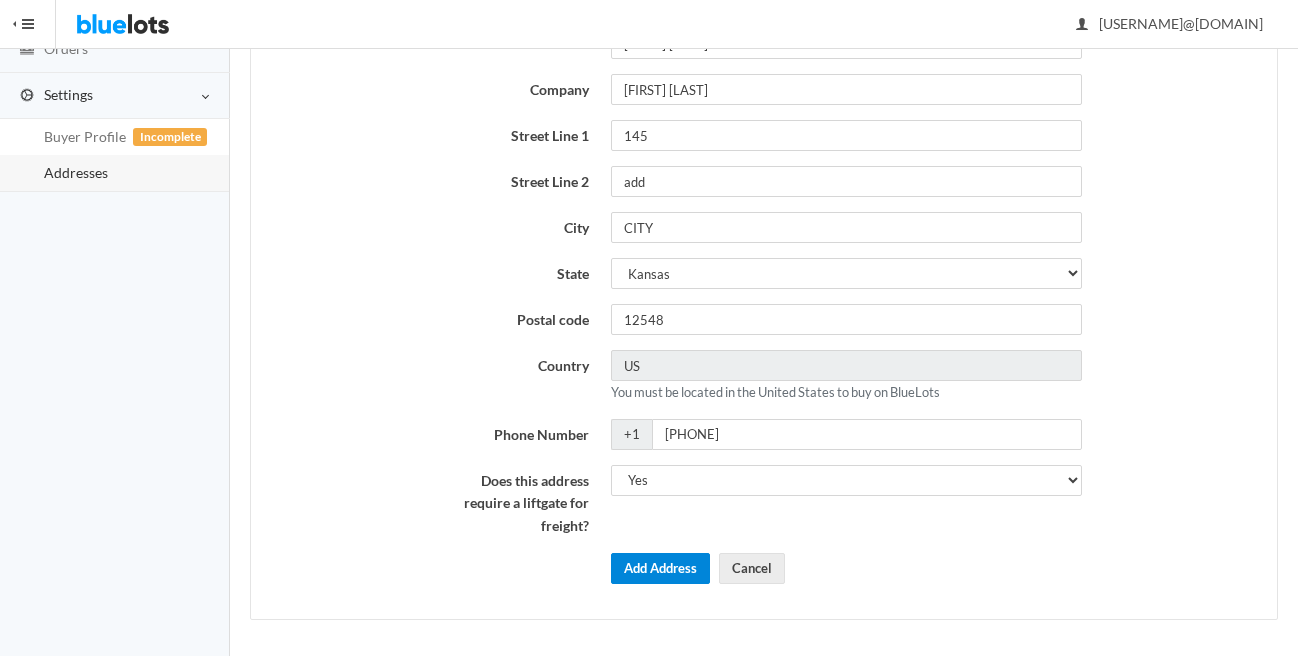 click on "Add Address" at bounding box center (660, 568) 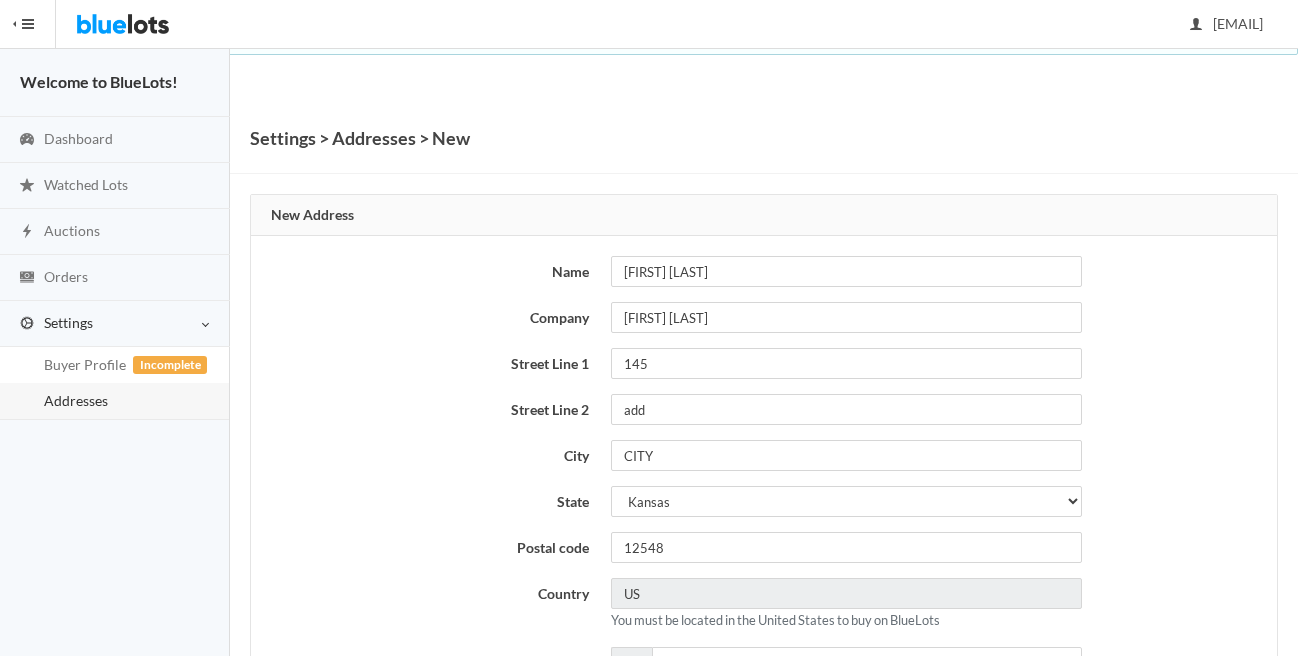 scroll, scrollTop: 0, scrollLeft: 0, axis: both 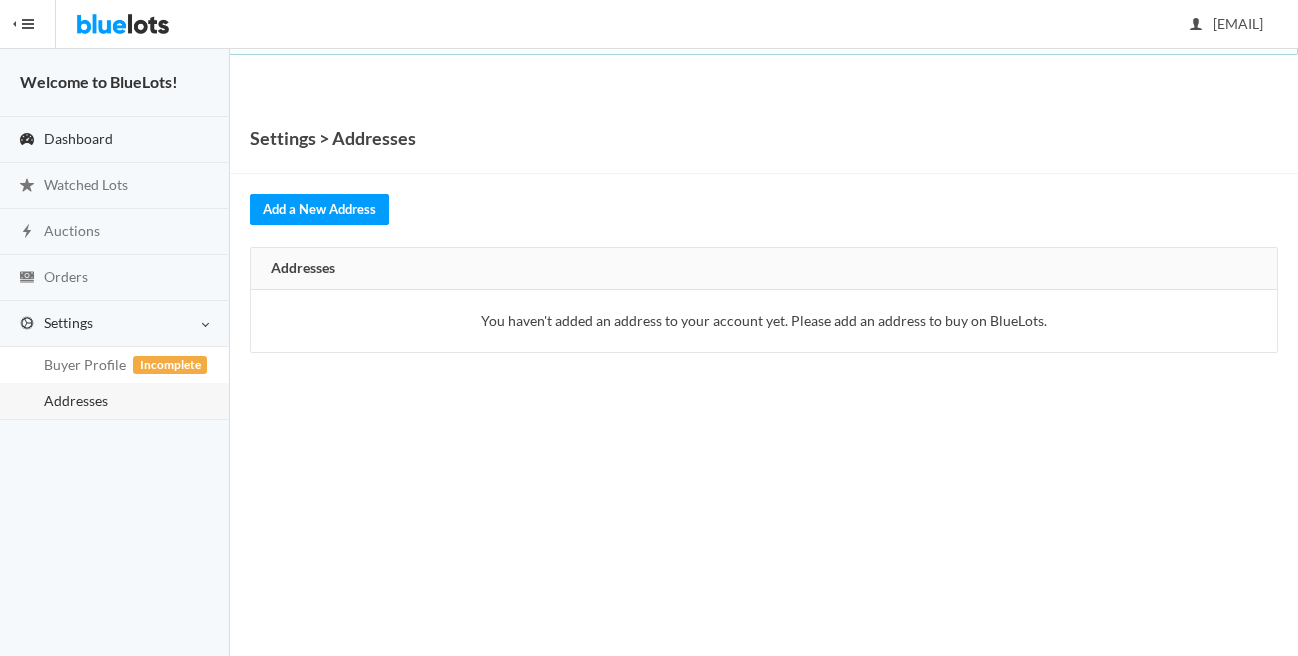 click on "Dashboard" at bounding box center [115, 140] 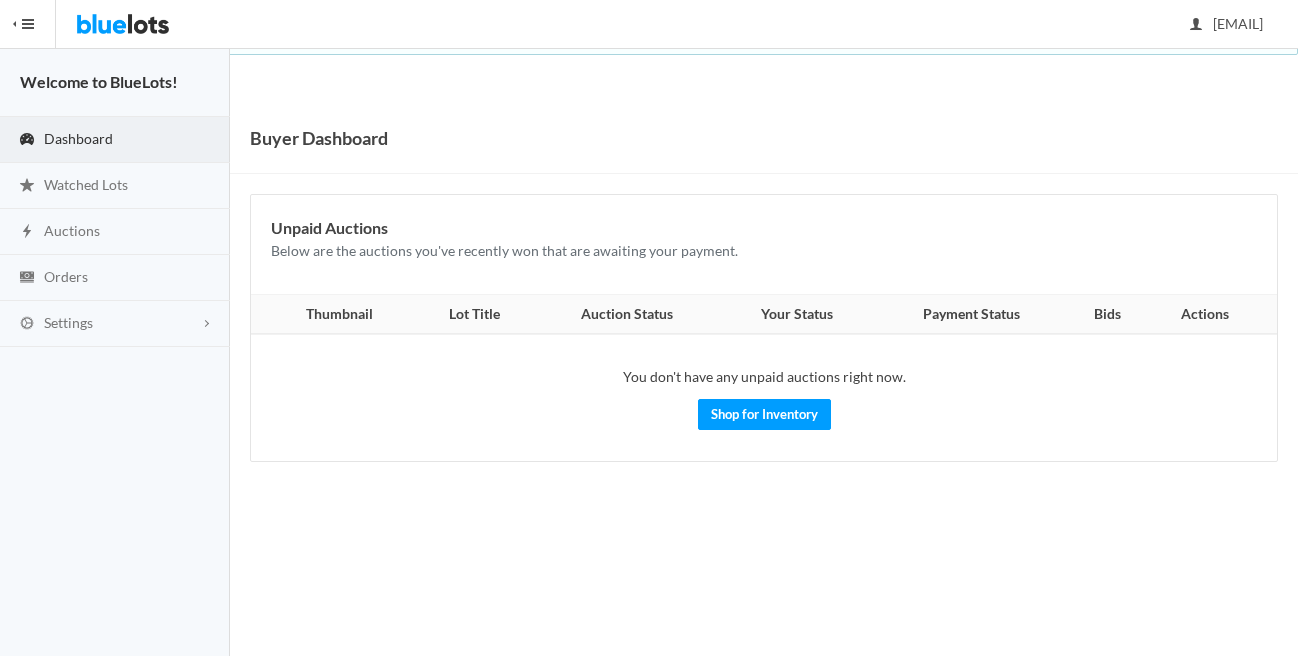 scroll, scrollTop: 0, scrollLeft: 0, axis: both 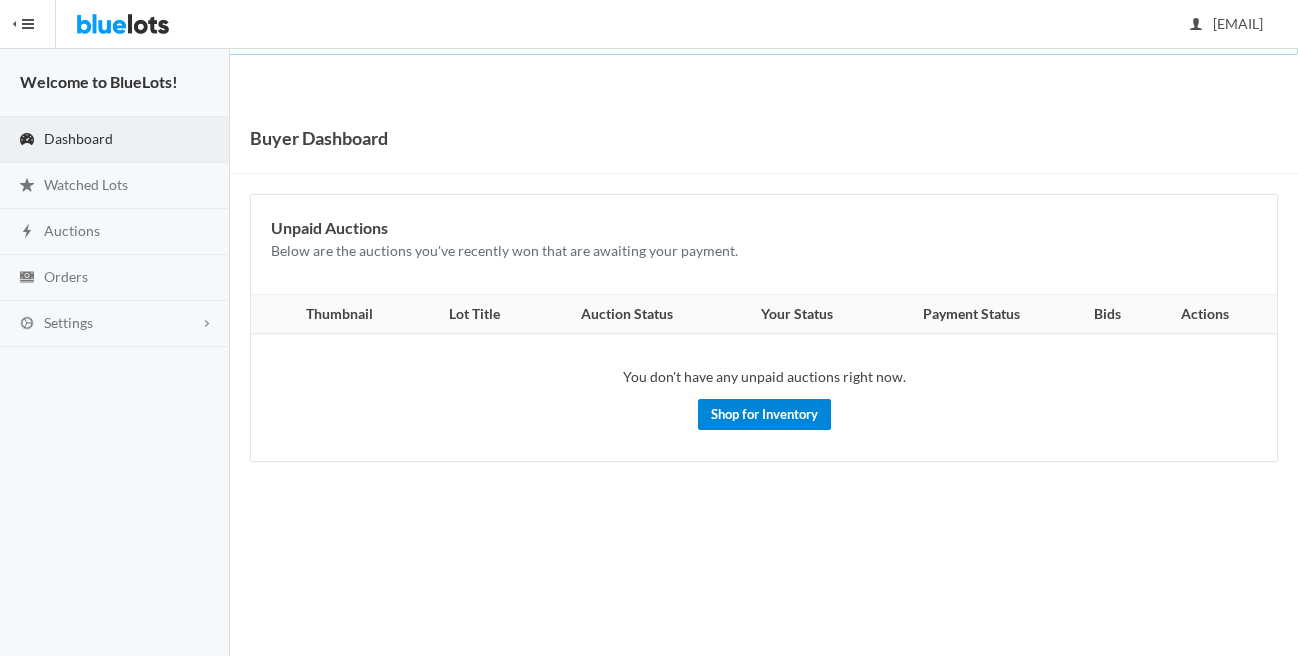 click on "Shop for Inventory" at bounding box center (764, 414) 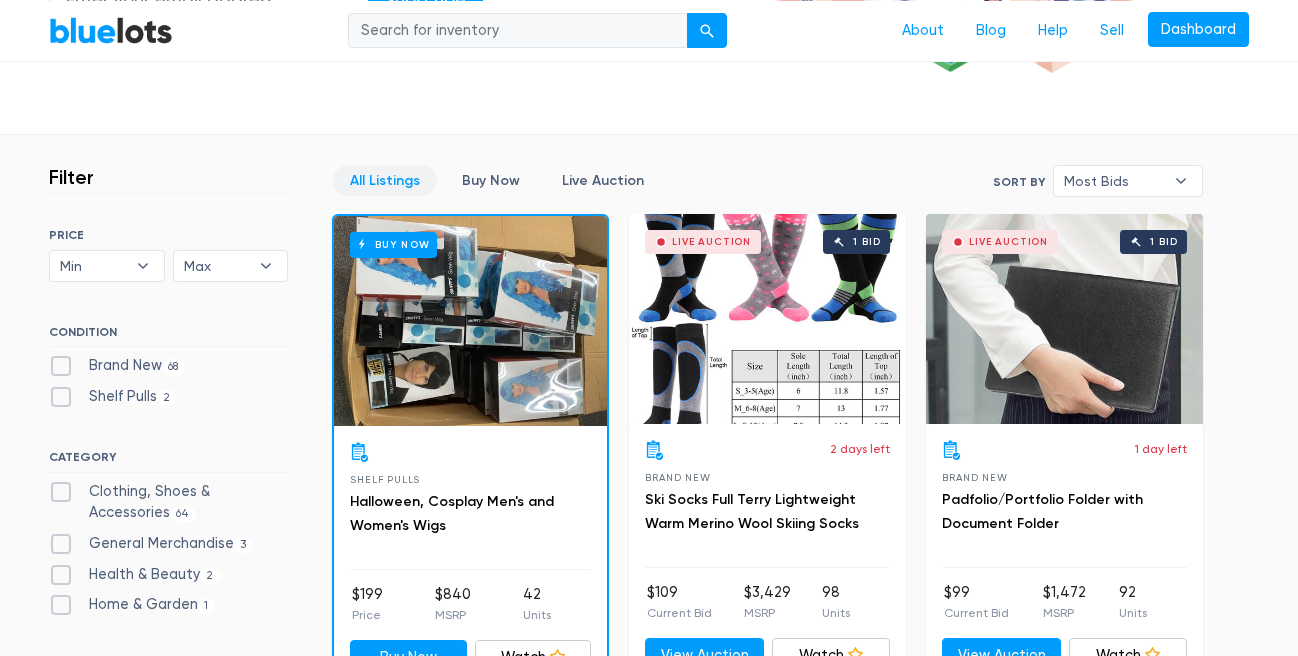 scroll, scrollTop: 570, scrollLeft: 0, axis: vertical 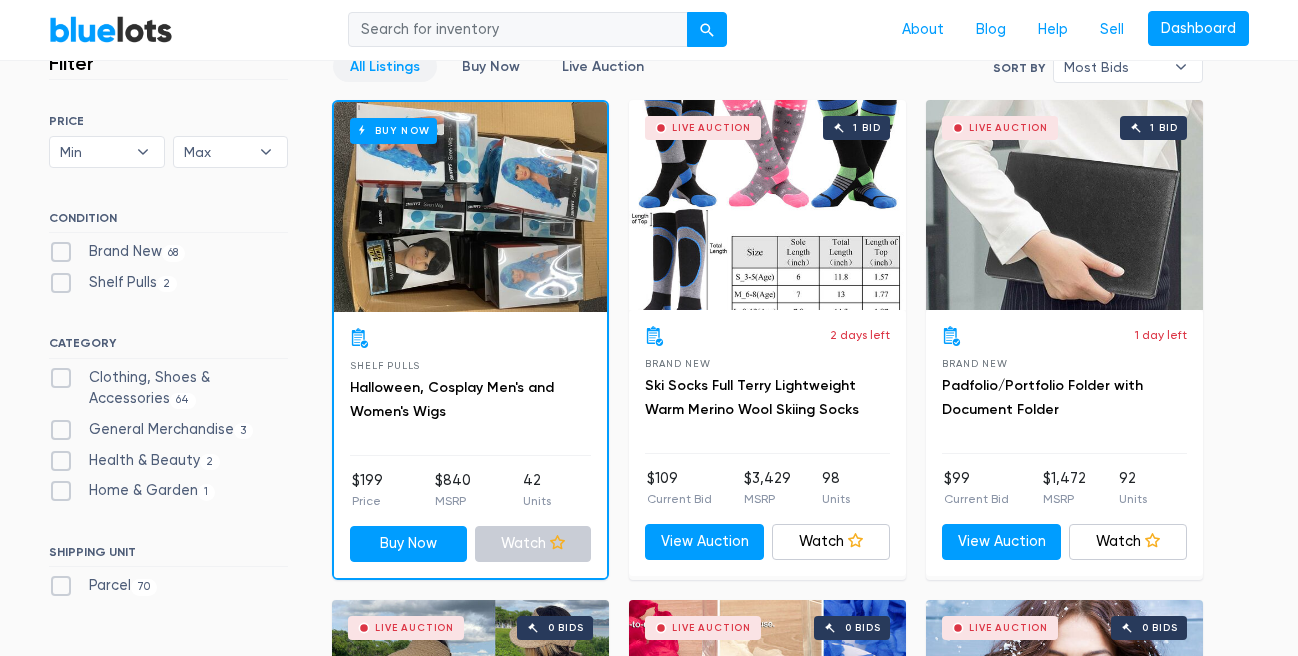 click on "Watch" at bounding box center (533, 544) 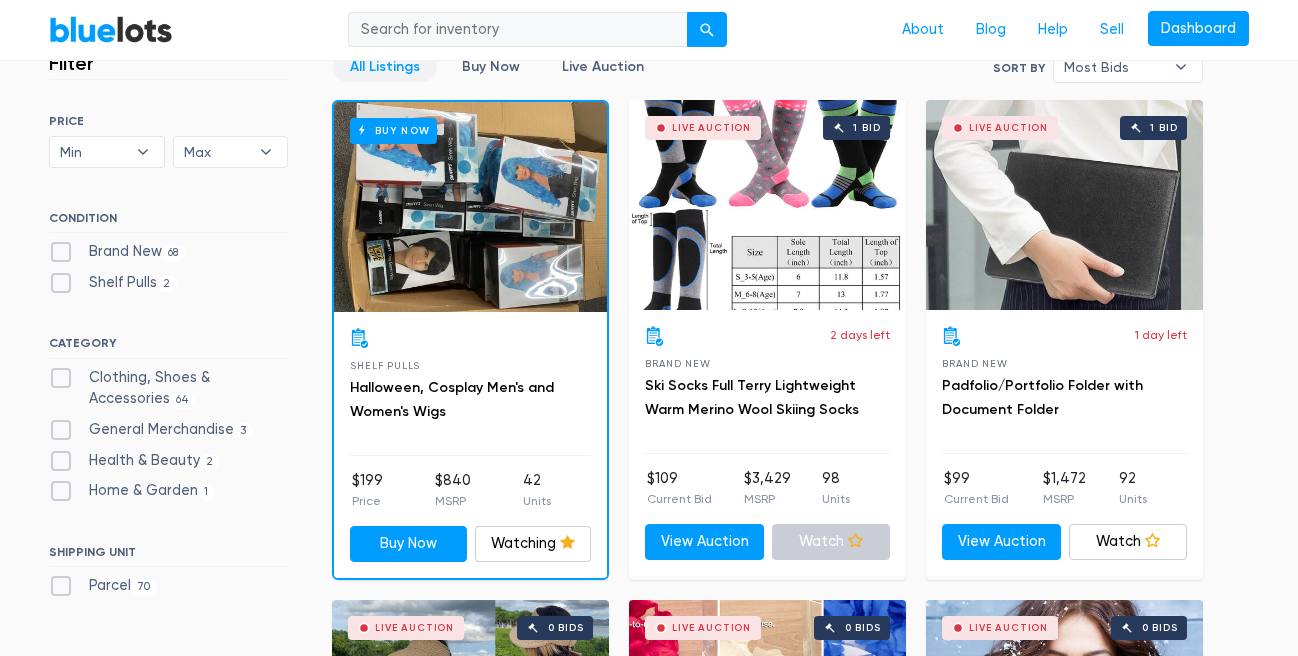 click on "Watch" at bounding box center (831, 542) 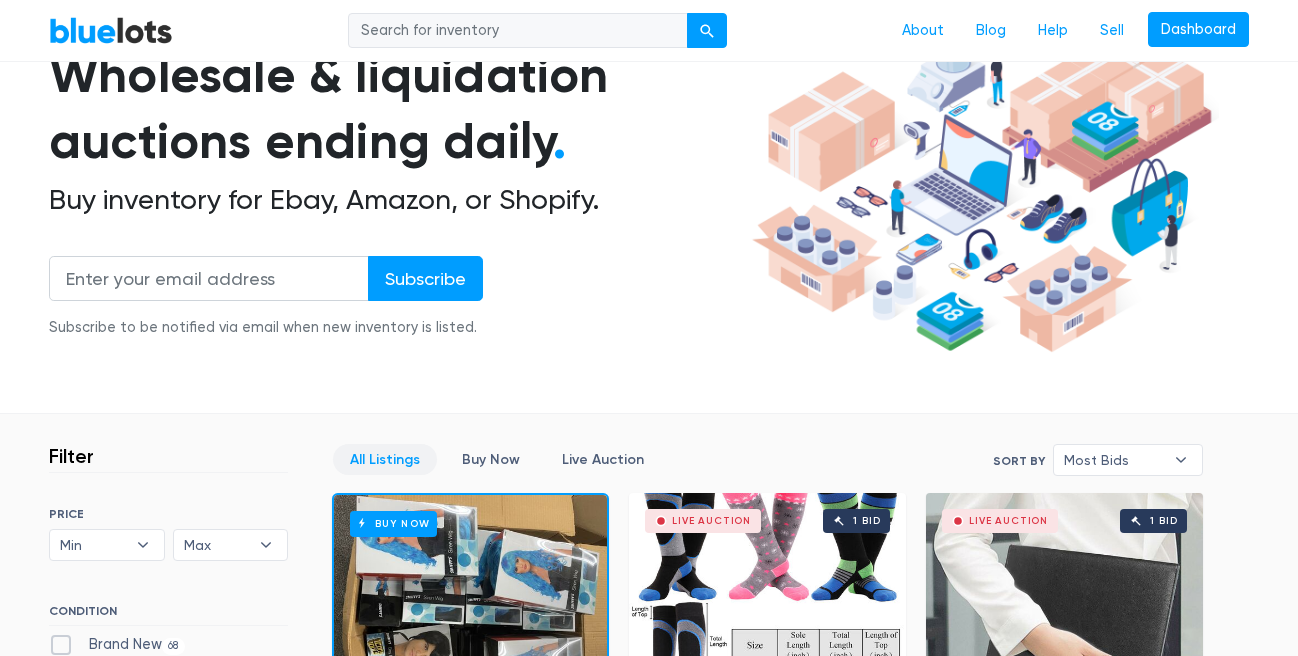 scroll, scrollTop: 114, scrollLeft: 0, axis: vertical 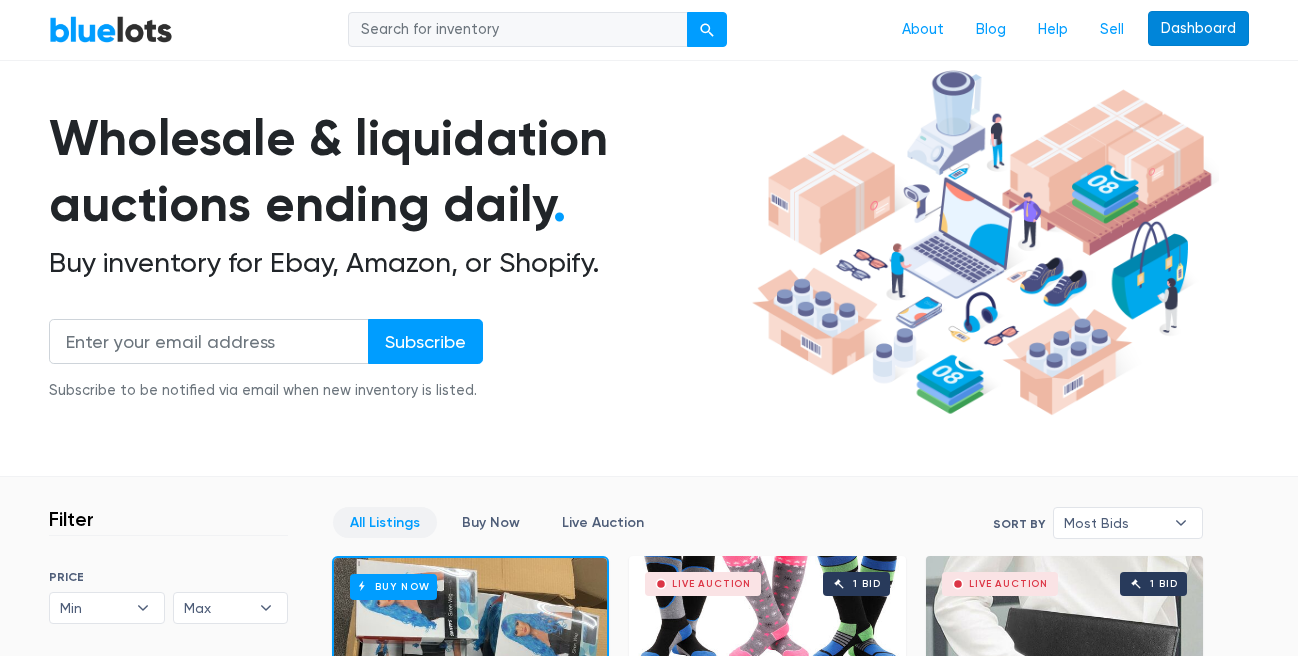 click on "Dashboard" at bounding box center [1198, 29] 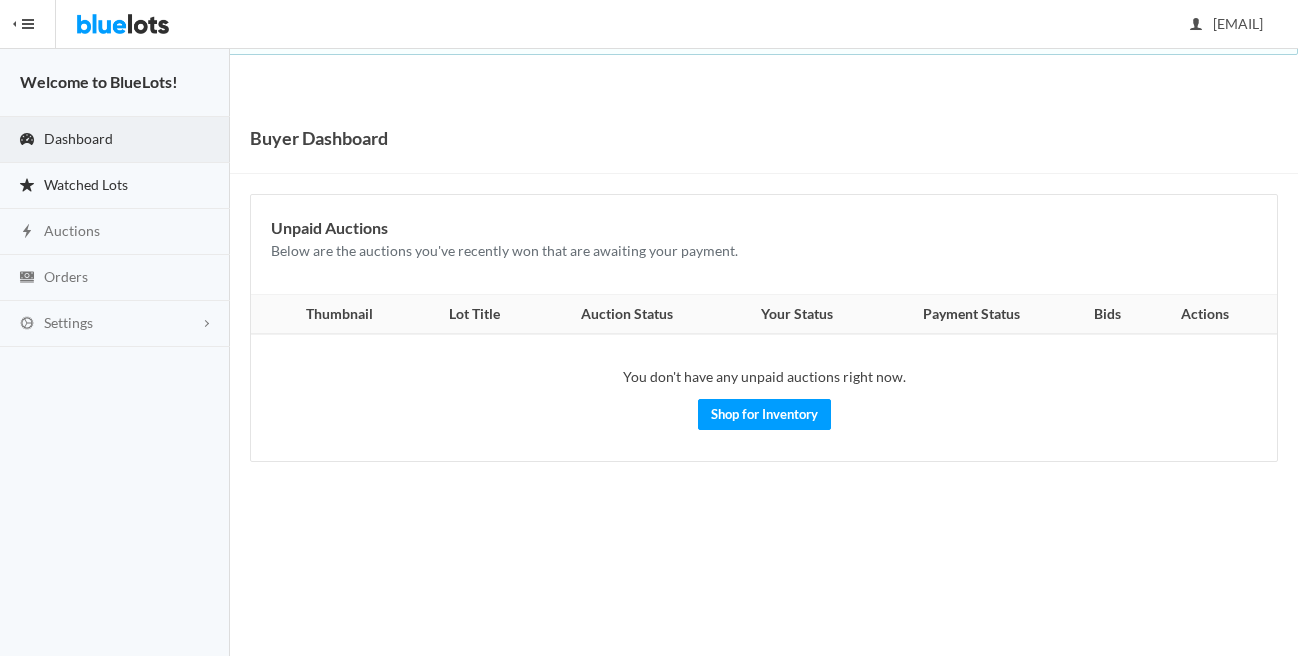 scroll, scrollTop: 0, scrollLeft: 0, axis: both 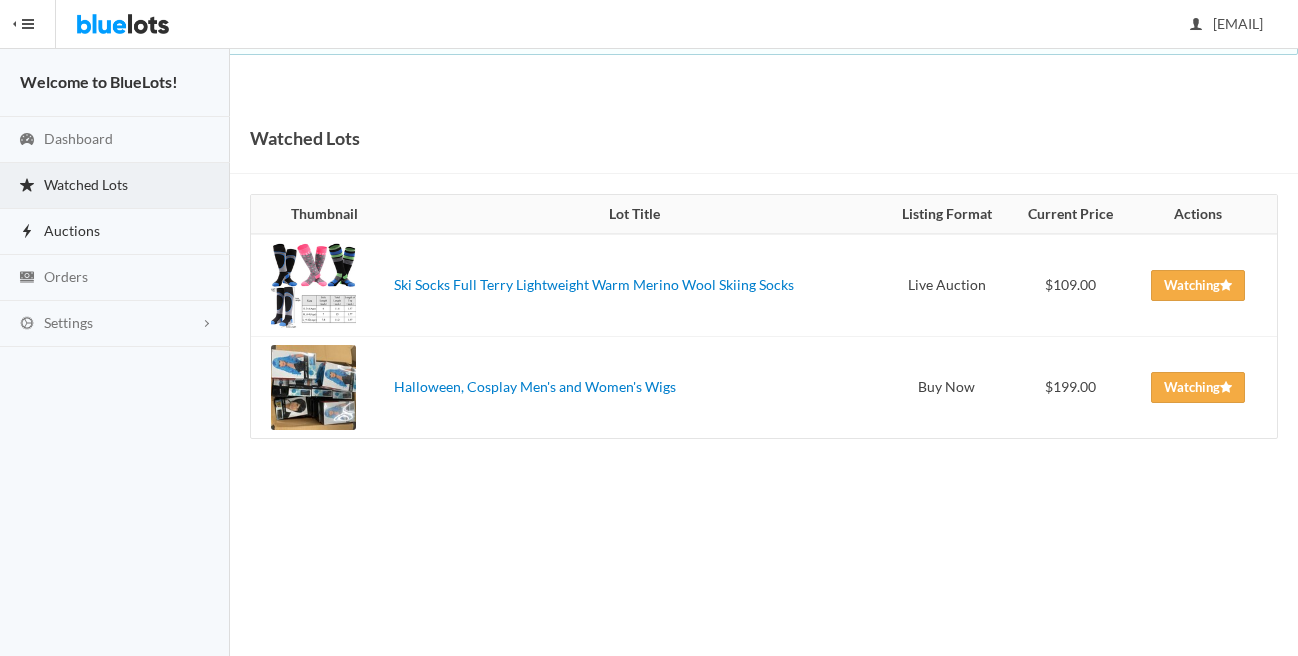 click on "Auctions" at bounding box center [72, 230] 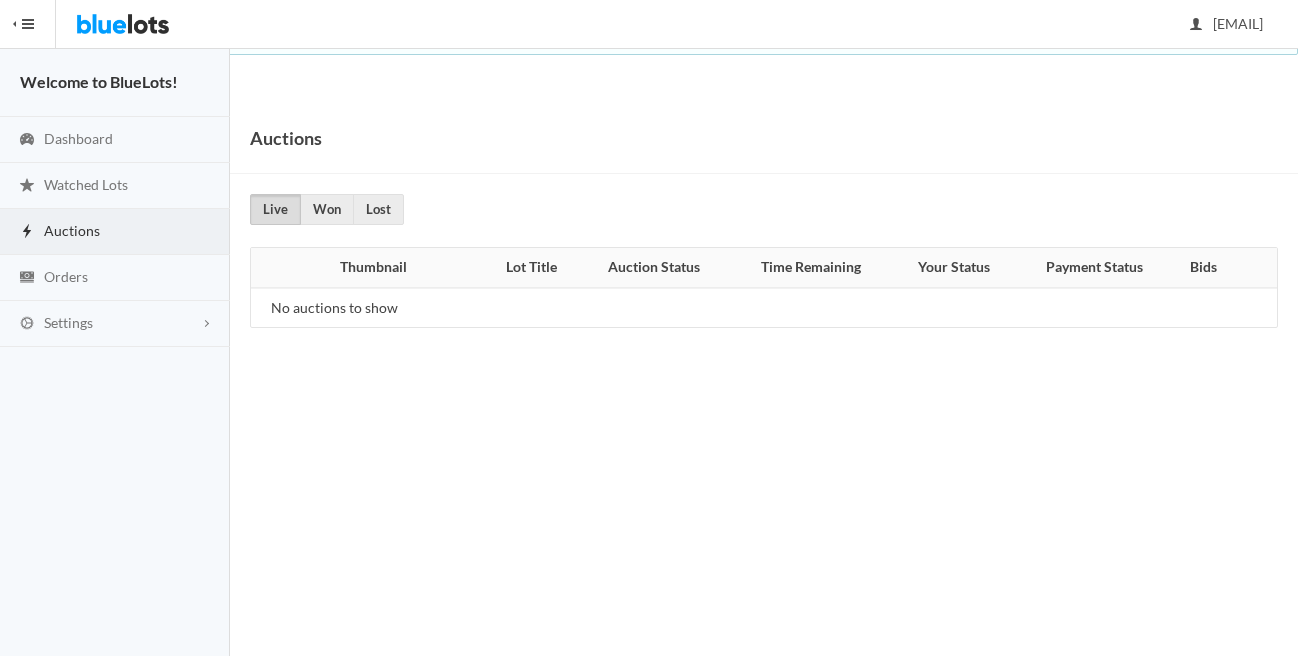 scroll, scrollTop: 0, scrollLeft: 0, axis: both 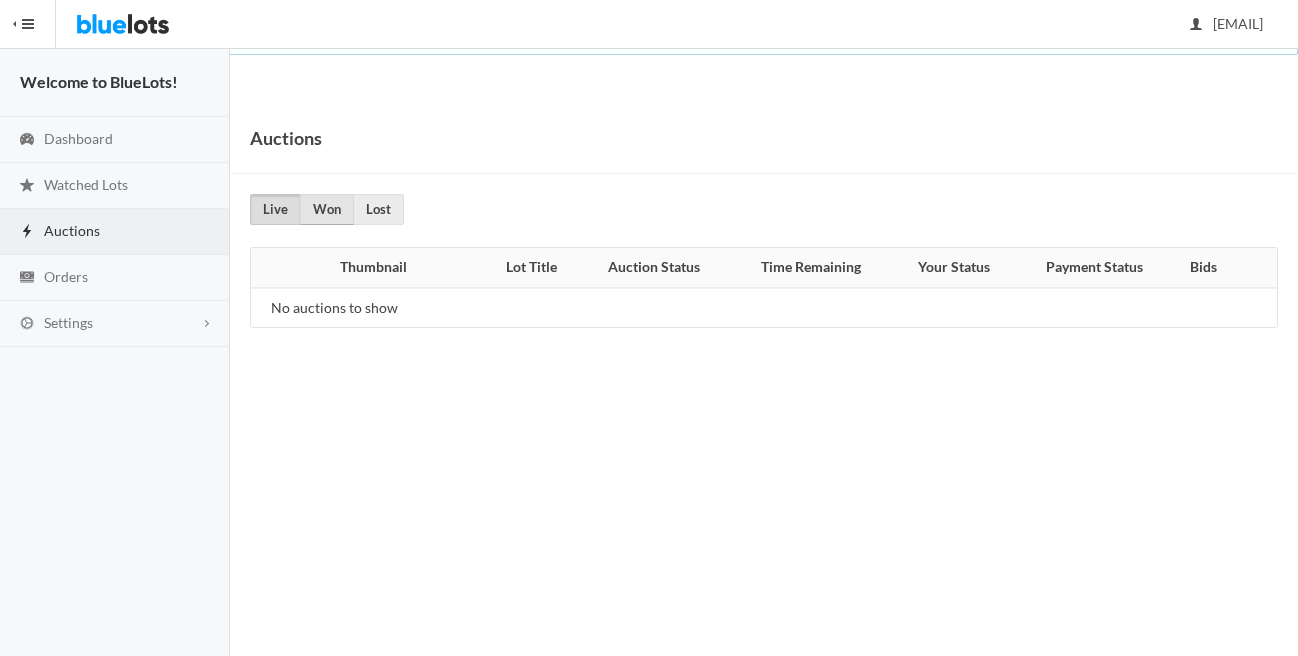click on "Won" at bounding box center [327, 209] 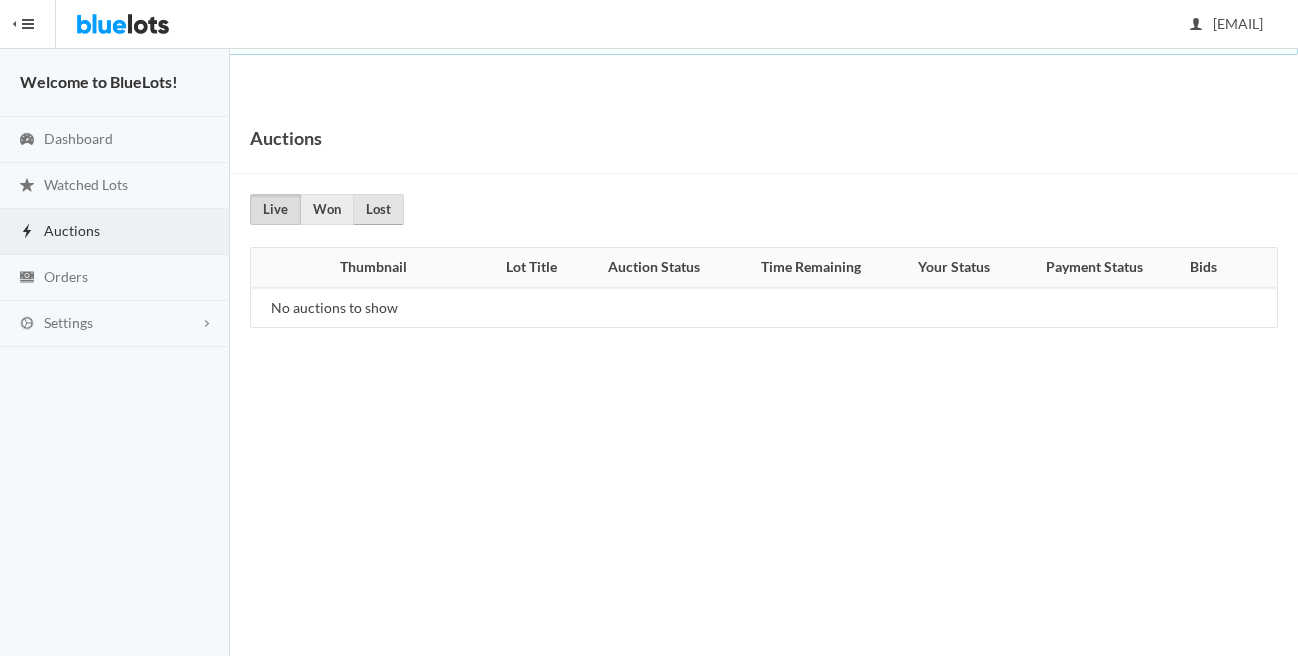 click on "Lost" at bounding box center [378, 209] 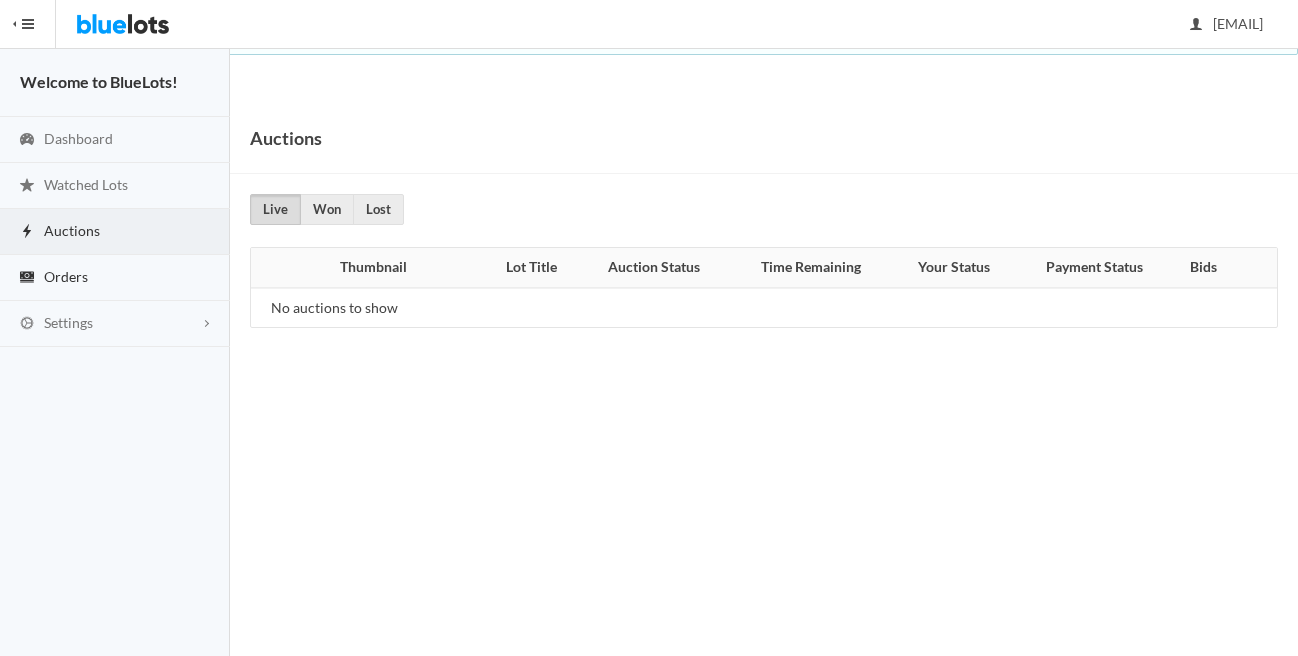 click on "Orders" at bounding box center (115, 278) 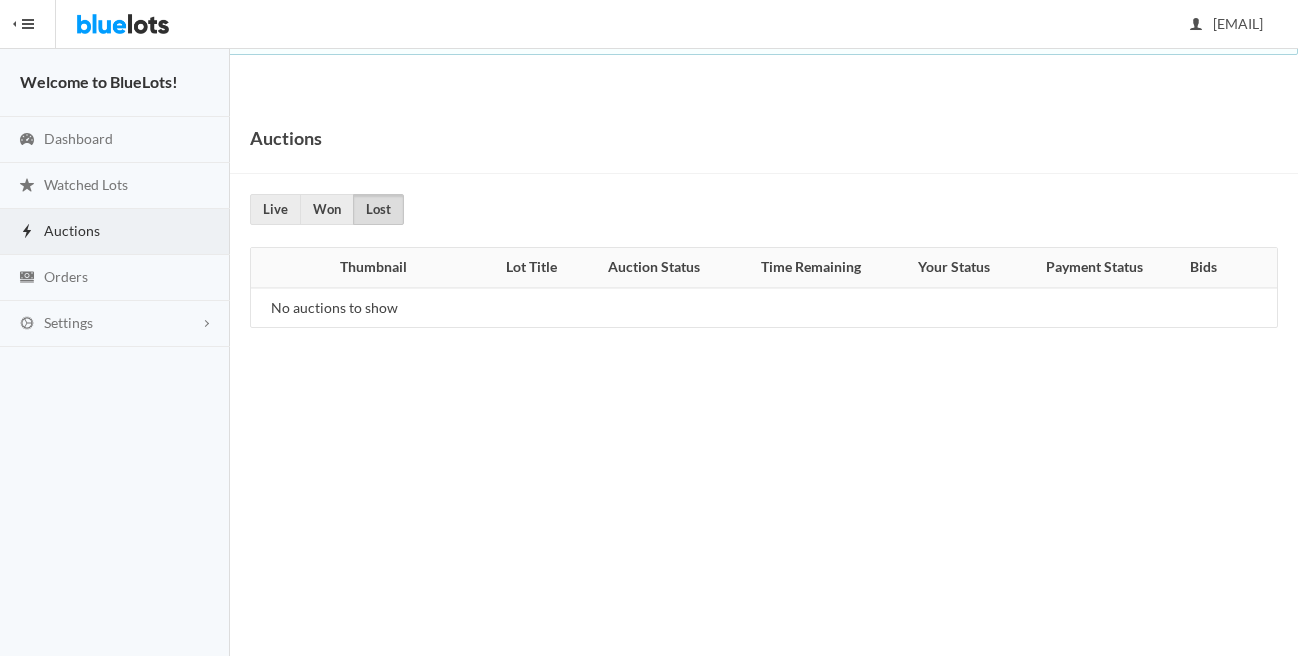 scroll, scrollTop: 0, scrollLeft: 0, axis: both 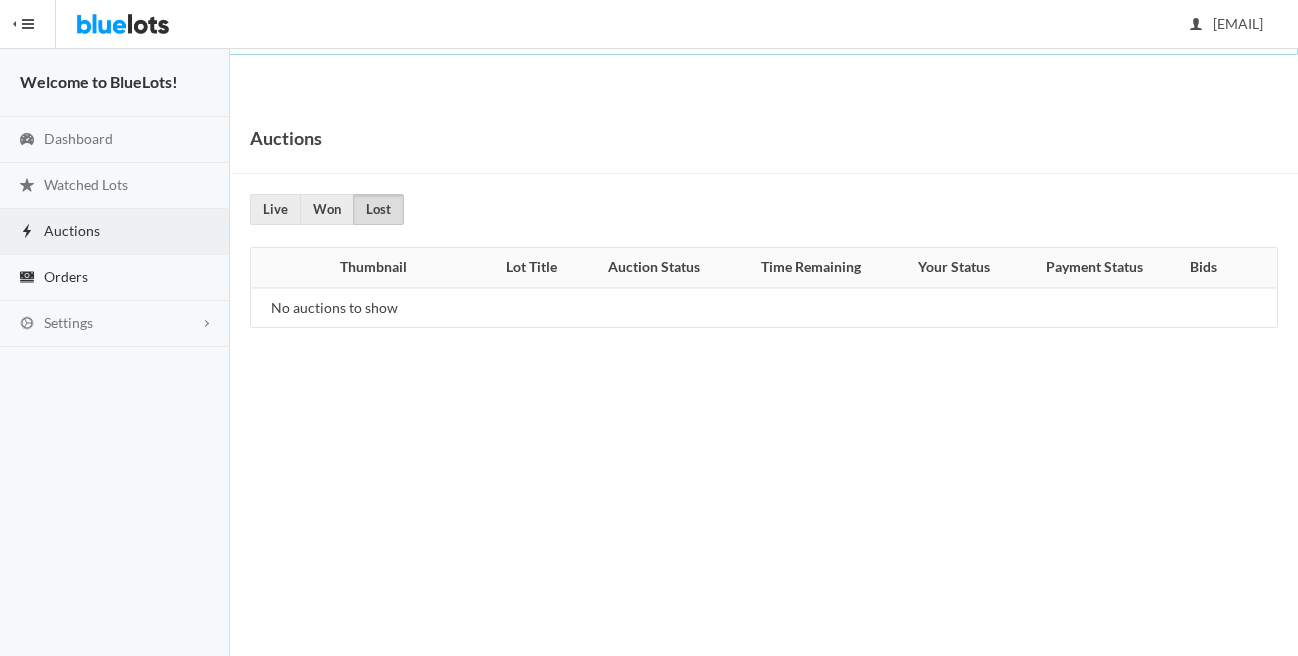 click on "Orders" at bounding box center [66, 276] 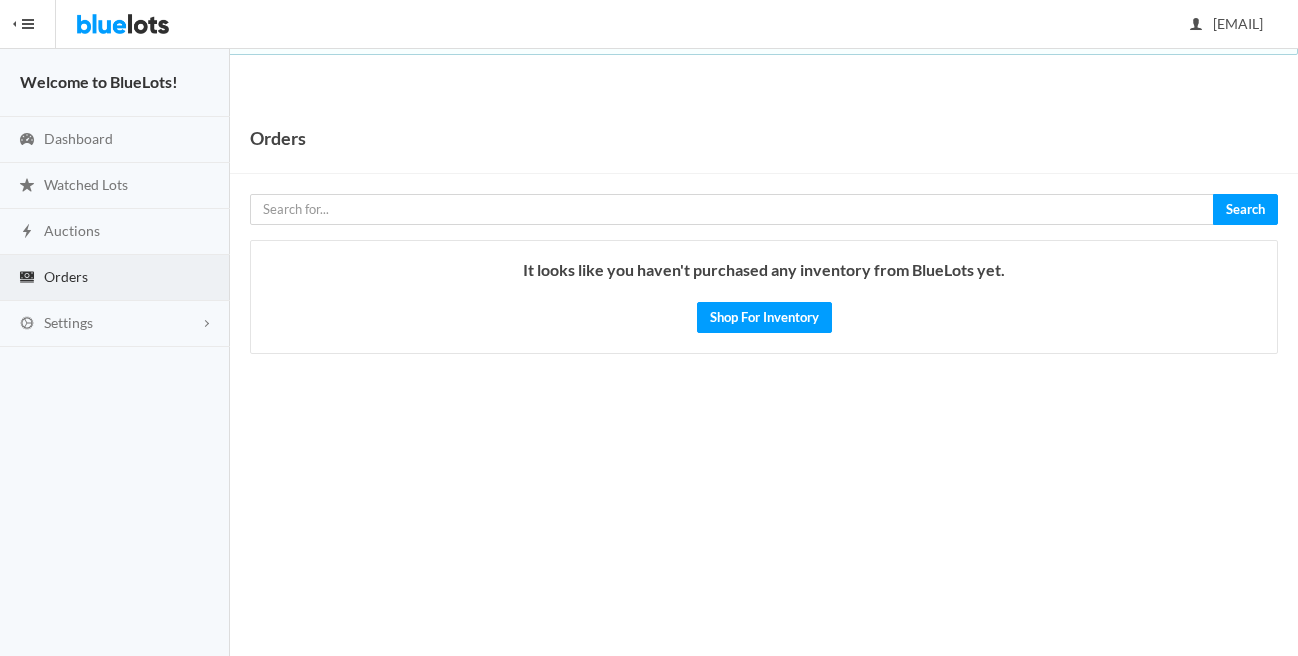 scroll, scrollTop: 0, scrollLeft: 0, axis: both 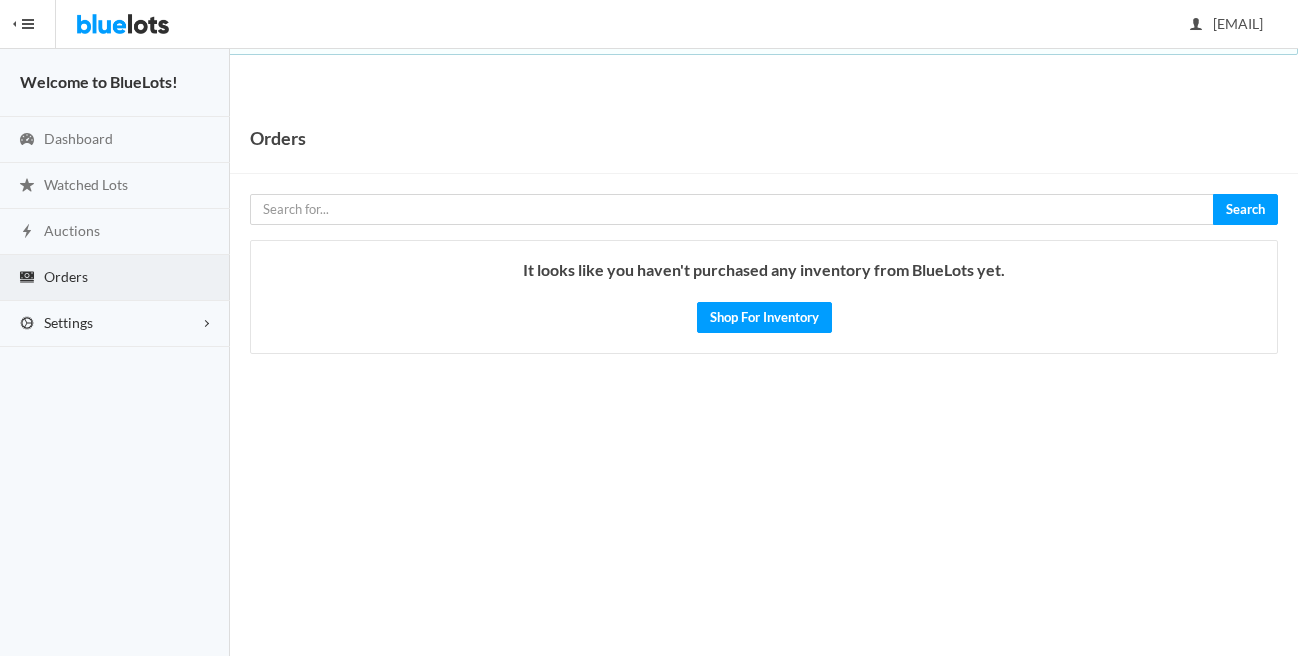 click on "Settings" at bounding box center [115, 324] 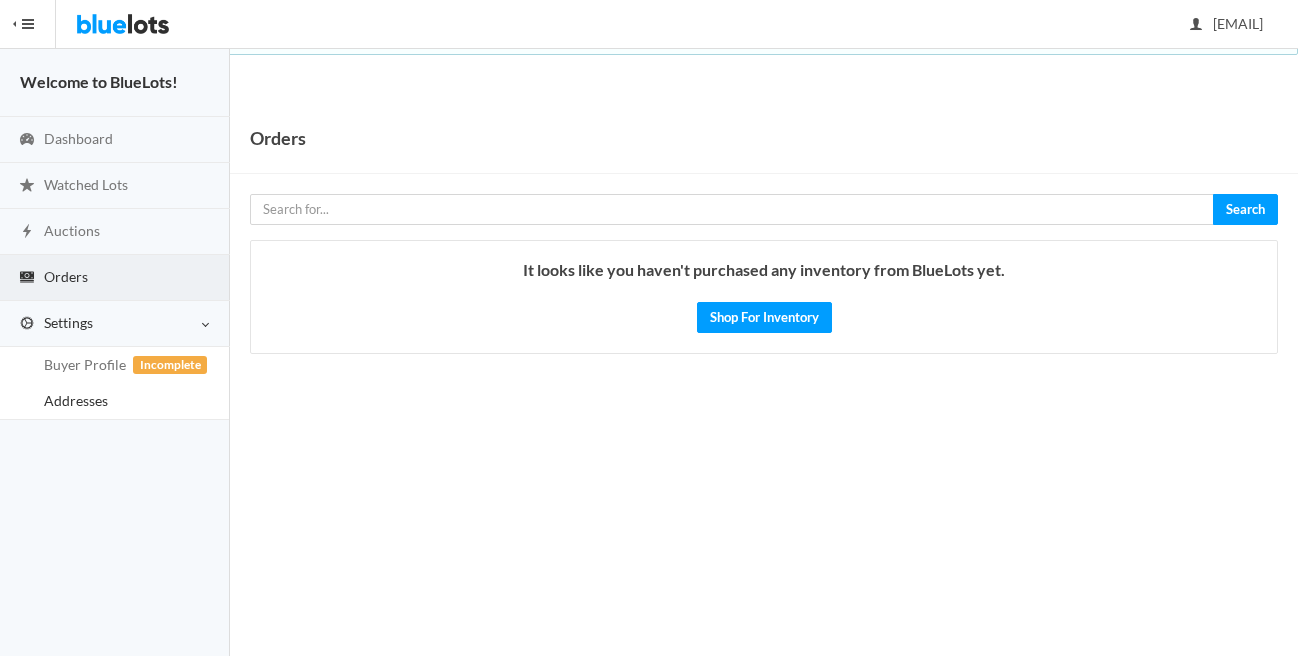click on "Addresses" at bounding box center (76, 400) 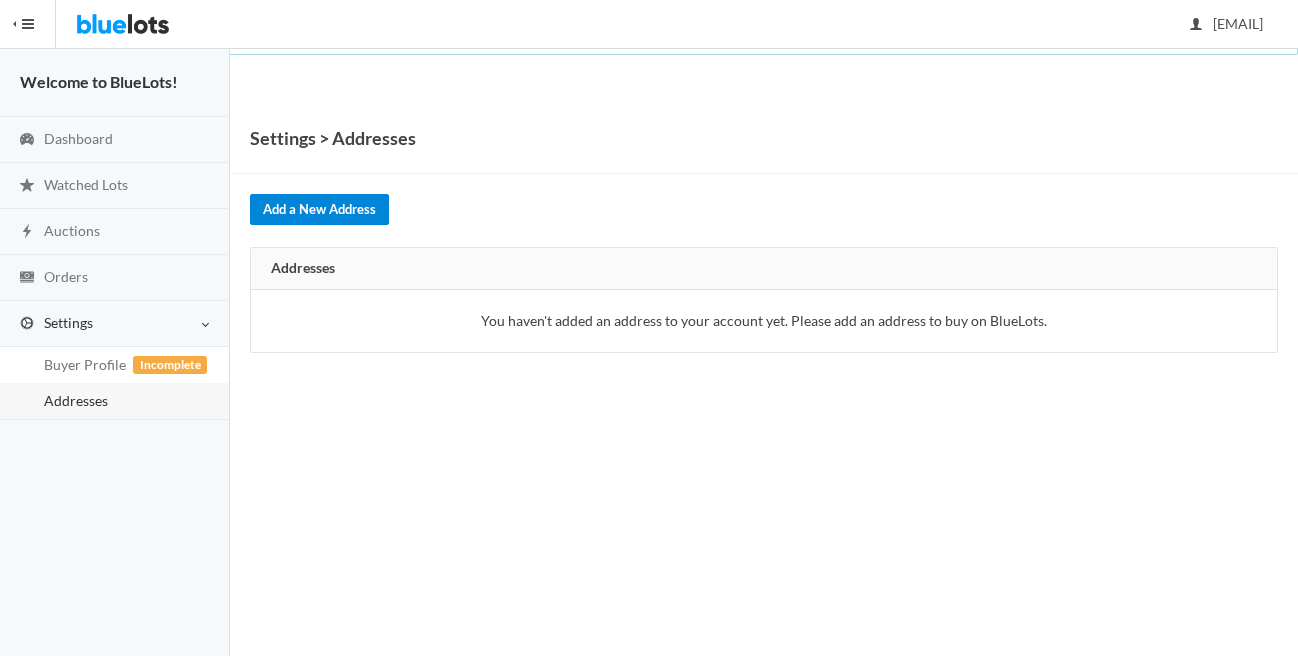 scroll, scrollTop: 0, scrollLeft: 0, axis: both 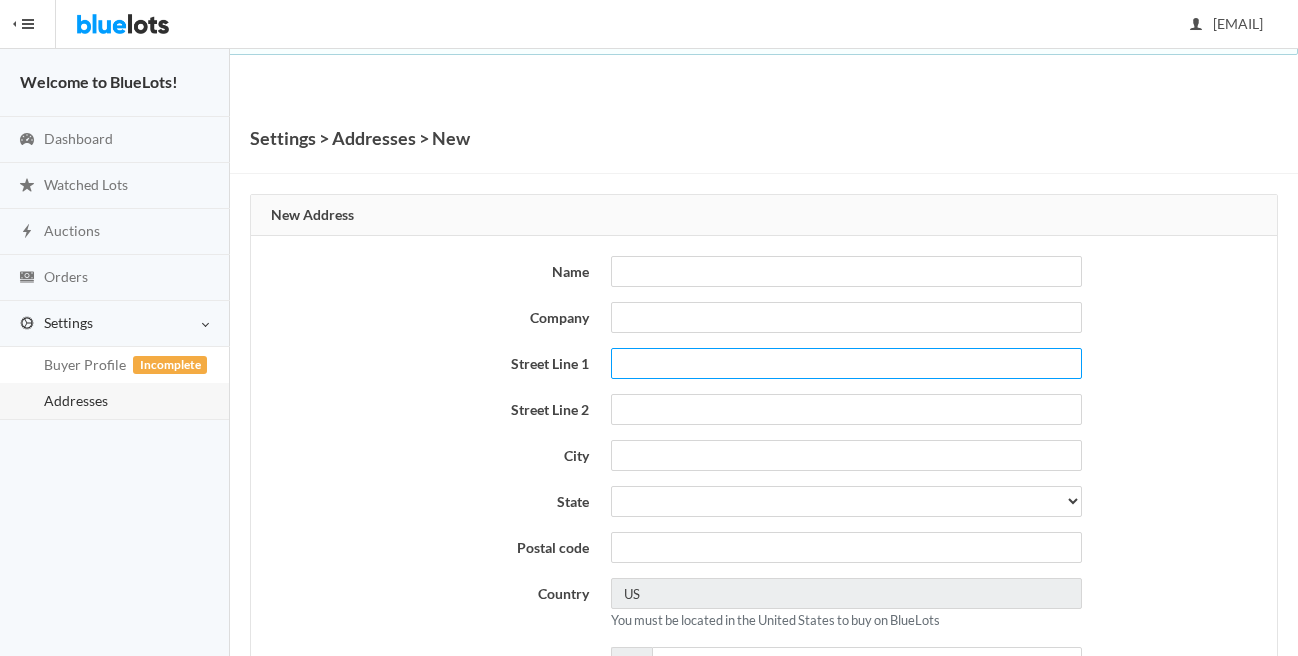 click at bounding box center (846, 363) 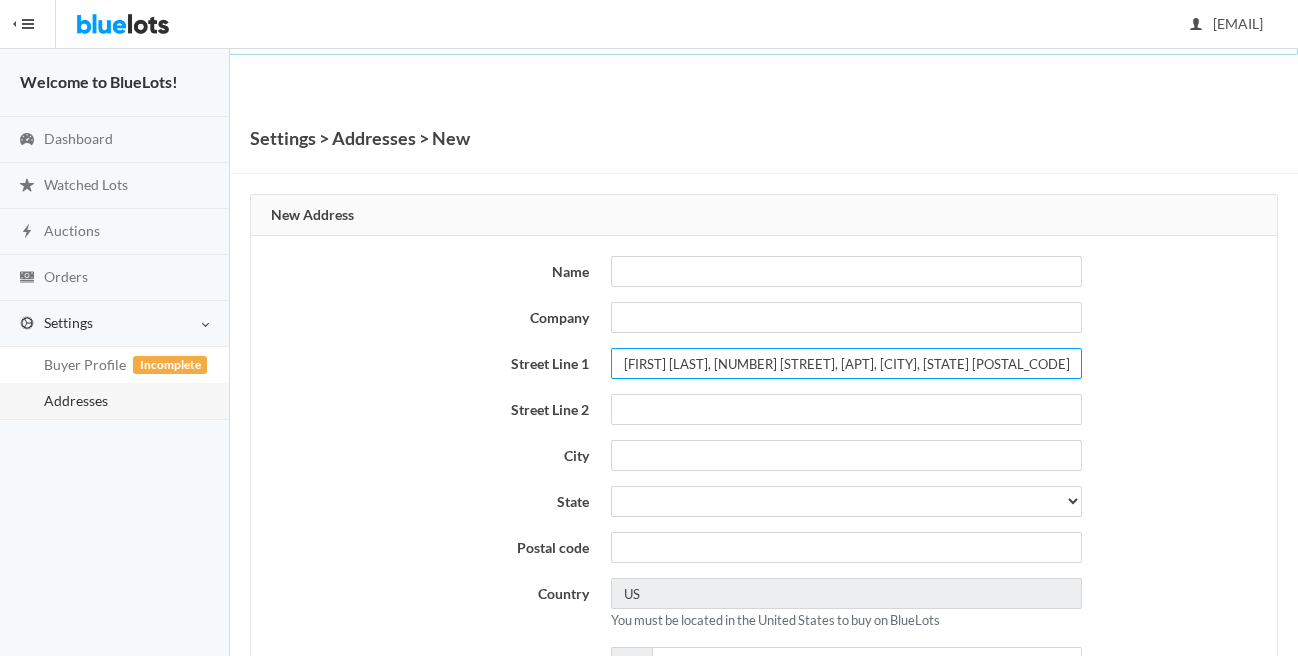 drag, startPoint x: 789, startPoint y: 368, endPoint x: 834, endPoint y: 360, distance: 45.705578 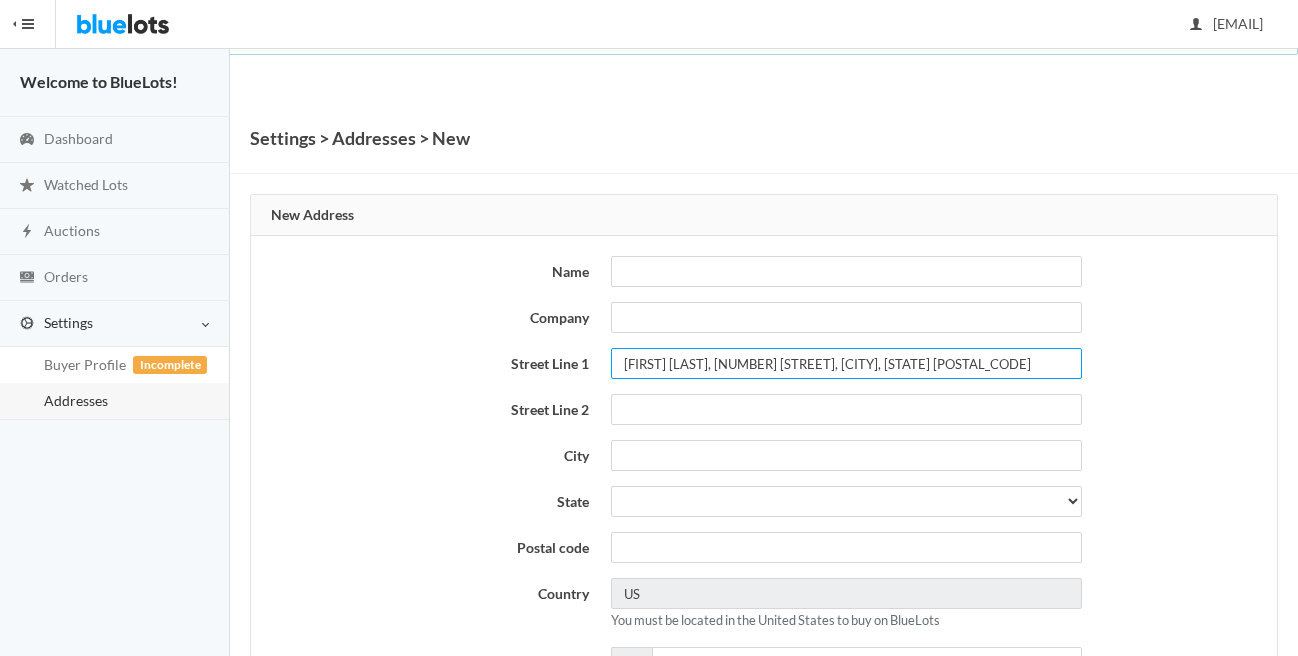 type on "[FIRST] [LAST], [NUMBER] [STREET], [CITY], [STATE] [POSTAL_CODE]" 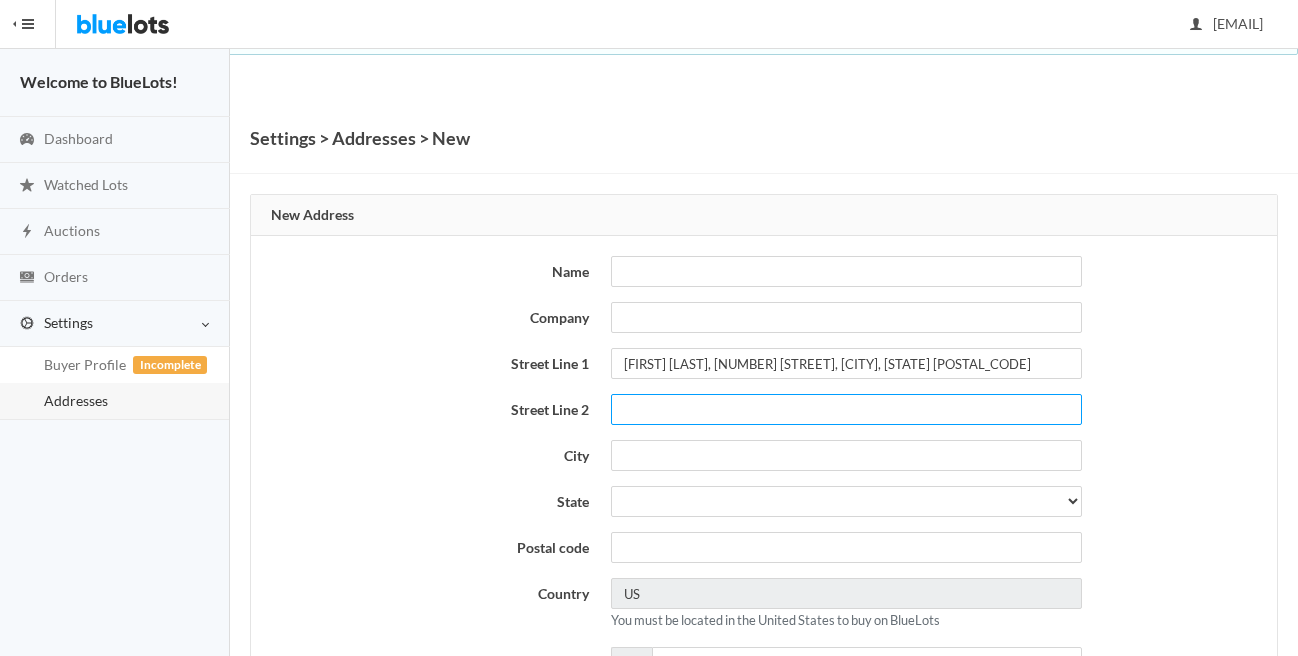 click at bounding box center [846, 409] 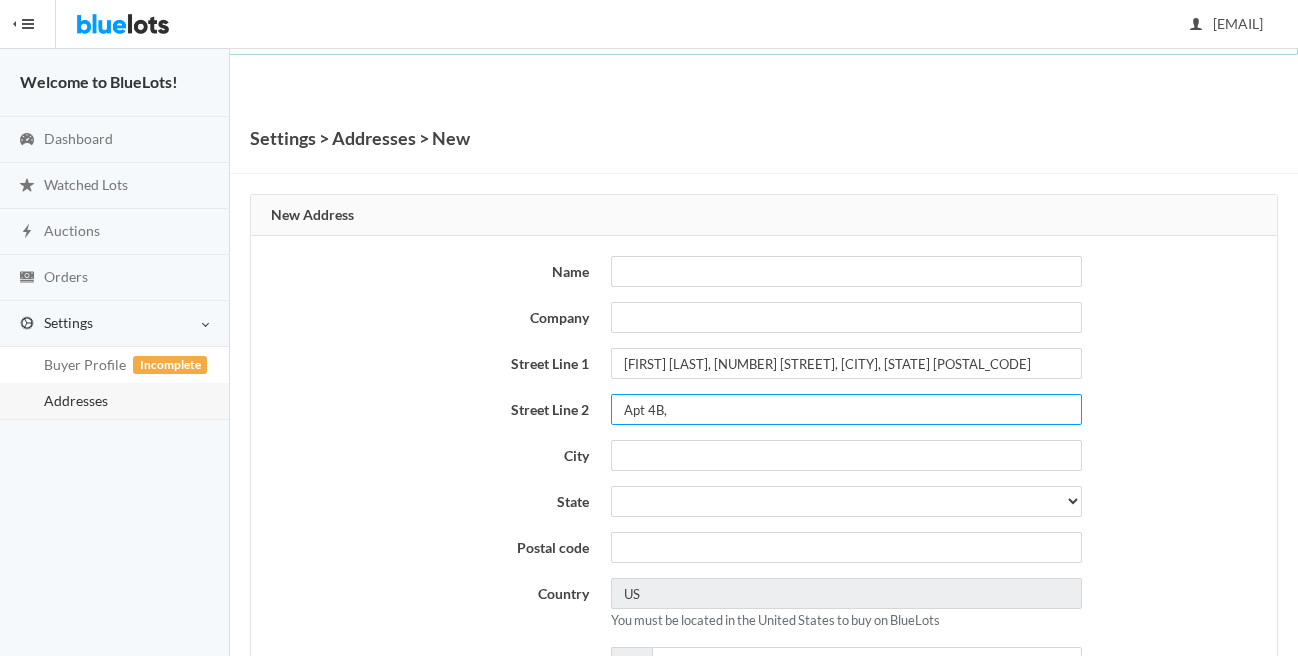 type on "Apt 4B," 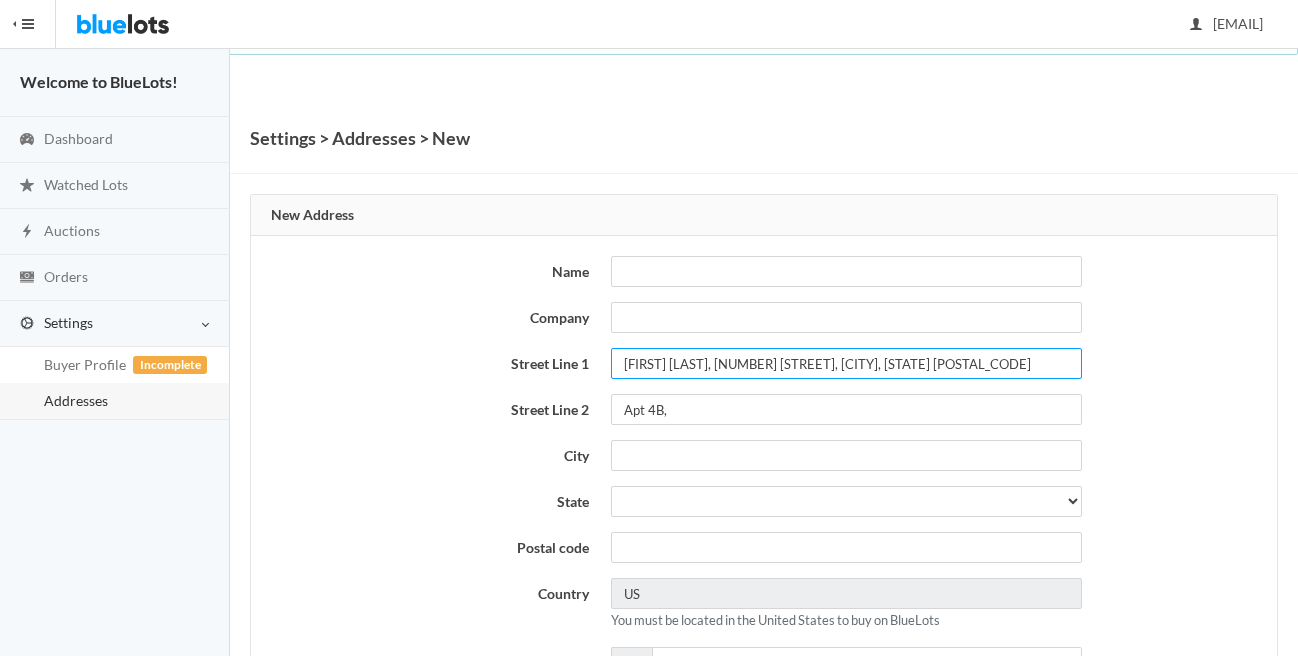 drag, startPoint x: 790, startPoint y: 366, endPoint x: 907, endPoint y: 358, distance: 117.273186 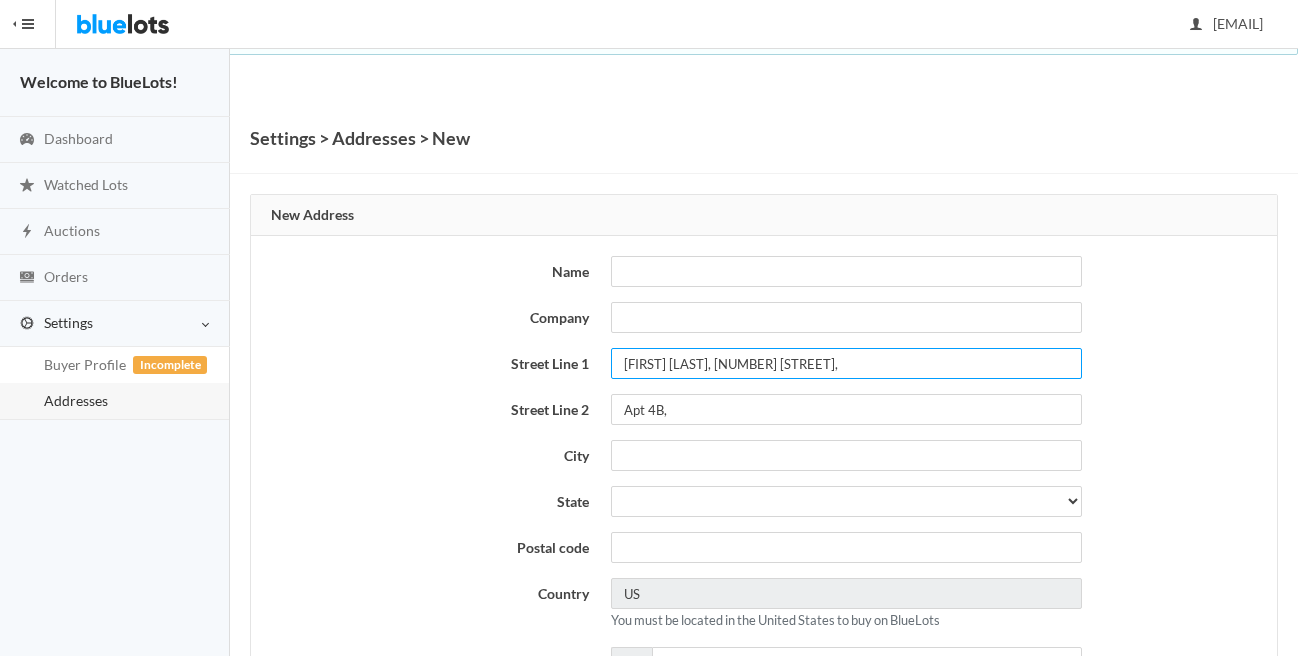 type on "John Smith, 123 Main Street," 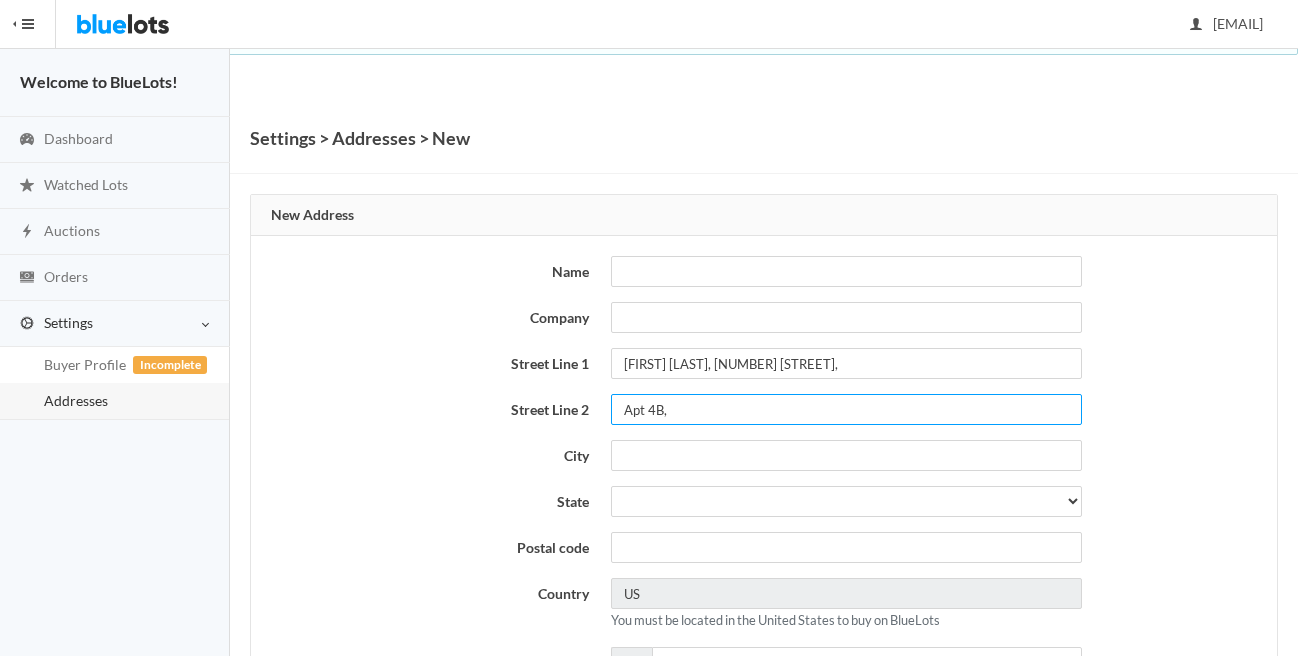 click on "Apt 4B," at bounding box center (846, 409) 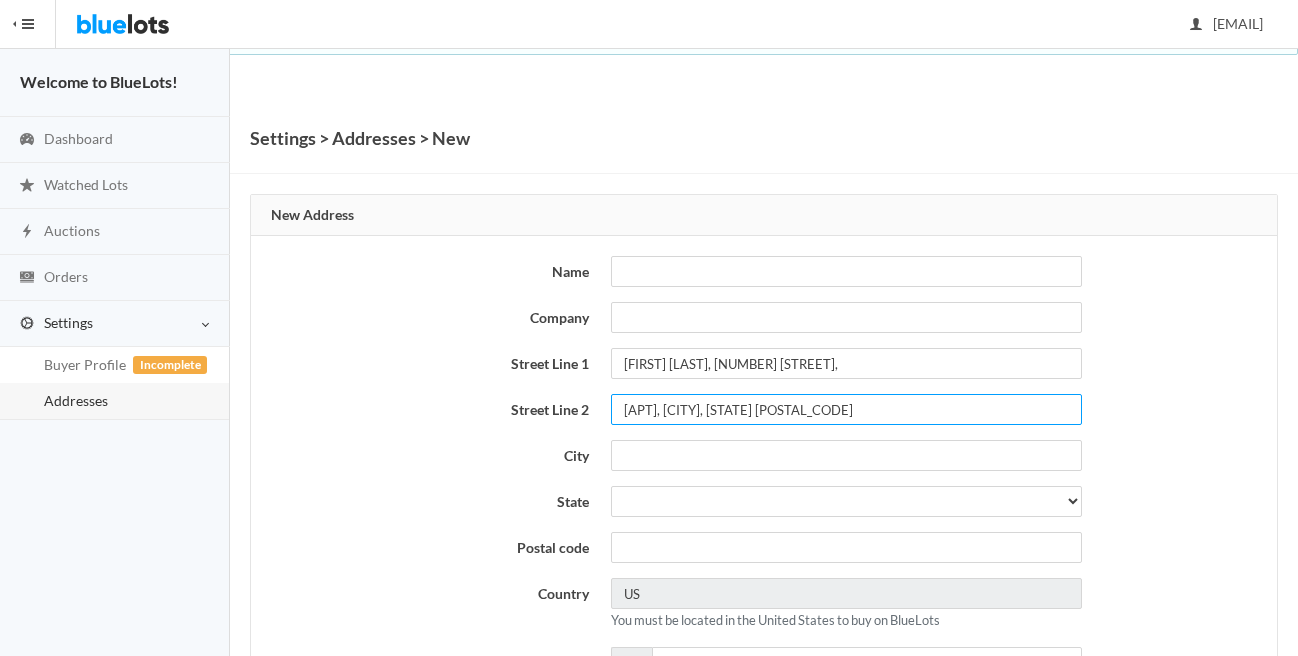 type on "Apt 4B, Anytown, CA 90210" 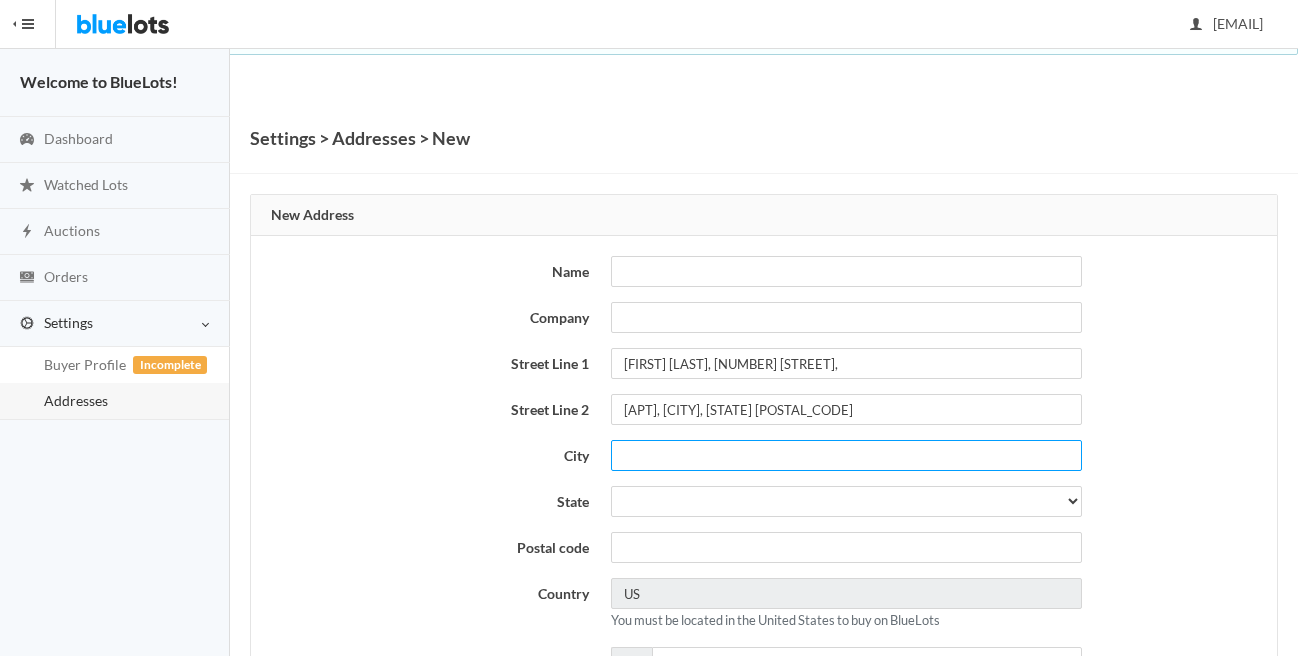 click at bounding box center (846, 455) 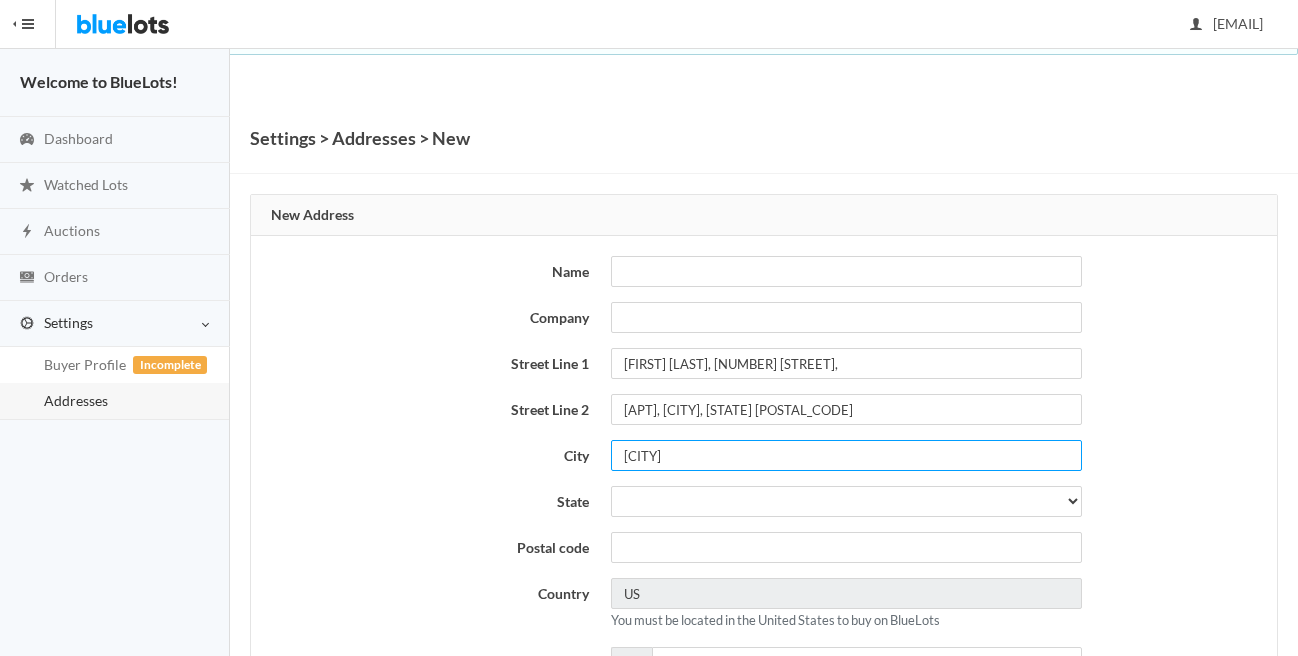 type on "Anytown" 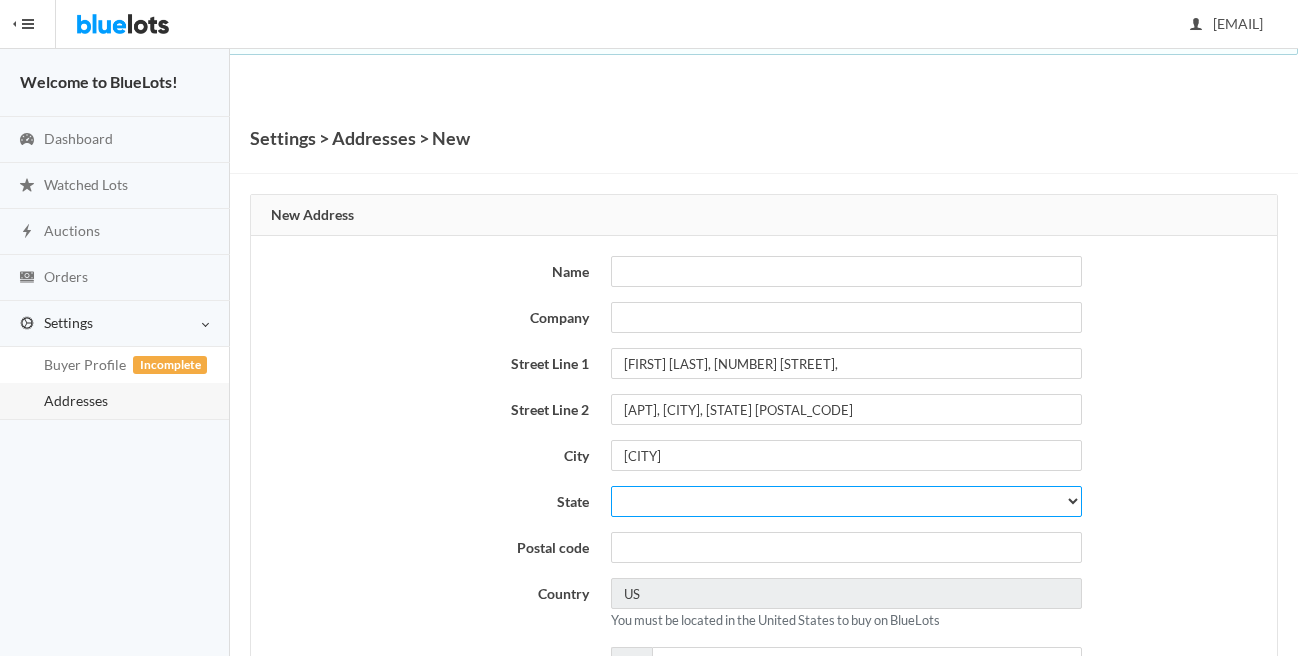 click on "Alabama
Alaska
Arizona
Arkansas
California
Colorado
Connecticut
Delaware
District of Columbia
Florida
Georgia
Hawaii
Idaho
Illinois
Indiana
Iowa
Kansas
Kentucky
Louisiana
Maine
Maryland
Massachusetts
Michigan
Minnesota
Mississippi
Missouri
Montana
Nebraska
Nevada
New Hampshire
New Jersey
New Mexico
New York
North Carolina
North Dakota
Ohio
Oklahoma
Oregon
Pennsylvania
Rhode Island
South Carolina
South Dakota
Tennessee
Texas
Utah
Vermont
Virginia
Washington
West Virginia
Wisconsin
Wyoming" at bounding box center (846, 501) 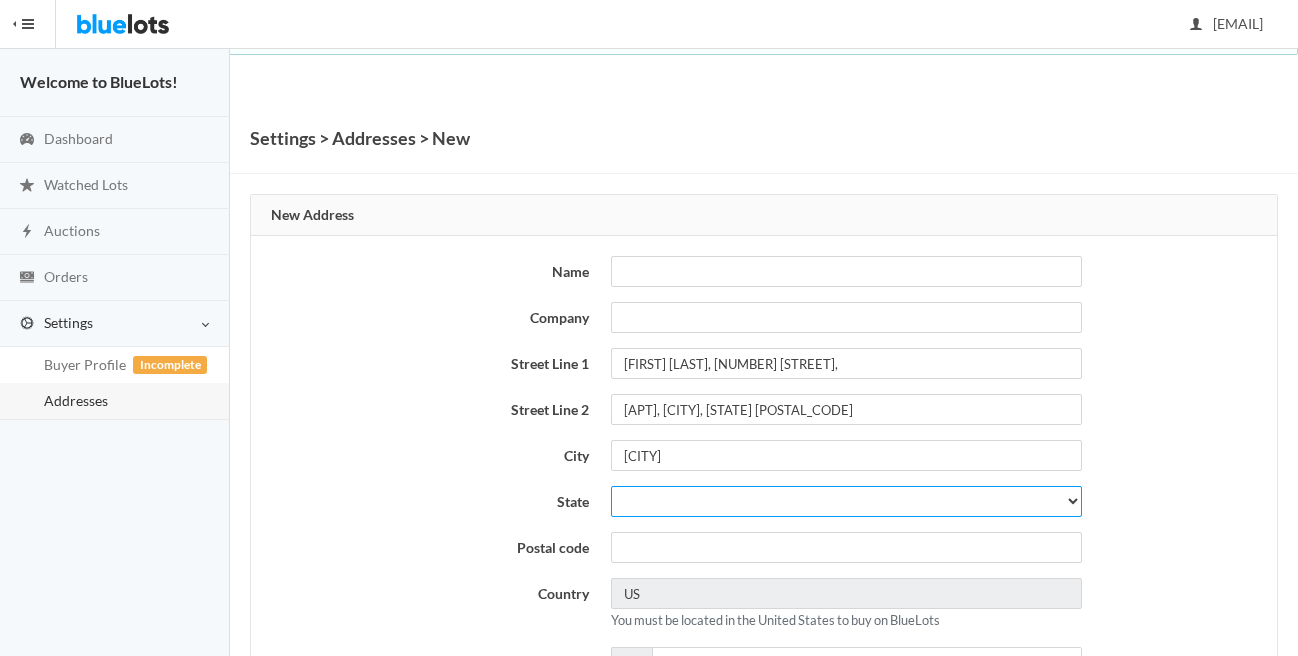select on "CA" 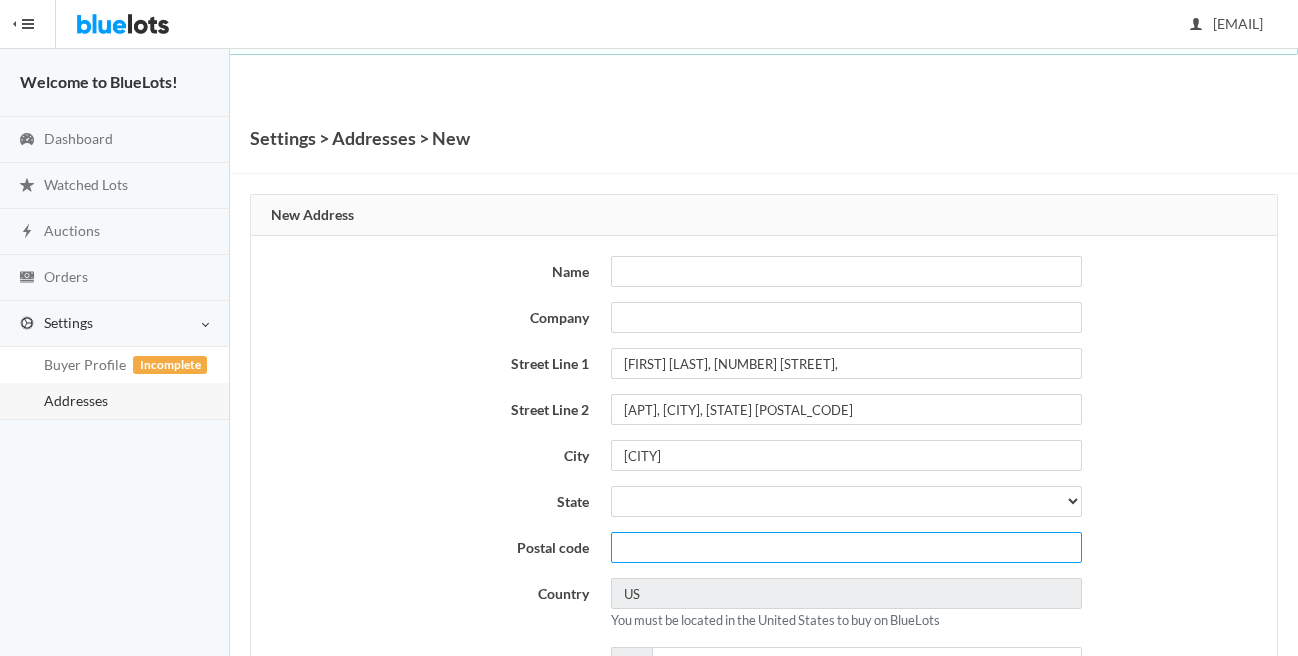 click at bounding box center [846, 547] 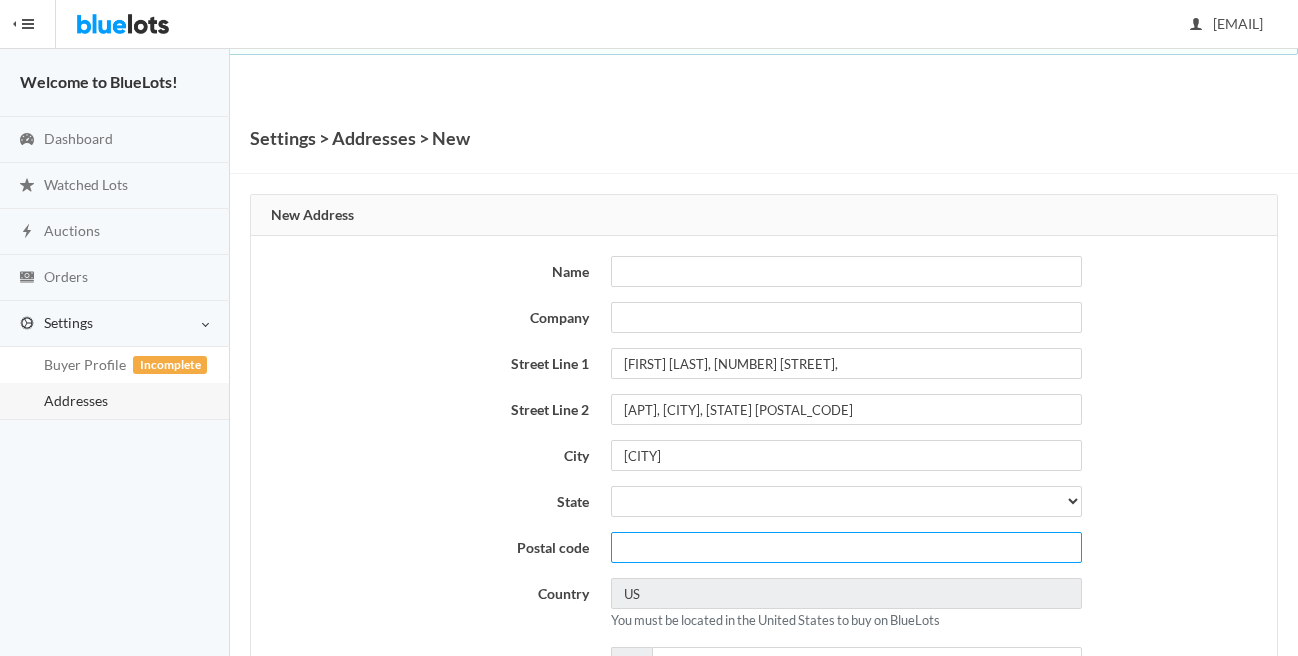 paste on "90001" 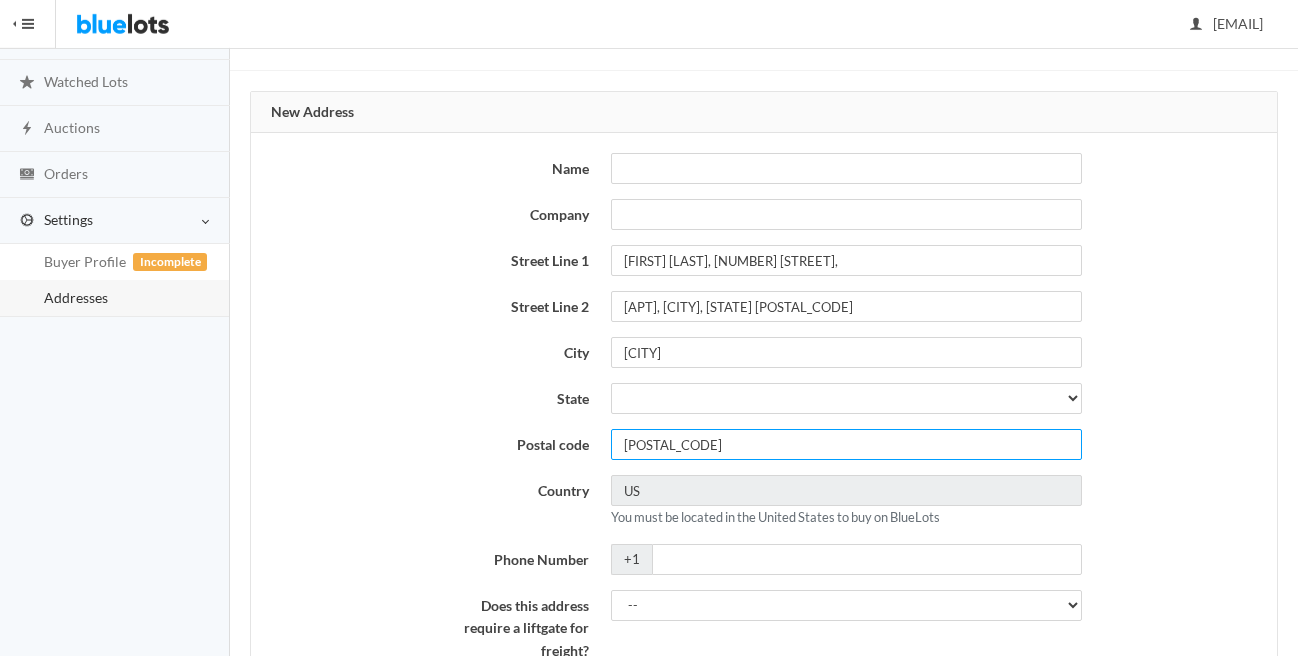 scroll, scrollTop: 228, scrollLeft: 0, axis: vertical 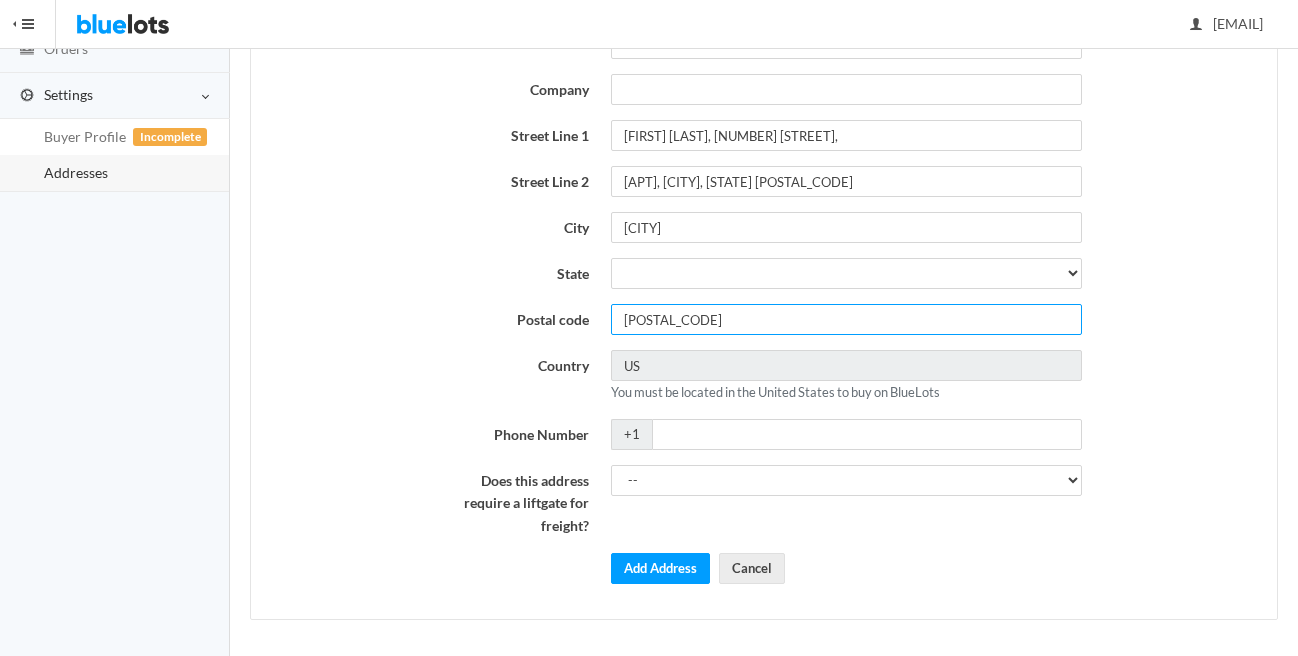 type on "90001" 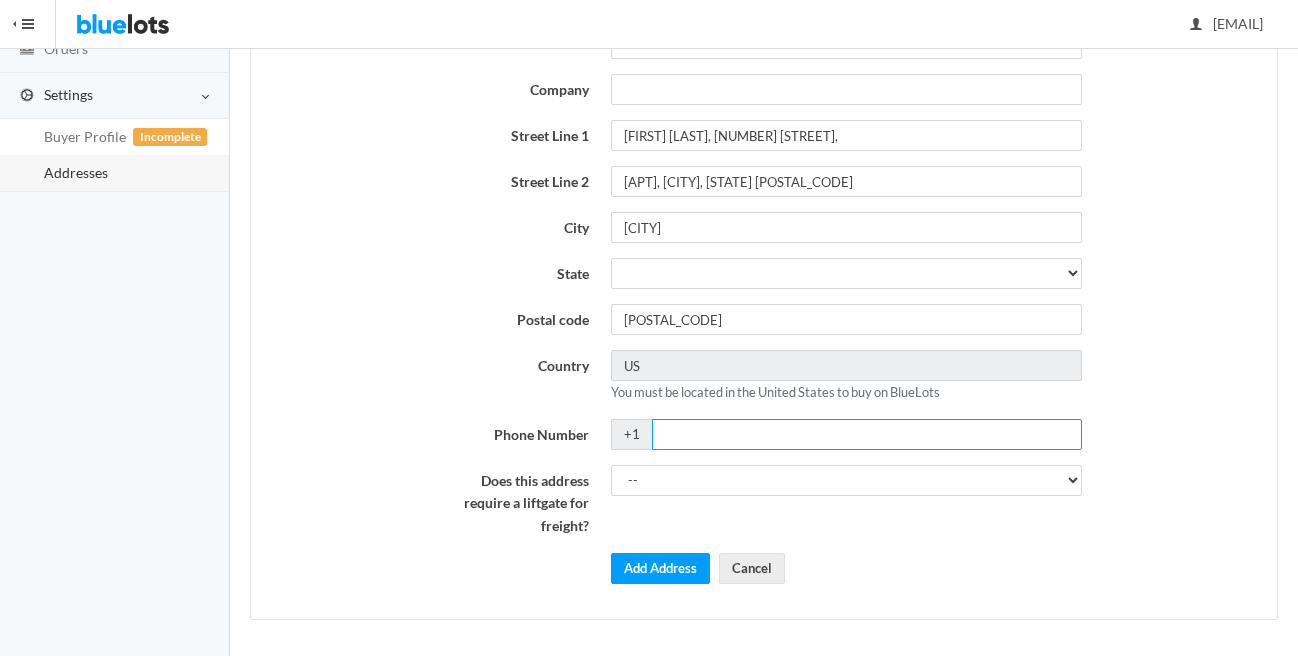 click on "Phone Number" at bounding box center (867, 434) 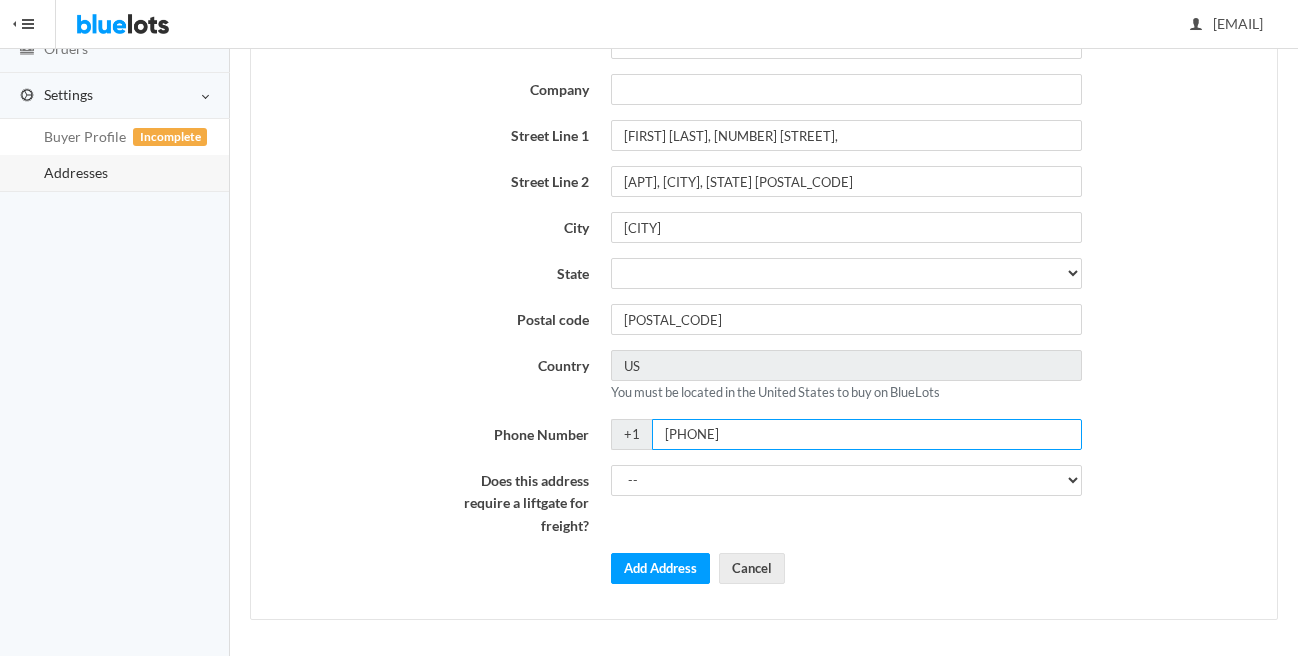 type on "2054639874" 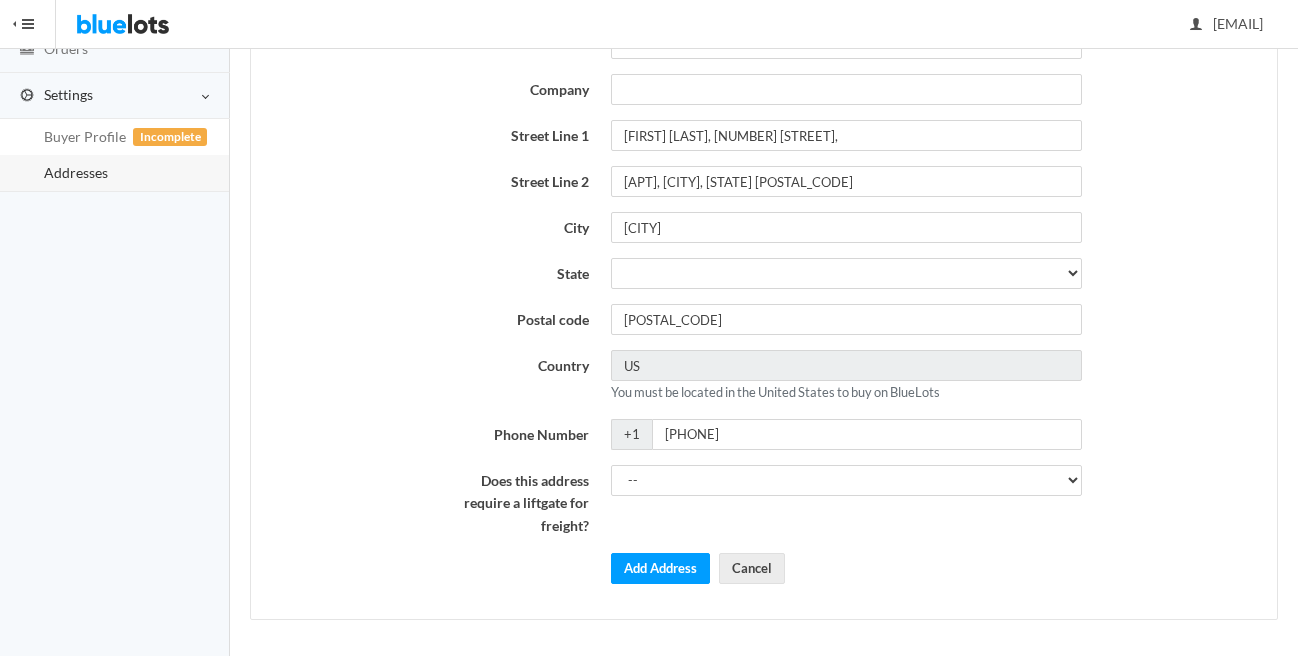 click on "Does this address require a liftgate for freight?
--
Yes
No" at bounding box center [763, 501] 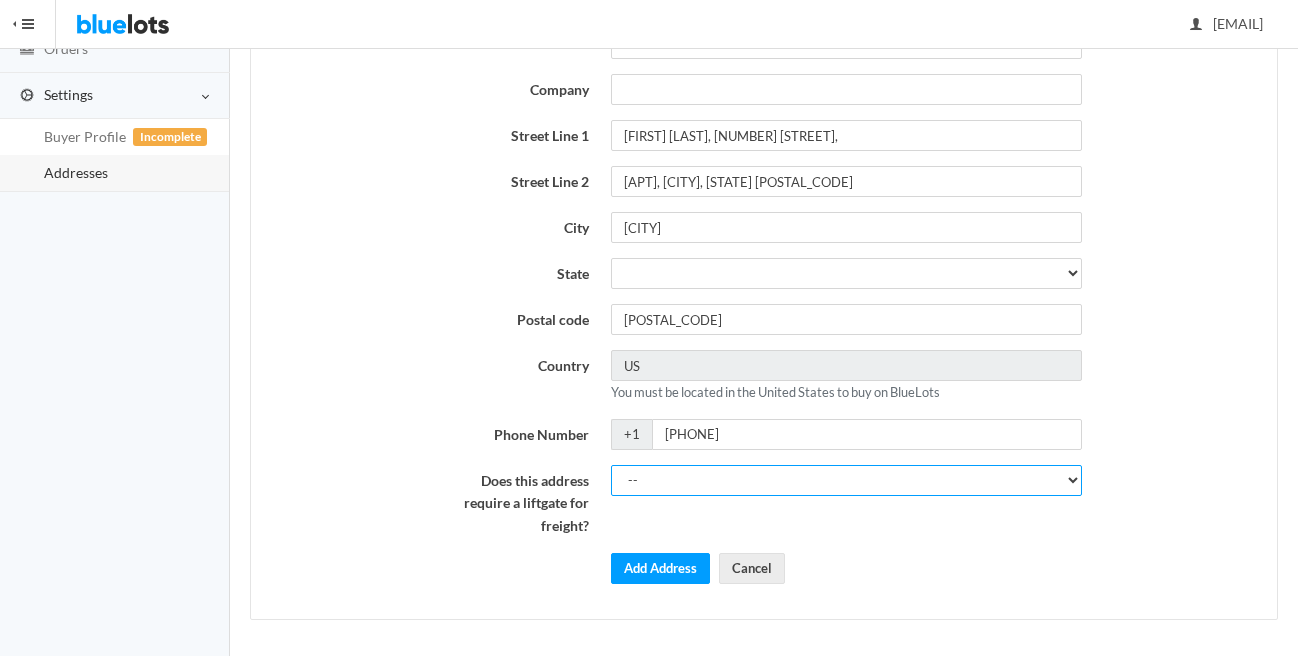 click on "--
Yes
No" at bounding box center (846, 480) 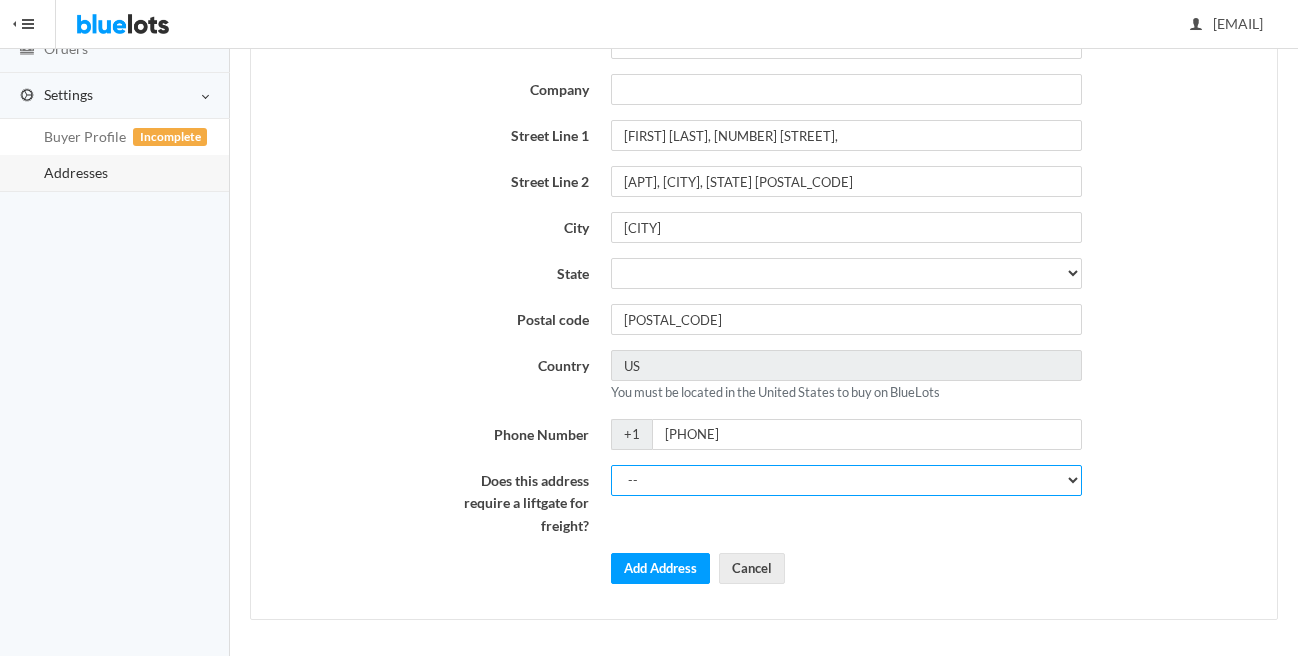 select on "0" 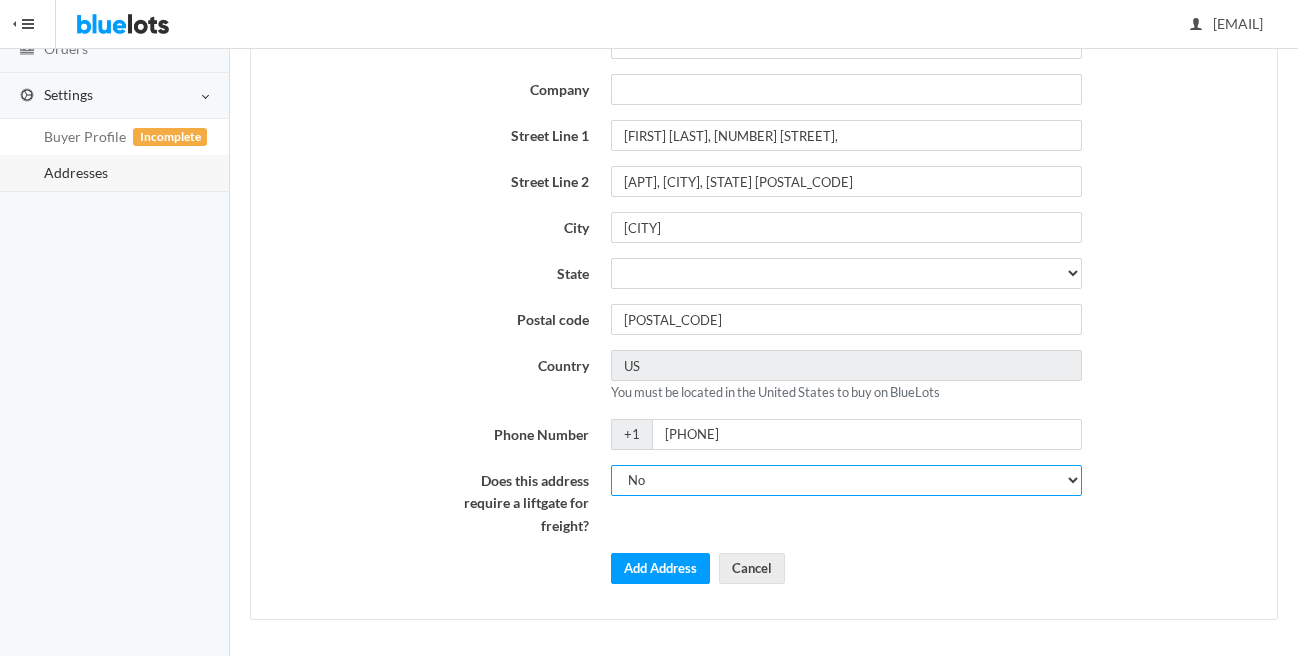 click on "No" at bounding box center (0, 0) 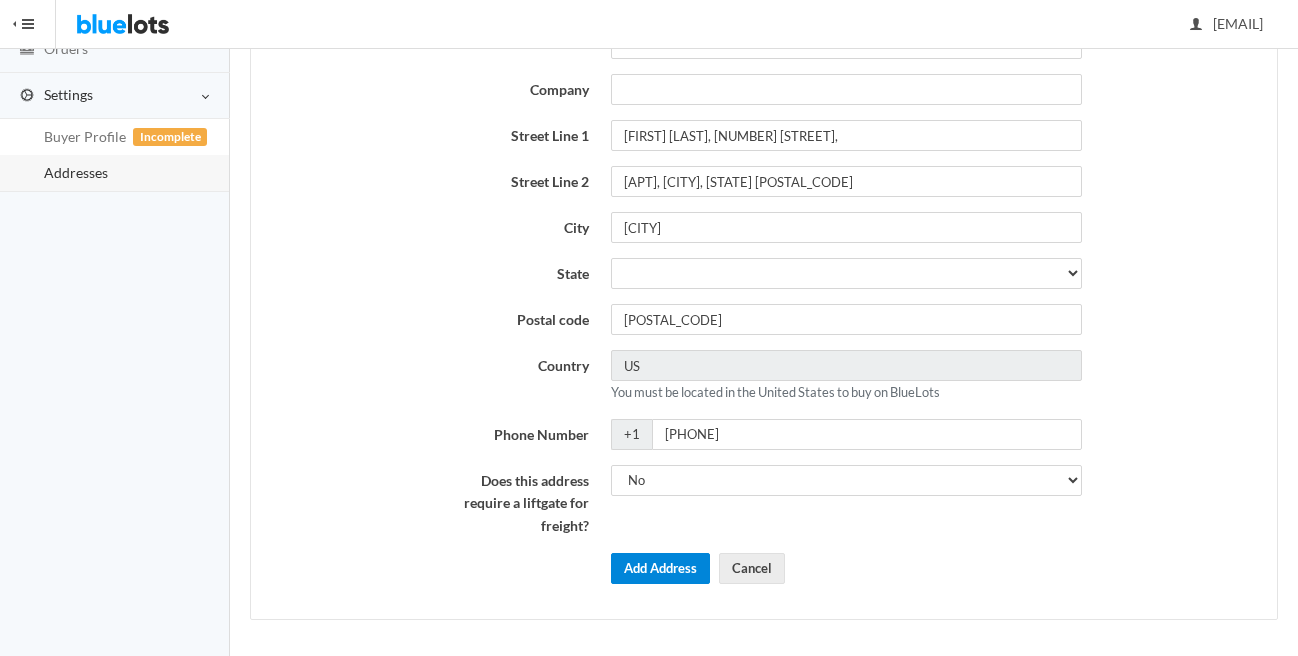 click on "Add Address" at bounding box center (660, 568) 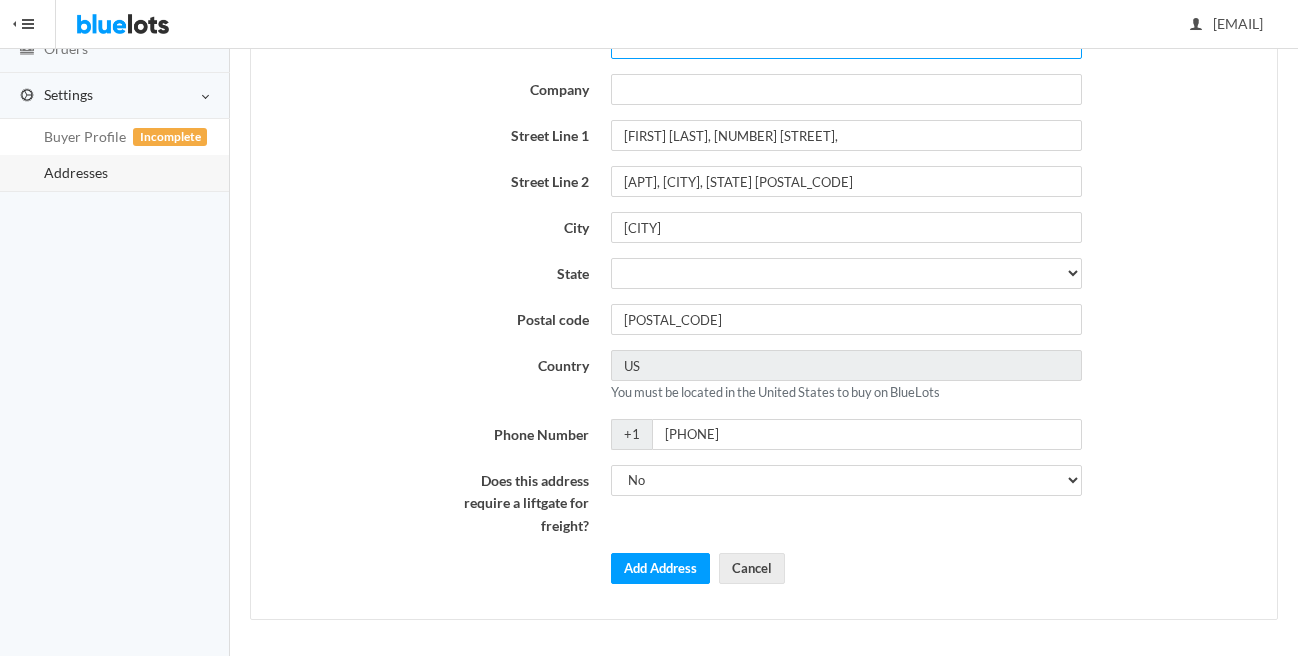 scroll, scrollTop: 0, scrollLeft: 0, axis: both 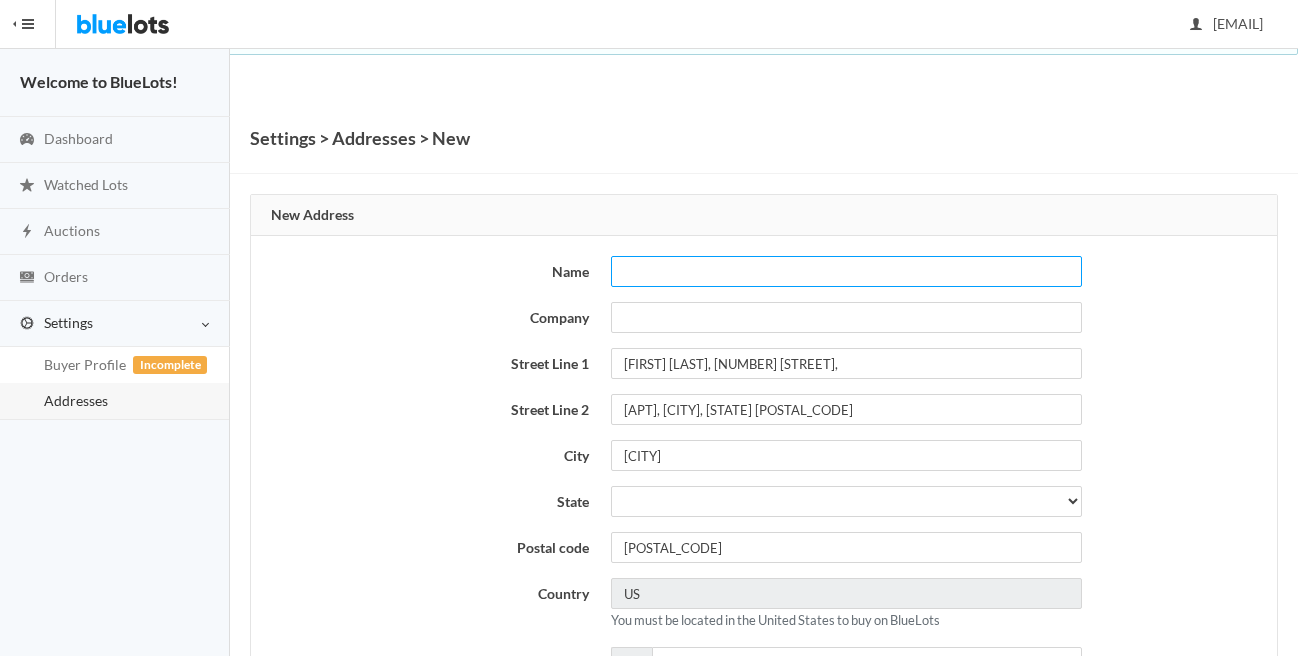 click at bounding box center [846, 271] 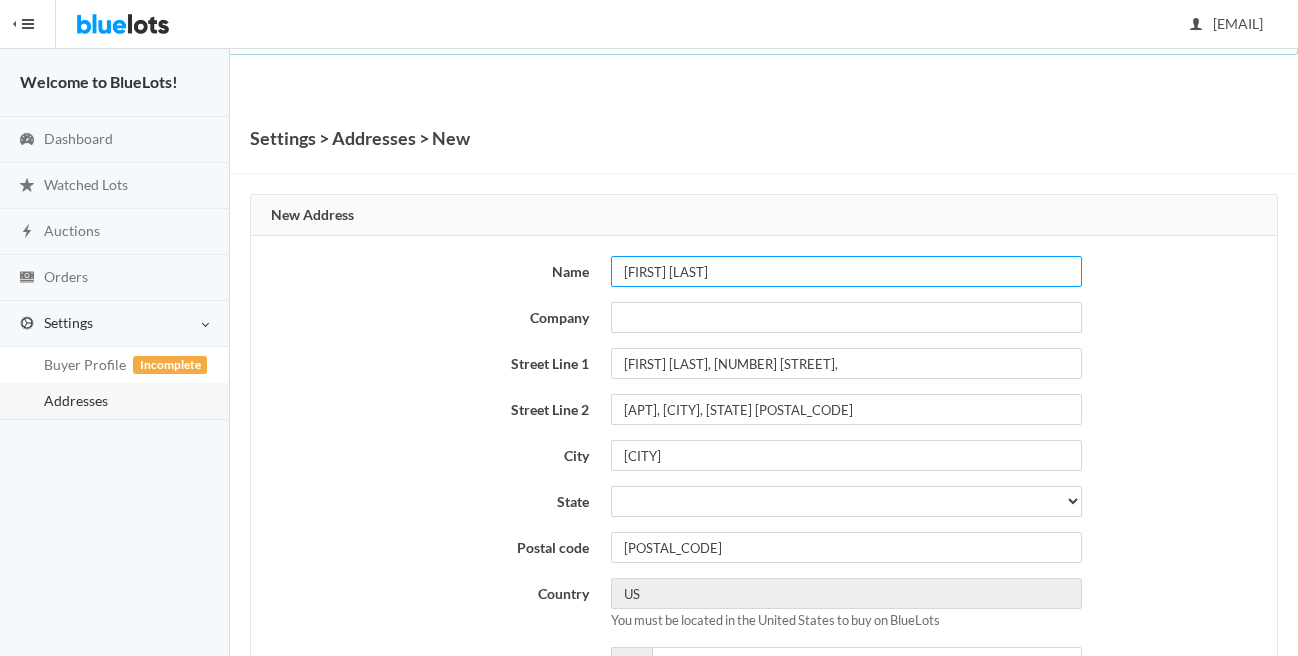 type on "Alice Test" 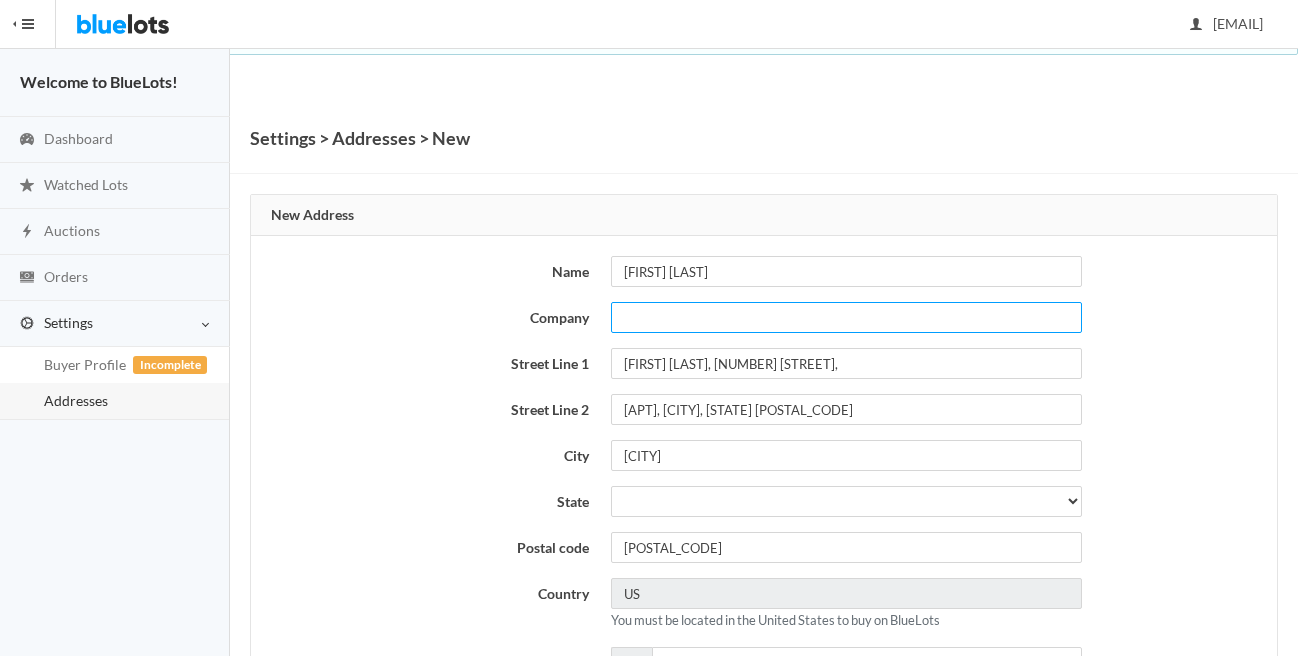 click at bounding box center [846, 317] 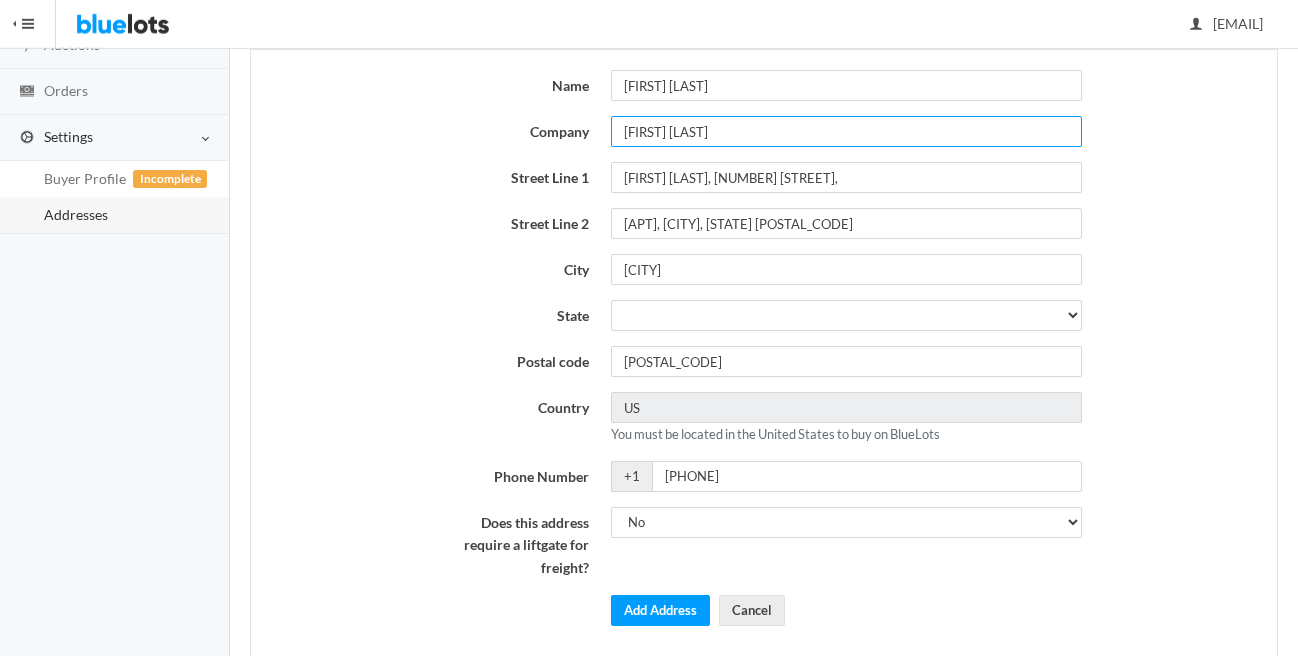 scroll, scrollTop: 232, scrollLeft: 0, axis: vertical 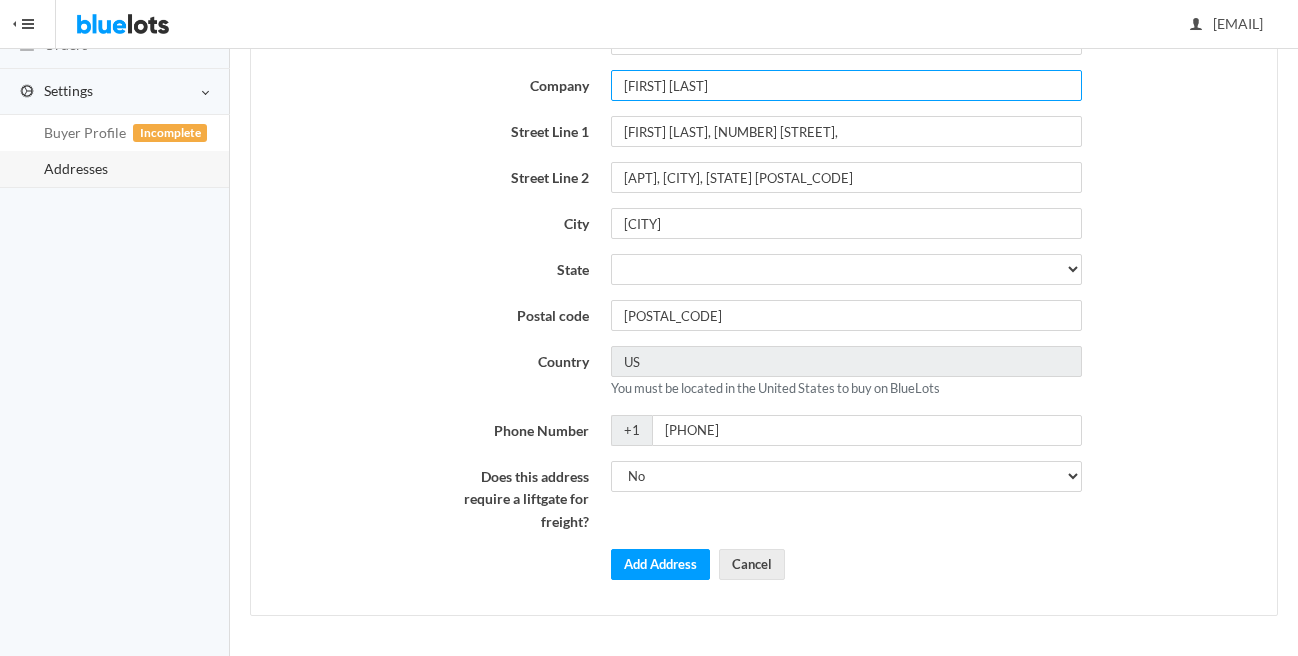 type on "Alice security" 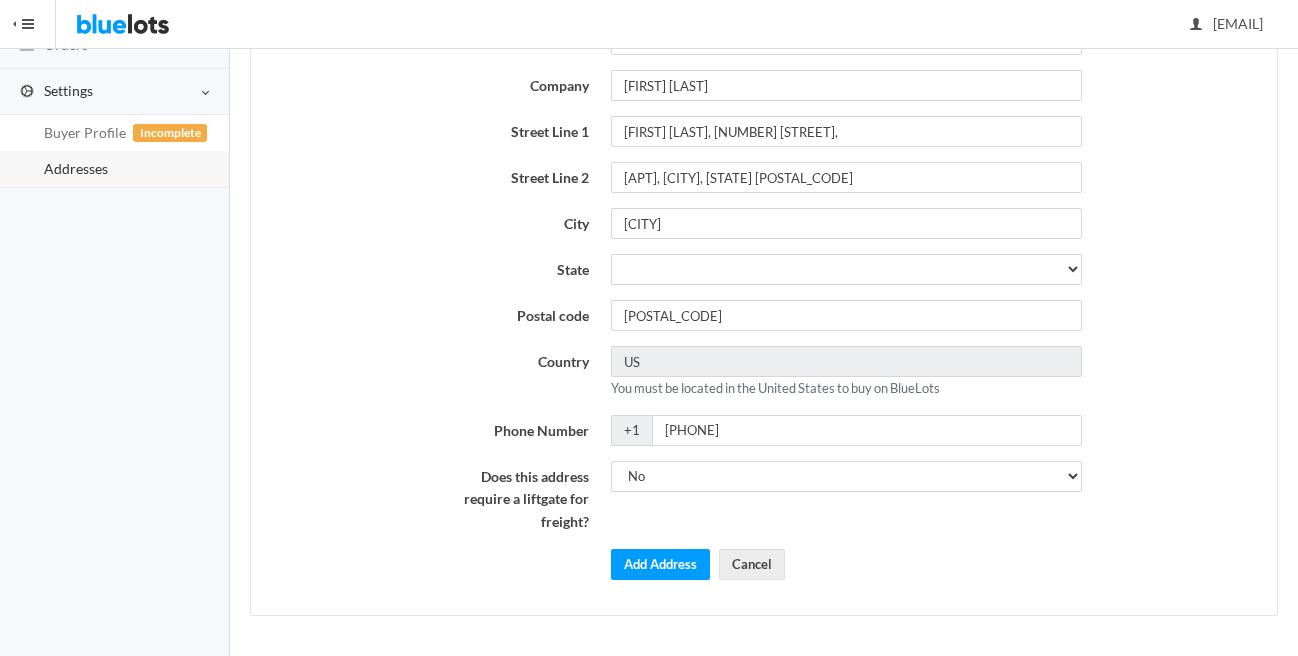 click on "Settings > Addresses > New
New Address
Name
Alice Test
Company
Alice security
Street Line 1
John Smith, 123 Main Street,
Street Line 2
Apt 4B, Anytown, CA 90210
City
Anytown
State
Alabama
Alaska
Arizona
Arkansas
California
Colorado
Connecticut
Delaware
District of Columbia
Florida
Georgia
Hawaii
Idaho
Illinois
Indiana
Iowa
Kansas
Kentucky
Louisiana
Maine
Maryland
Massachusetts
Michigan
Minnesota
Mississippi
Missouri
Montana
Nebraska
Nevada
New Hampshire
New Jersey
New Mexico
New York
Ohio" at bounding box center (764, 263) 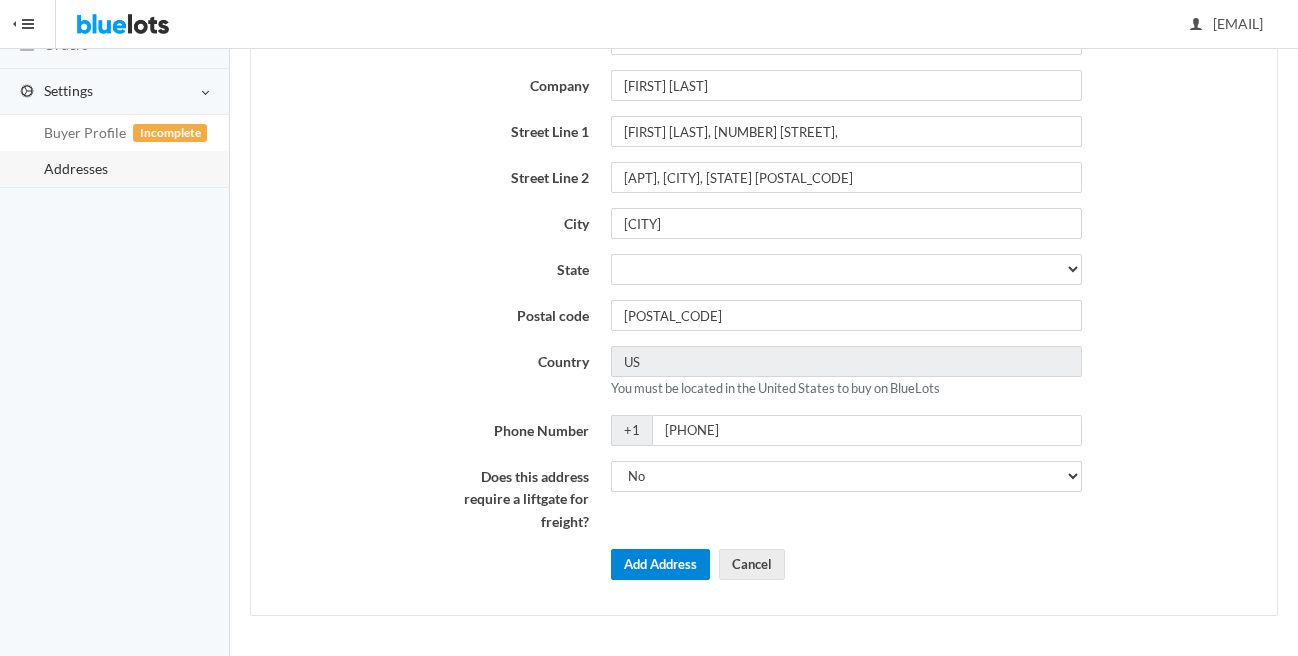 click on "Add Address" at bounding box center [660, 564] 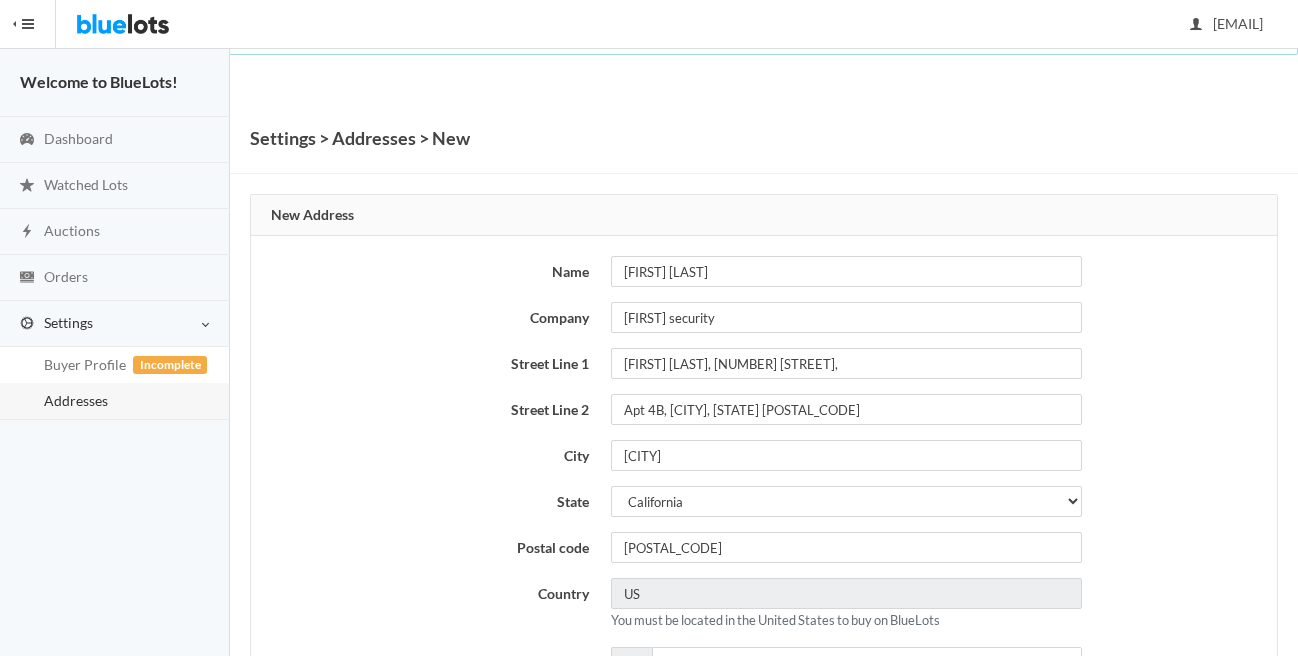 scroll, scrollTop: 0, scrollLeft: 0, axis: both 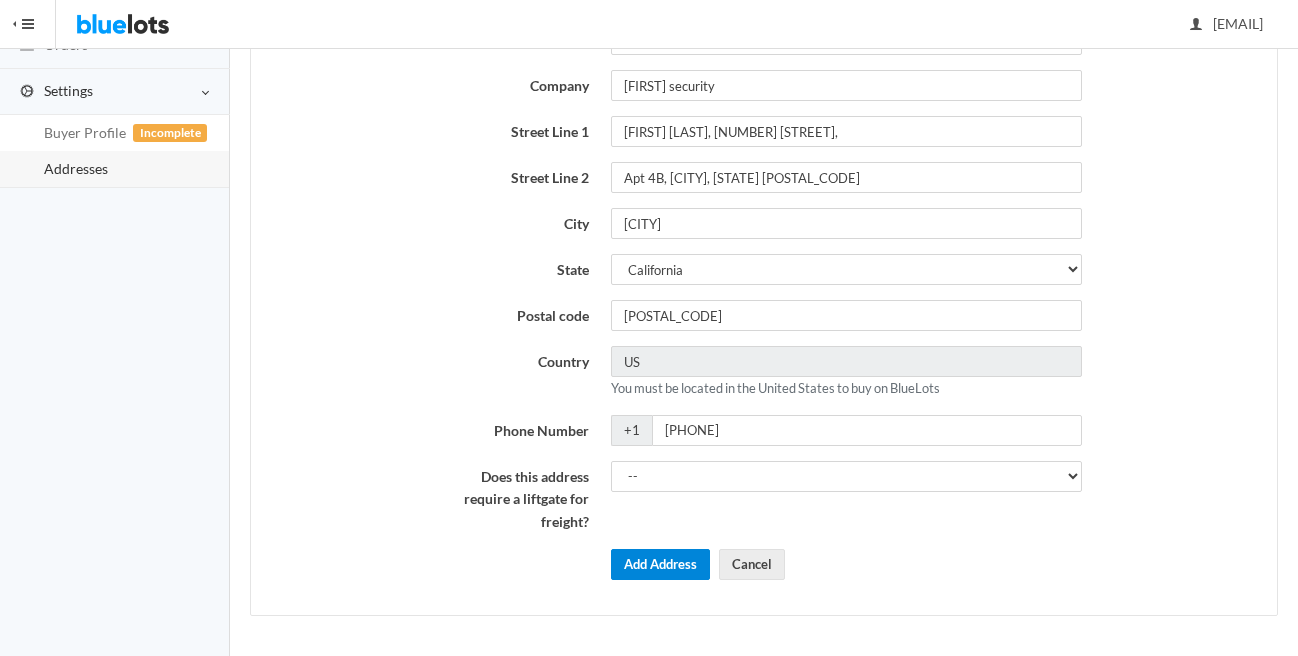 click on "Add Address" at bounding box center (660, 564) 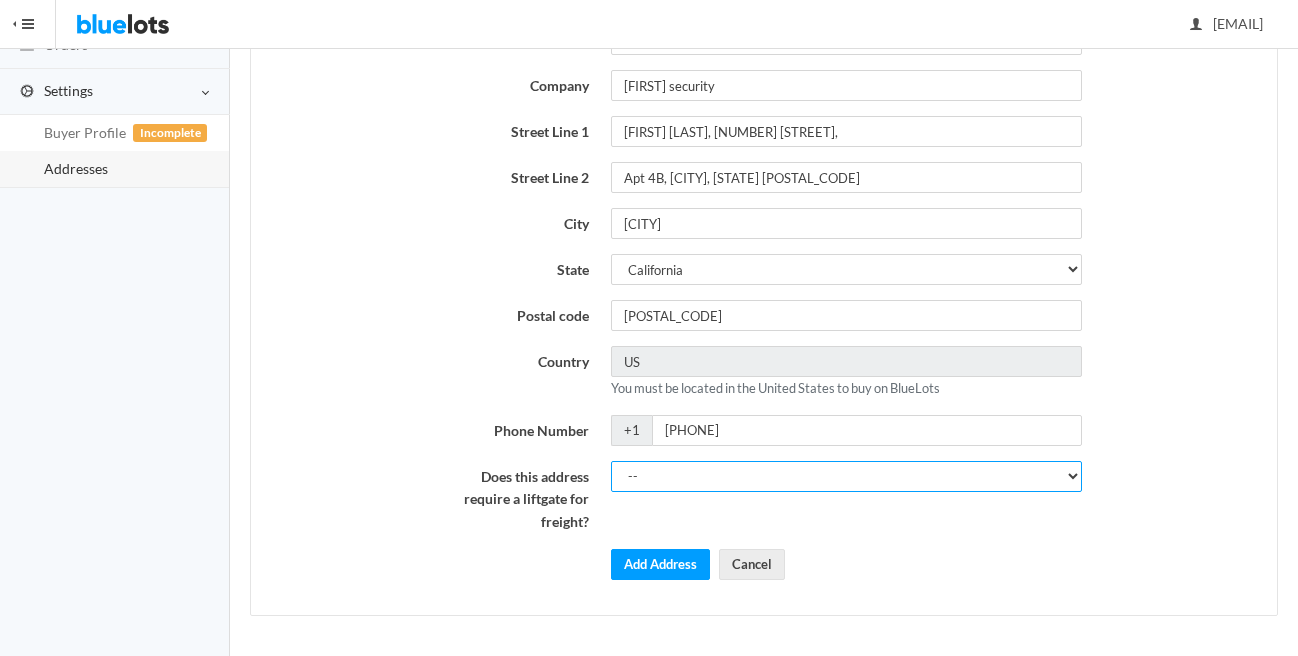 click on "--
Yes
No" at bounding box center [846, 476] 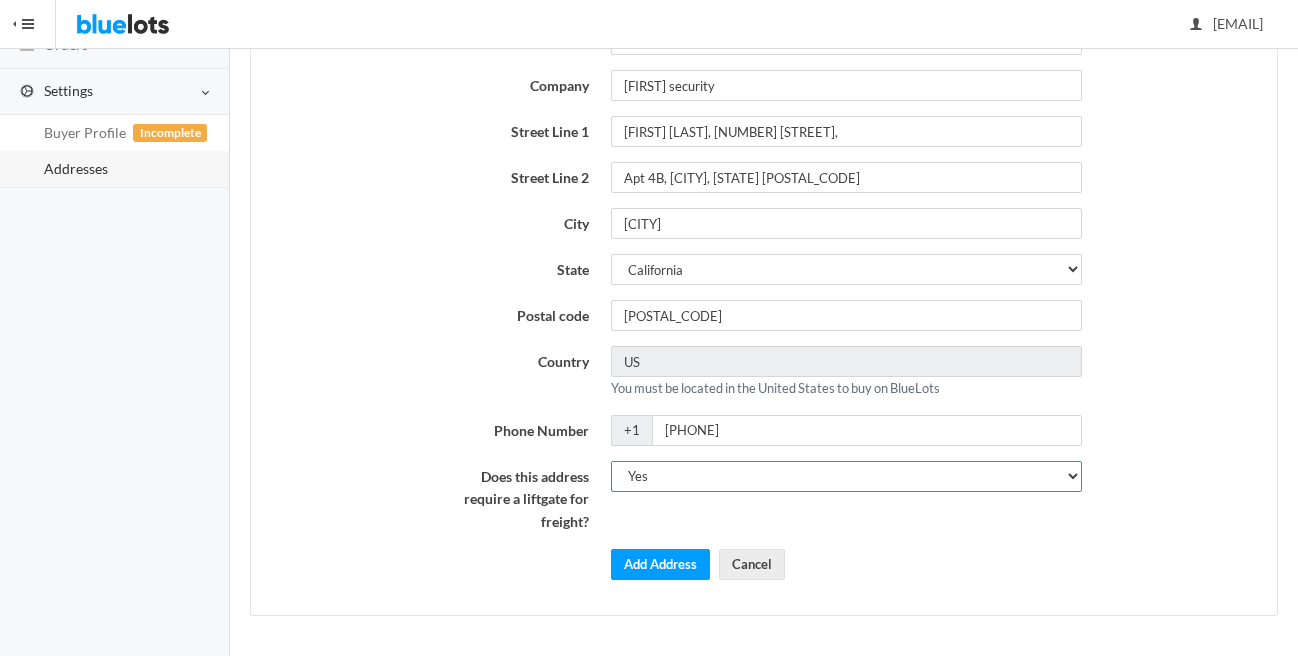 click on "Yes" at bounding box center [0, 0] 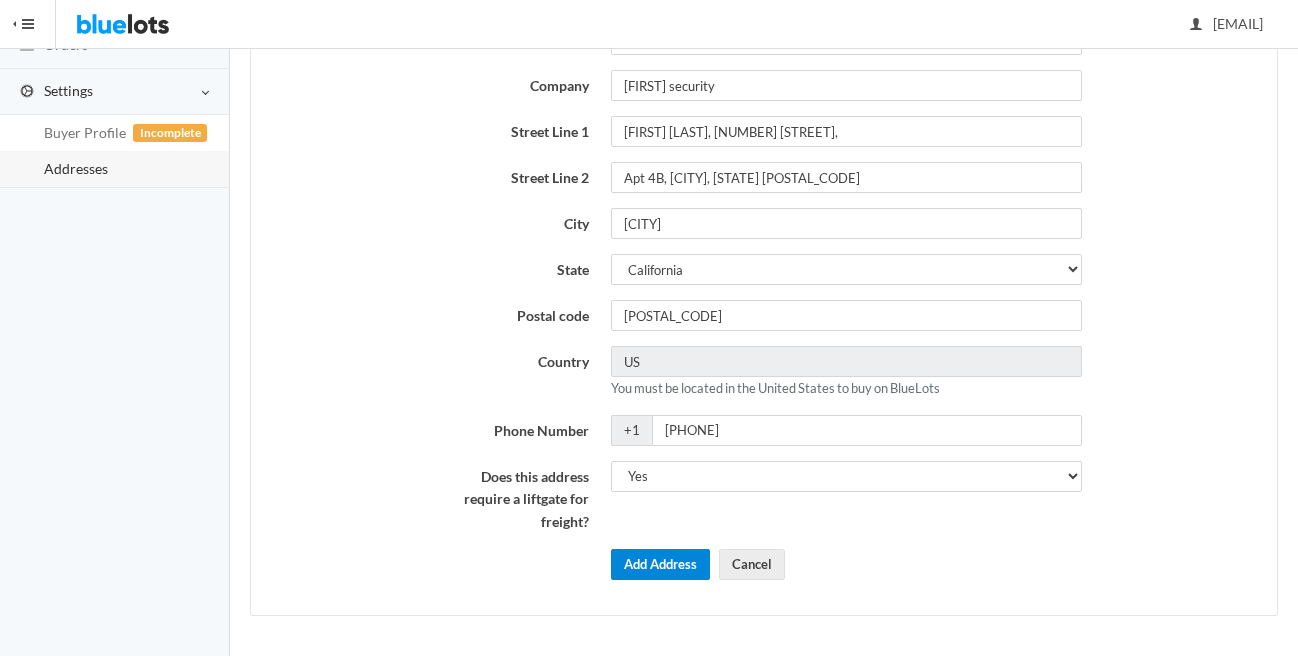 click on "Add Address" at bounding box center [660, 564] 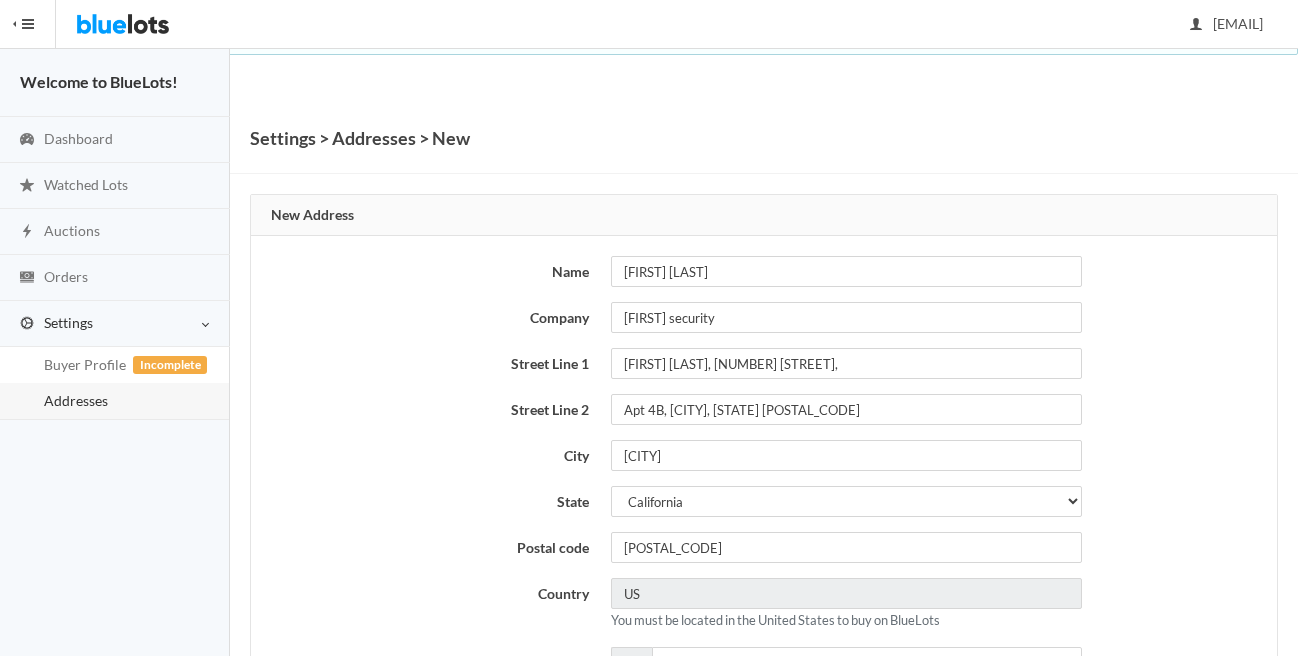 scroll, scrollTop: 0, scrollLeft: 0, axis: both 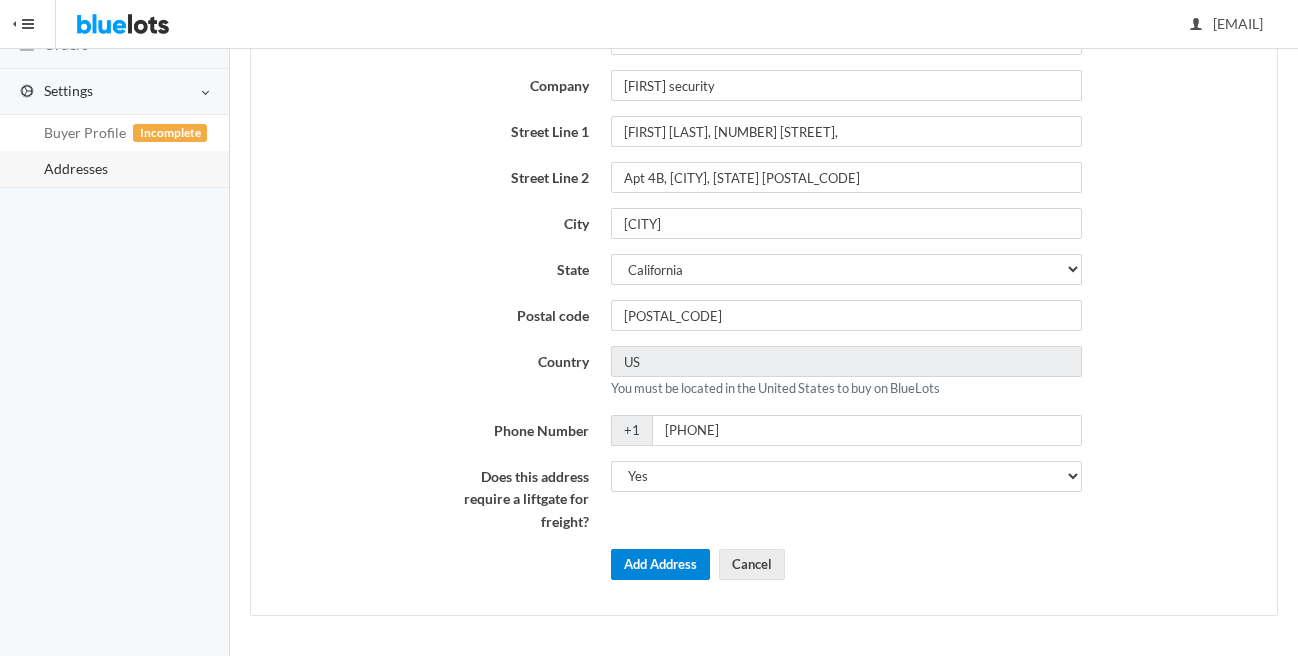 click on "Add Address" at bounding box center (660, 564) 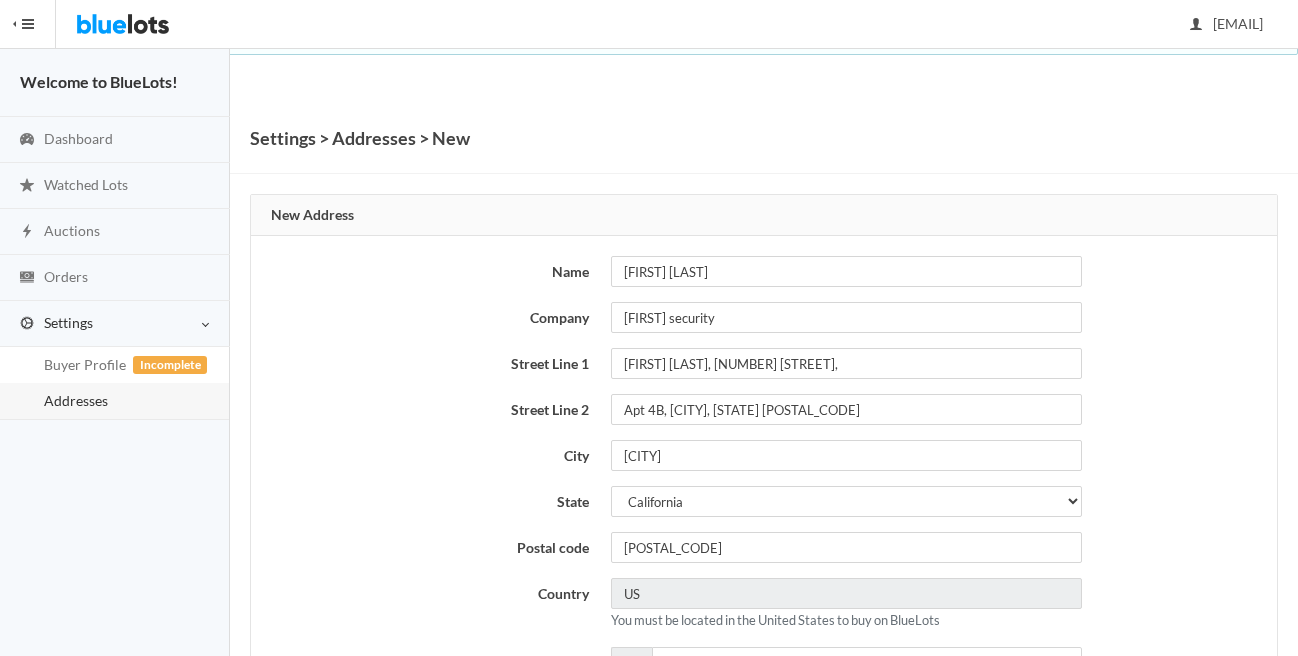scroll, scrollTop: 0, scrollLeft: 0, axis: both 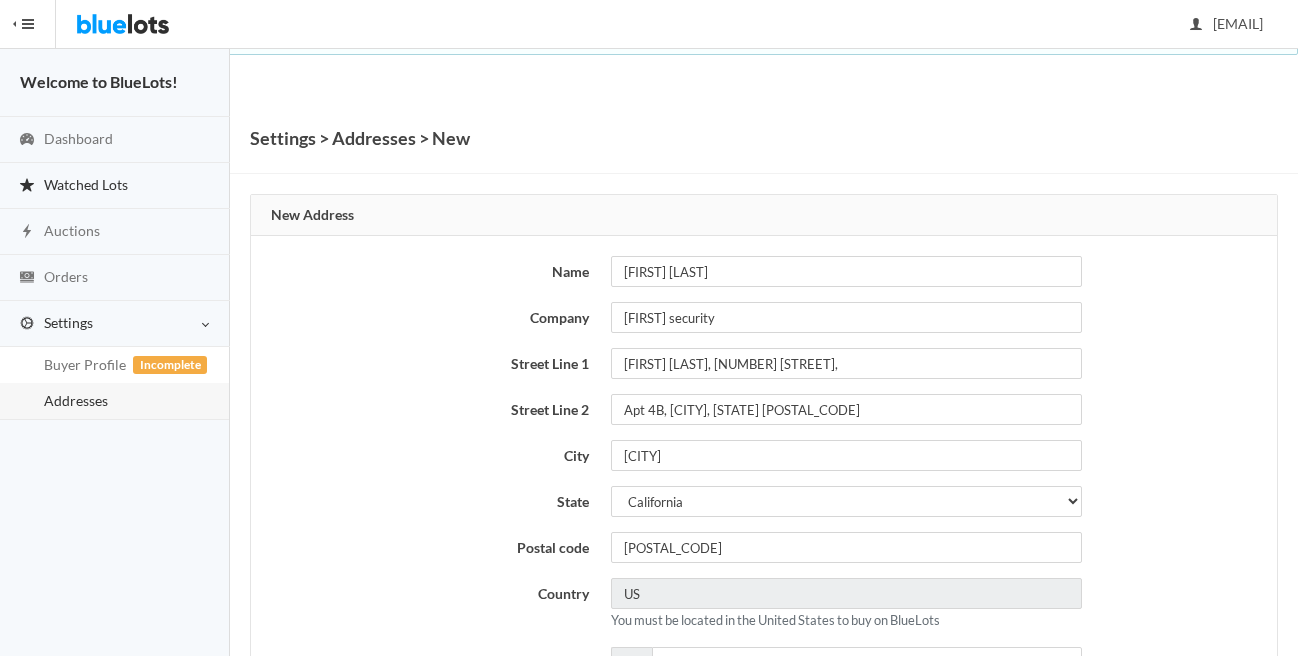 click on "Watched Lots" at bounding box center [115, 186] 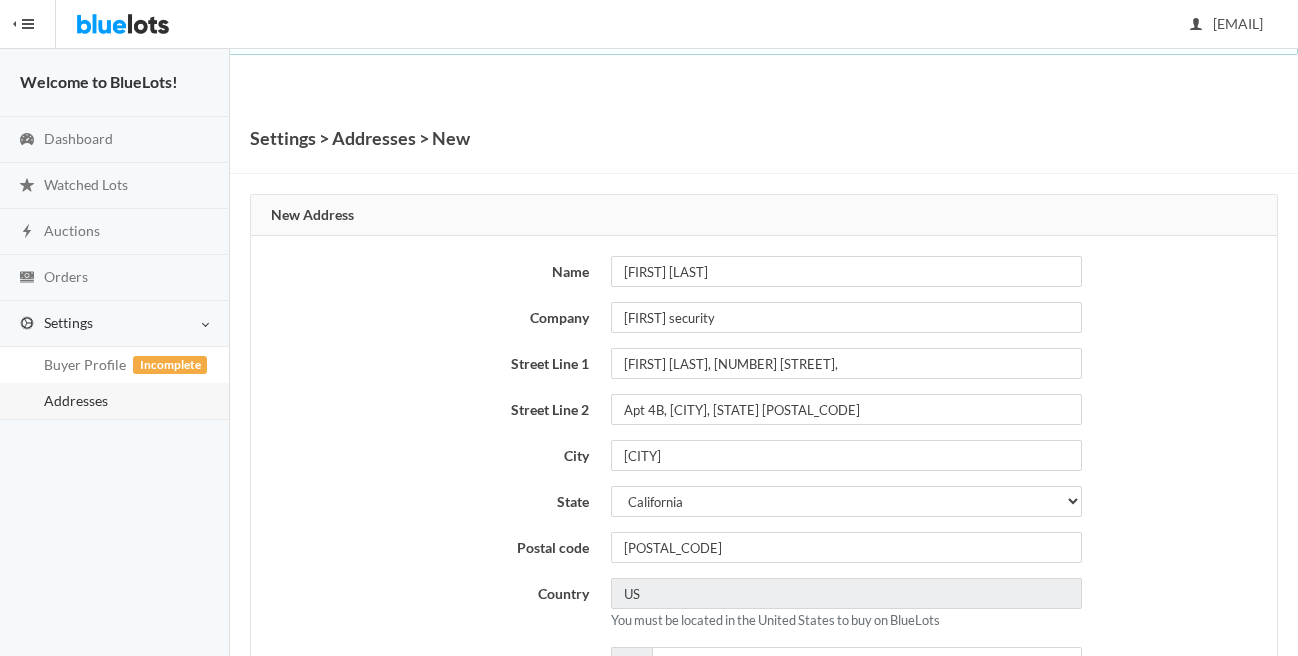 click on "Addresses" at bounding box center (114, 401) 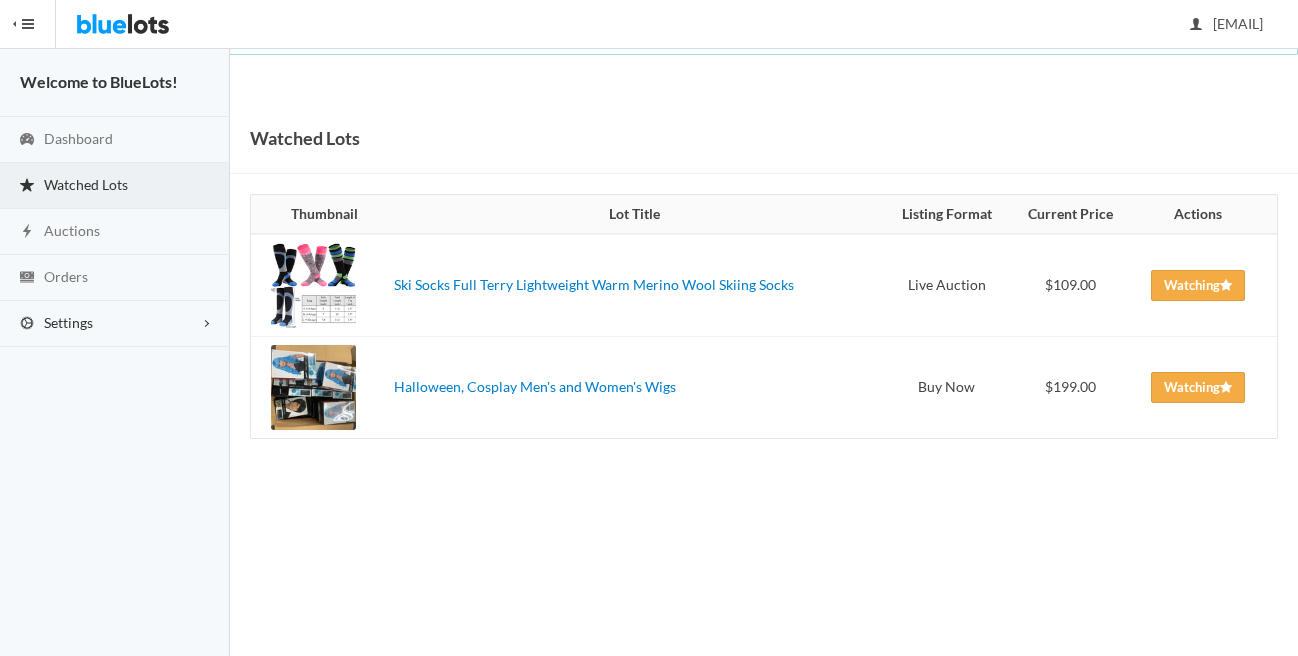 scroll, scrollTop: 0, scrollLeft: 0, axis: both 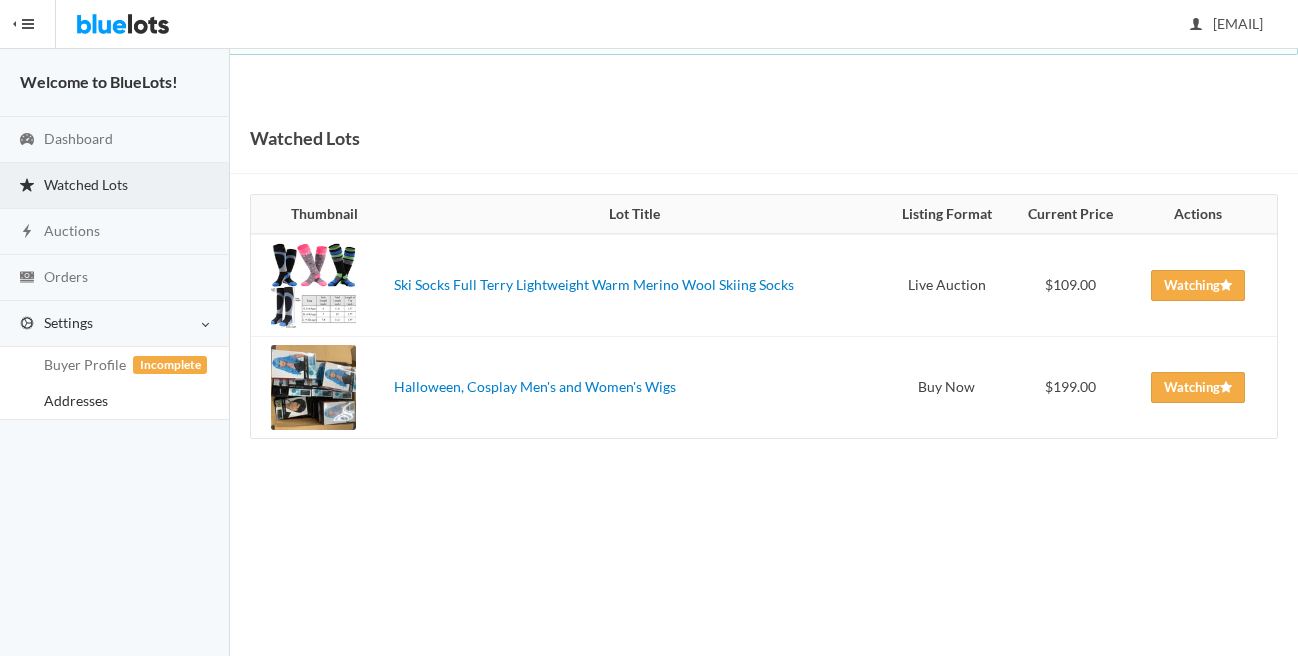 click on "Addresses" at bounding box center [114, 401] 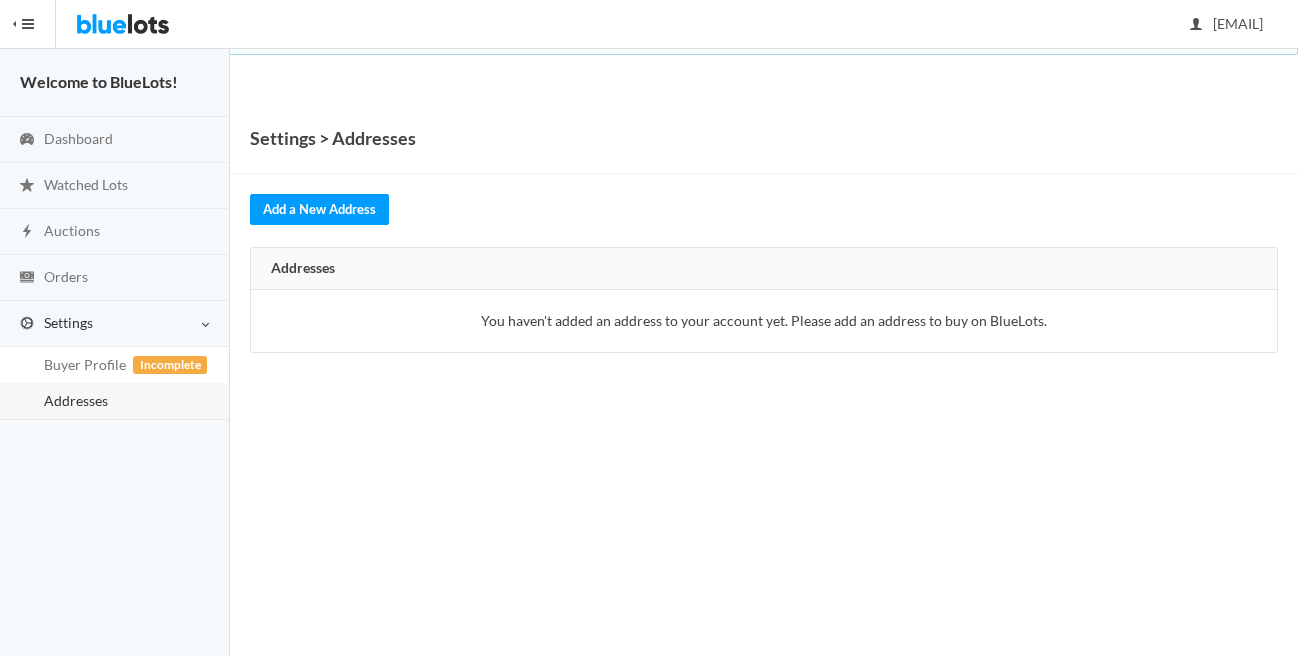 scroll, scrollTop: 0, scrollLeft: 0, axis: both 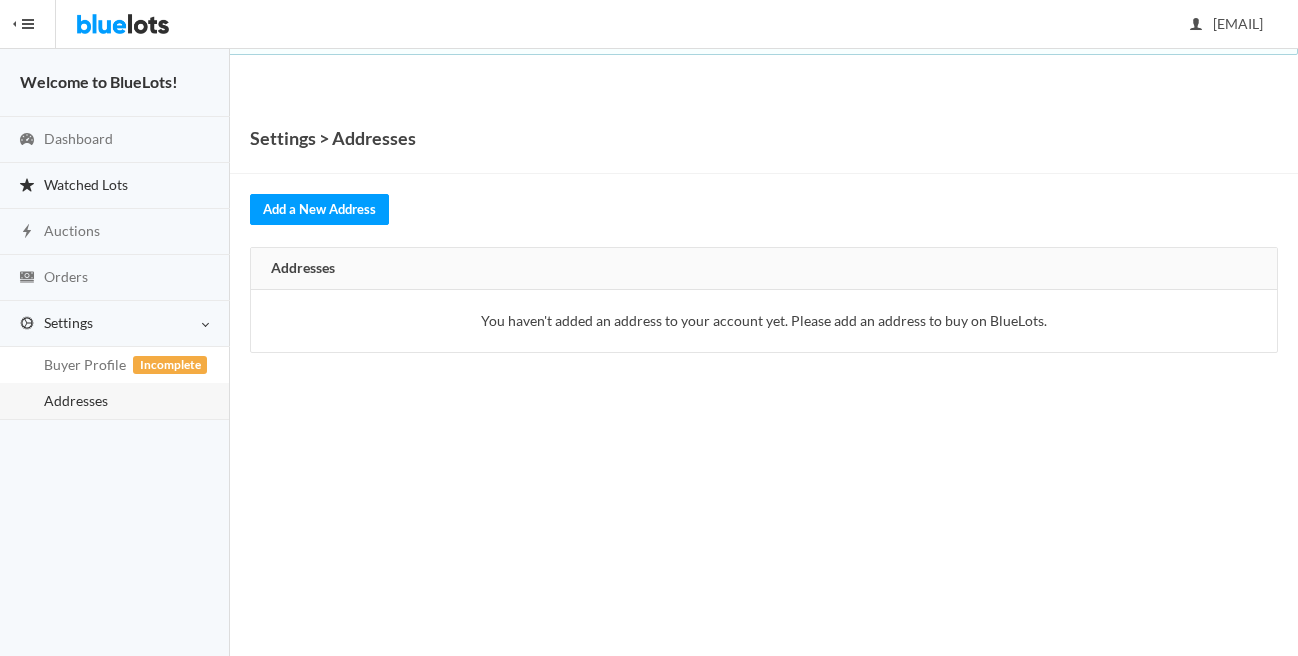 click on "Watched Lots" at bounding box center [115, 186] 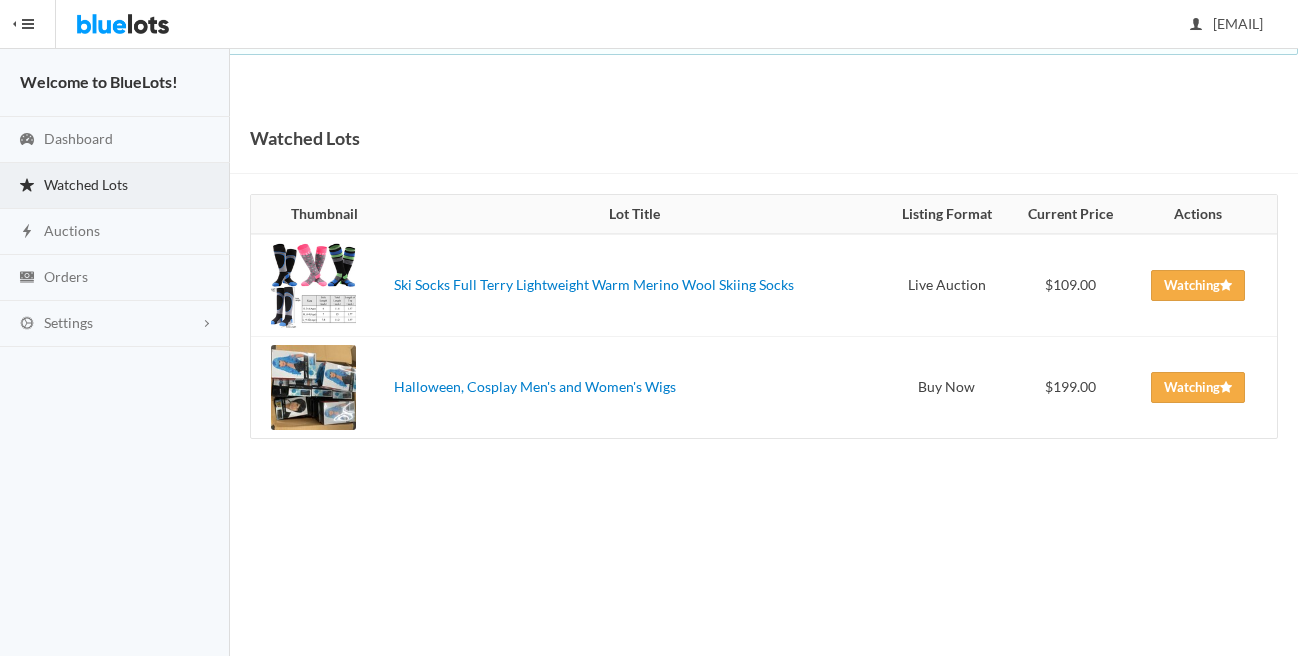 scroll, scrollTop: 0, scrollLeft: 0, axis: both 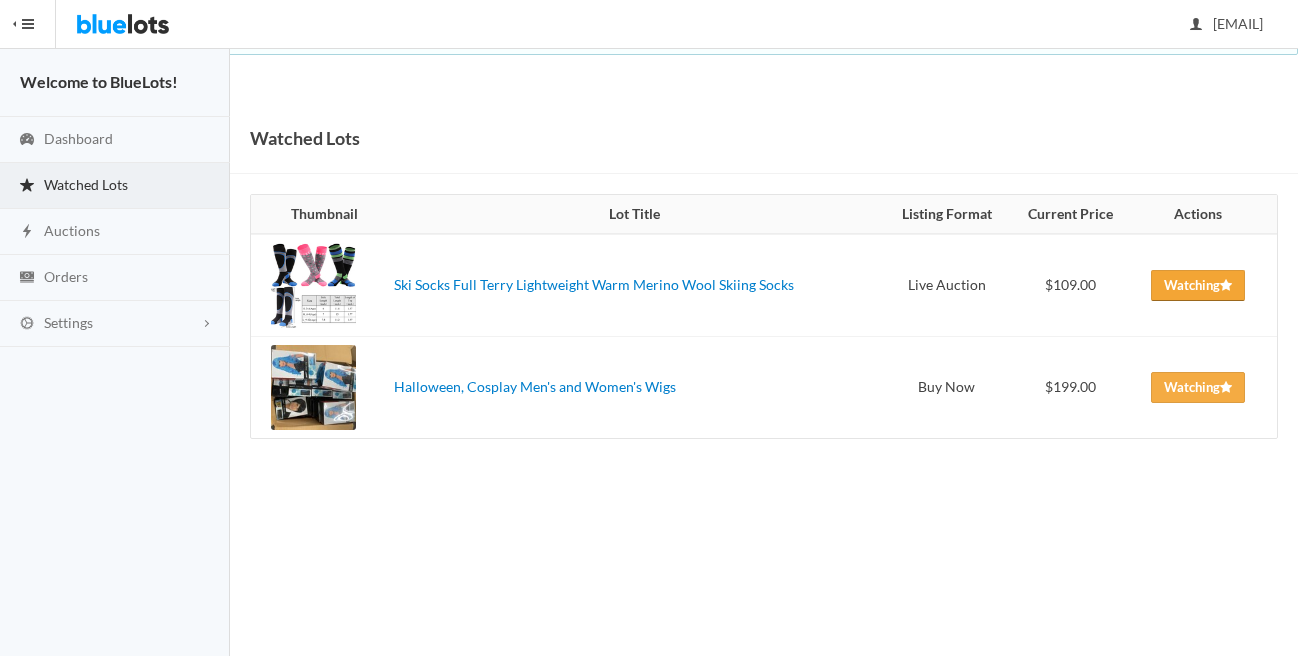 click on "Watching" at bounding box center (1198, 285) 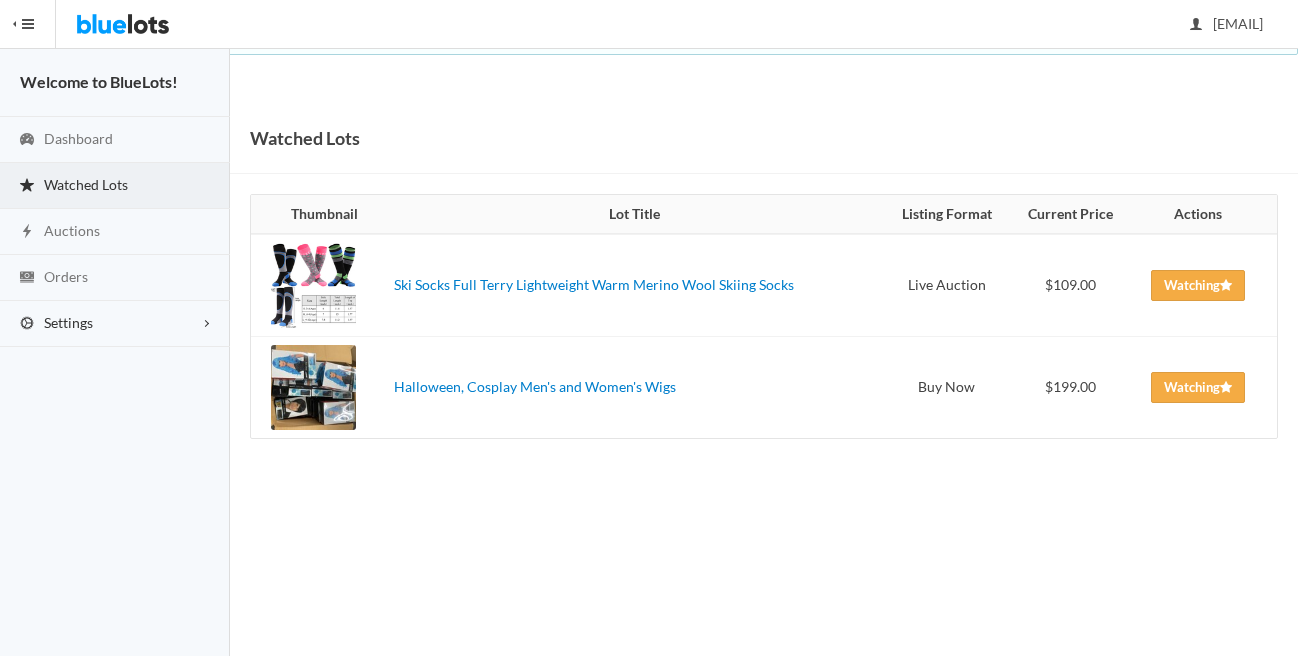 click on "Settings" at bounding box center [68, 322] 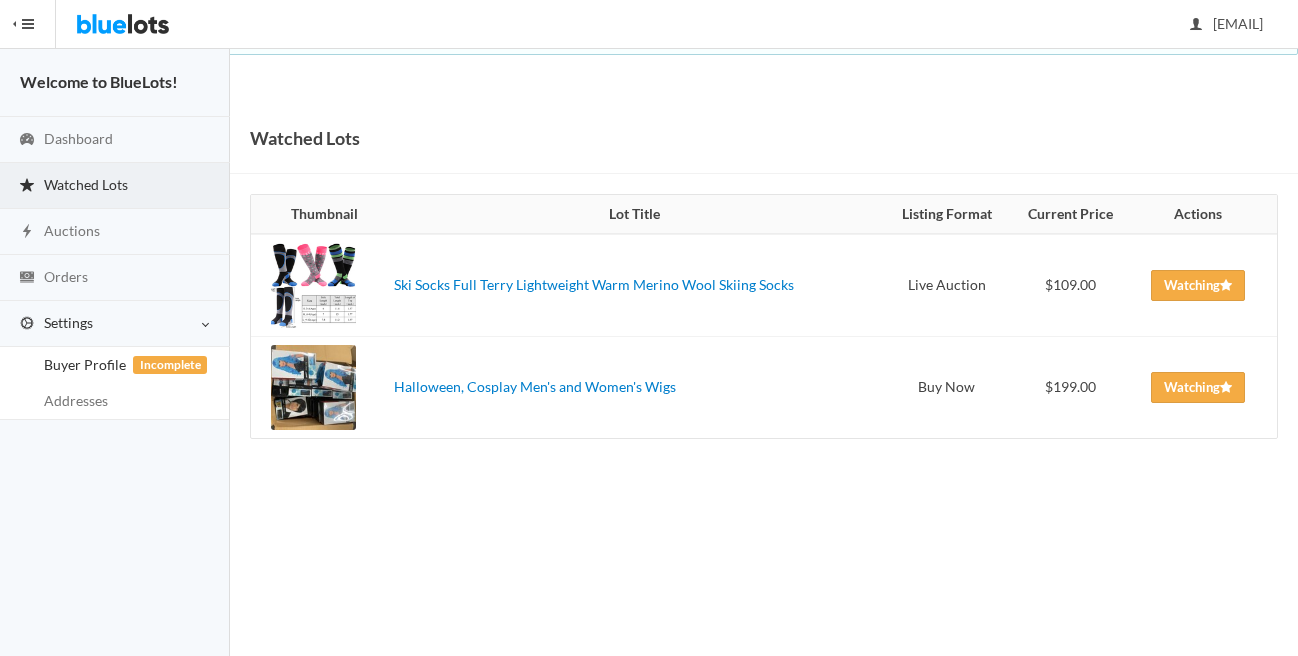 click on "Buyer Profile
Incomplete" at bounding box center [114, 365] 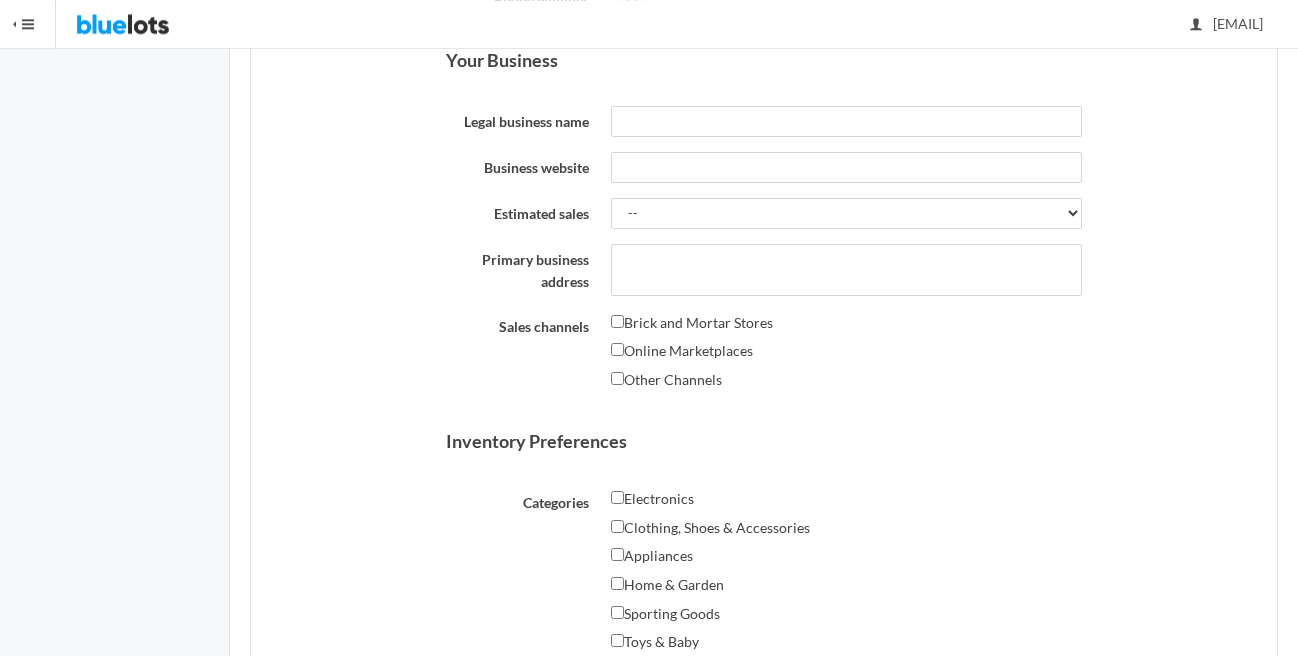 scroll, scrollTop: 570, scrollLeft: 0, axis: vertical 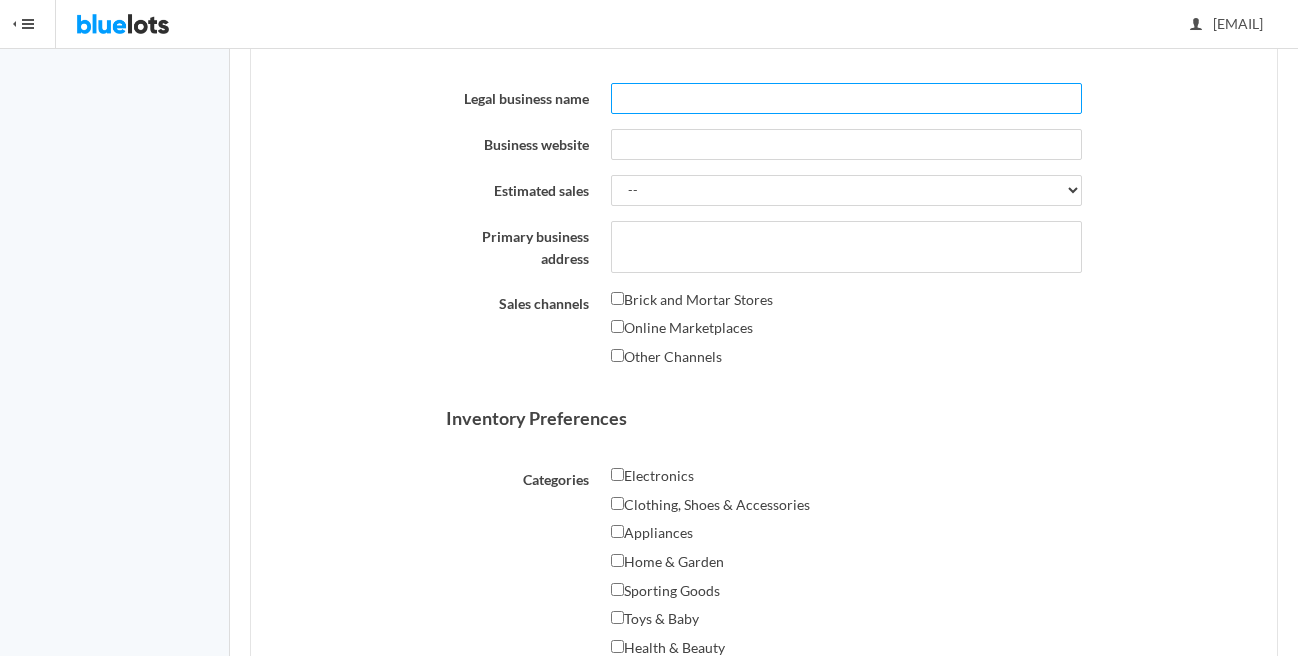 click on "Legal business name" at bounding box center (846, 98) 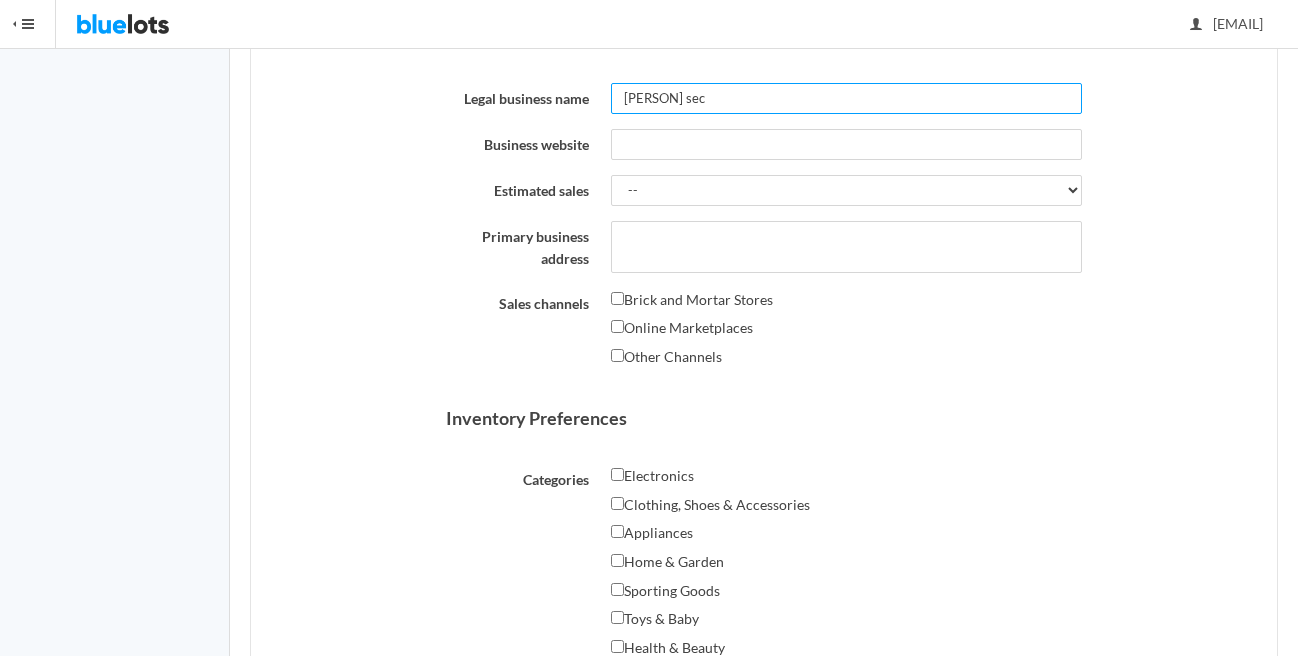 type on "Alice sec" 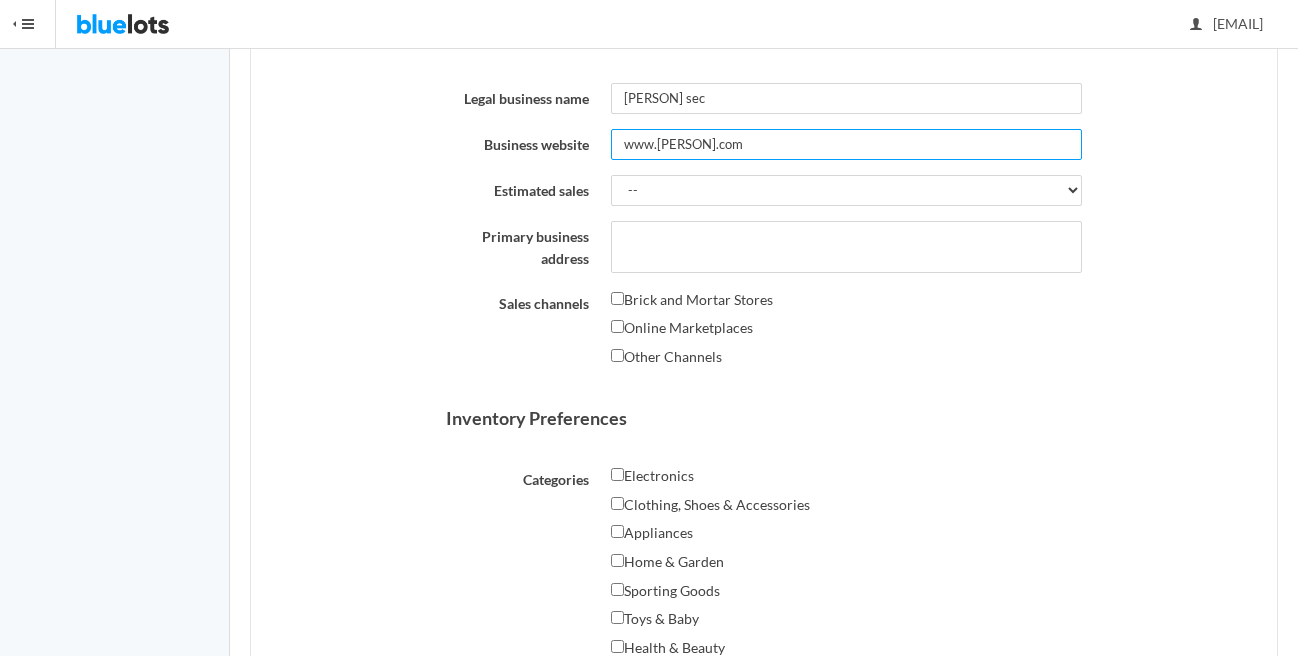 type on "www.alice.com" 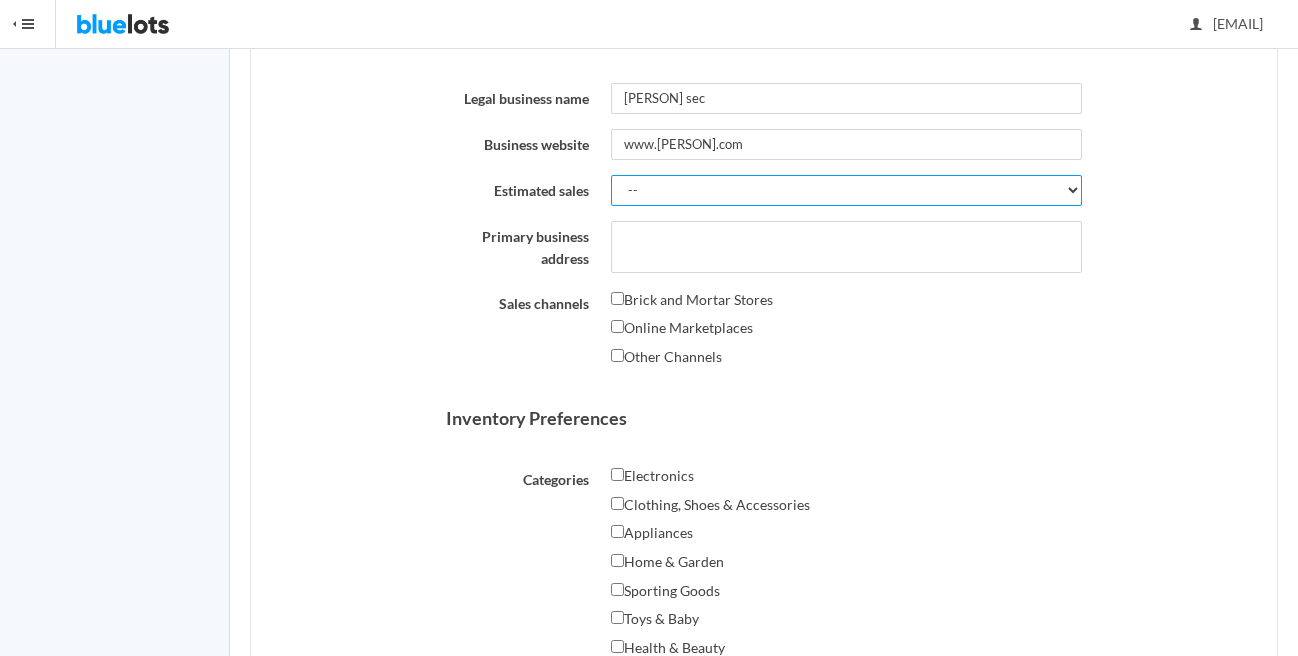 click on "--
Less than $5,000
$5,000 to $10,000
$10,000 to $25,000
$25,000 to $50,000
$50,000 to $100,000
More than $100,000" at bounding box center [846, 190] 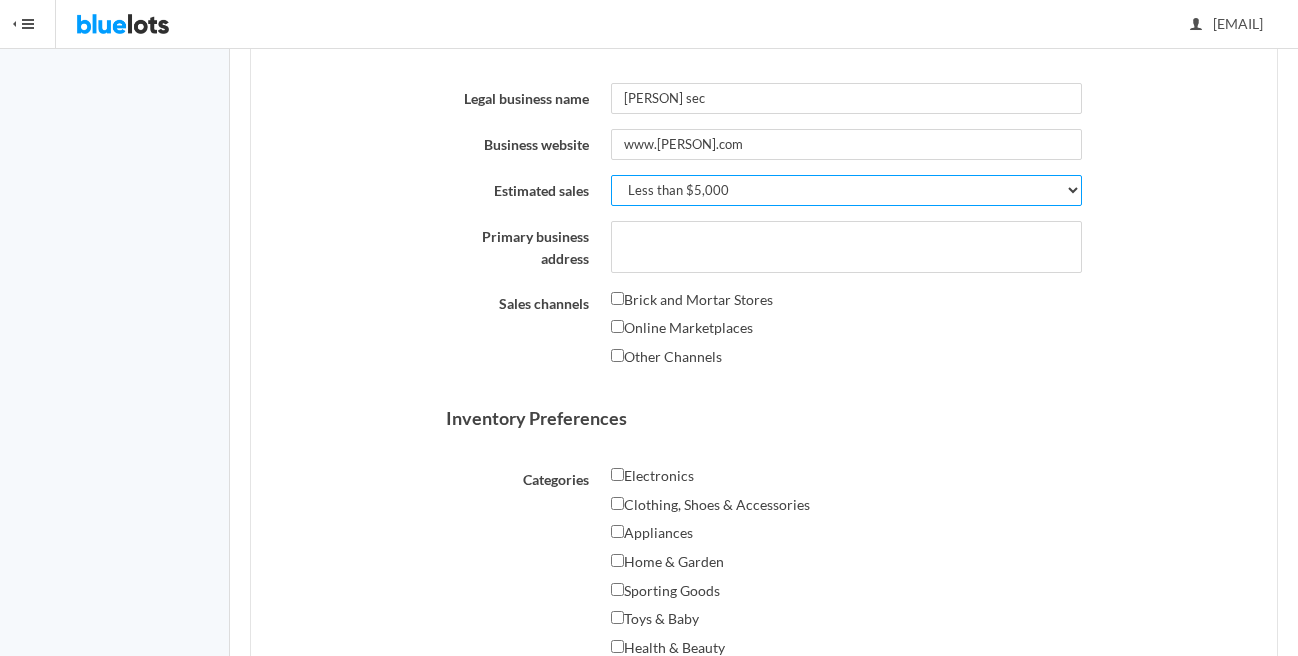 click on "Less than $5,000" at bounding box center [0, 0] 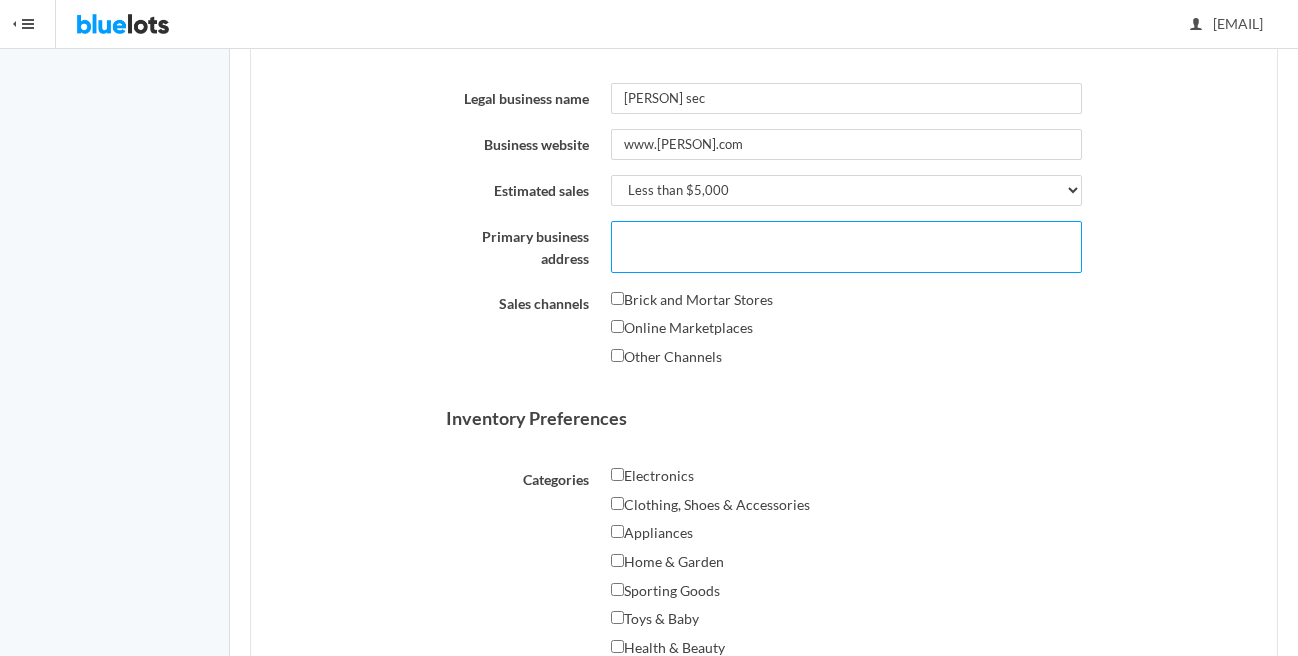 click on "Primary business address" at bounding box center [846, 247] 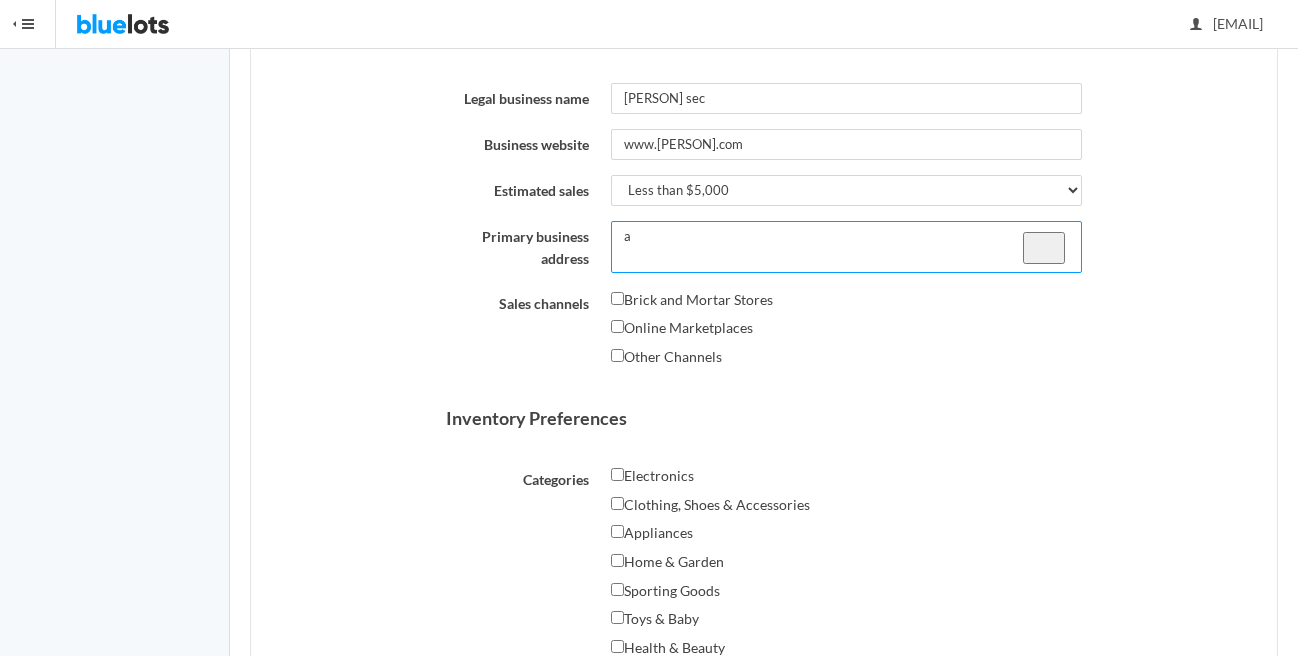 click on "a" at bounding box center (846, 247) 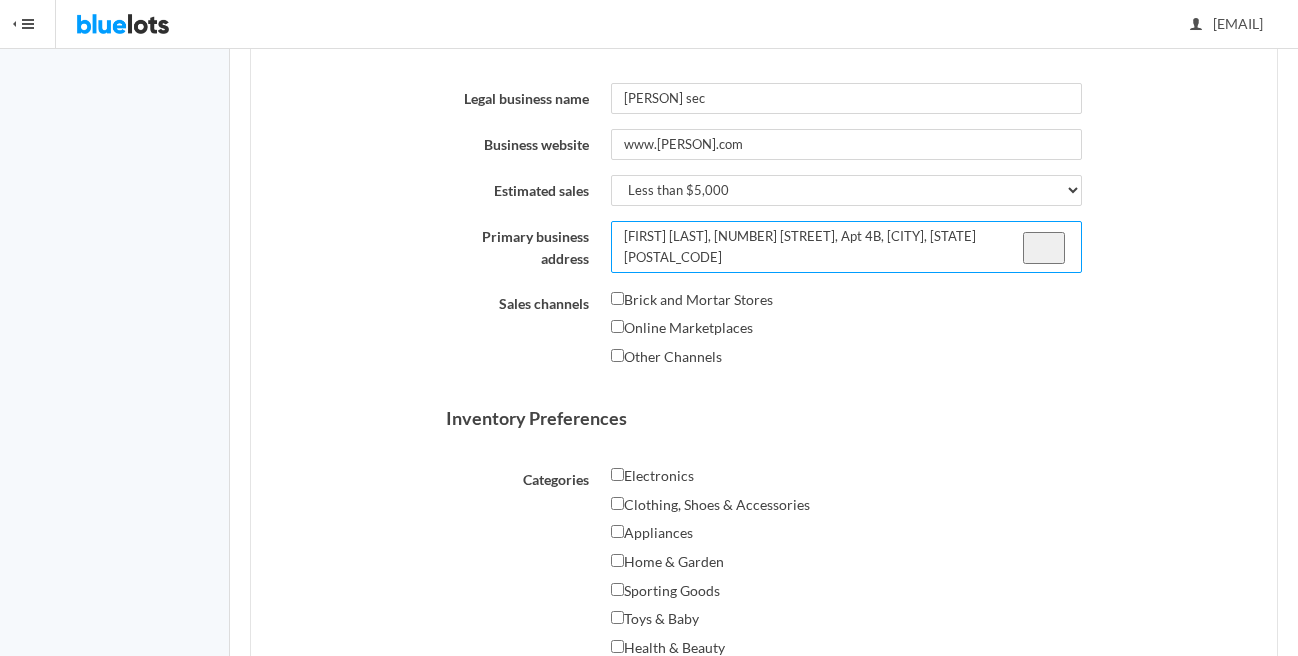 click on "ohn Smith, 123 Main Street, Apt 4B, Anytown, CA 90210" at bounding box center [846, 247] 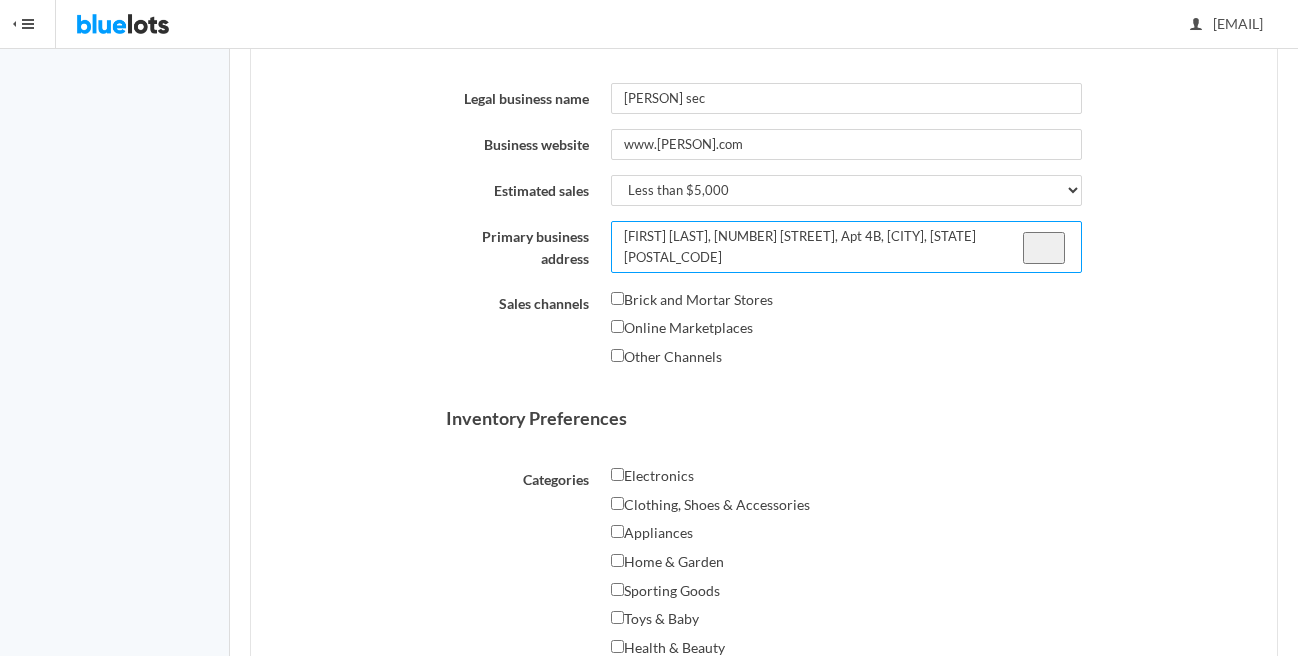 click on "John Smith, 123 Main Street, Apt 4B, Anytown, CA 90210" at bounding box center (846, 247) 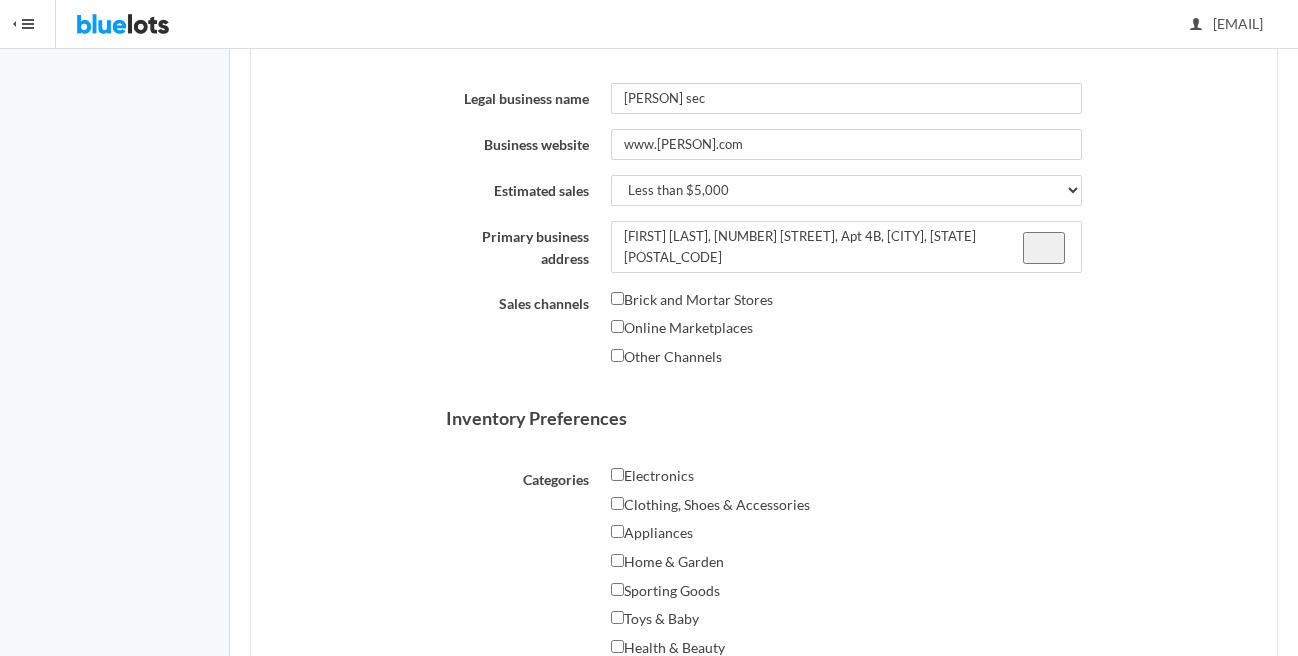 click at bounding box center (700, 240) 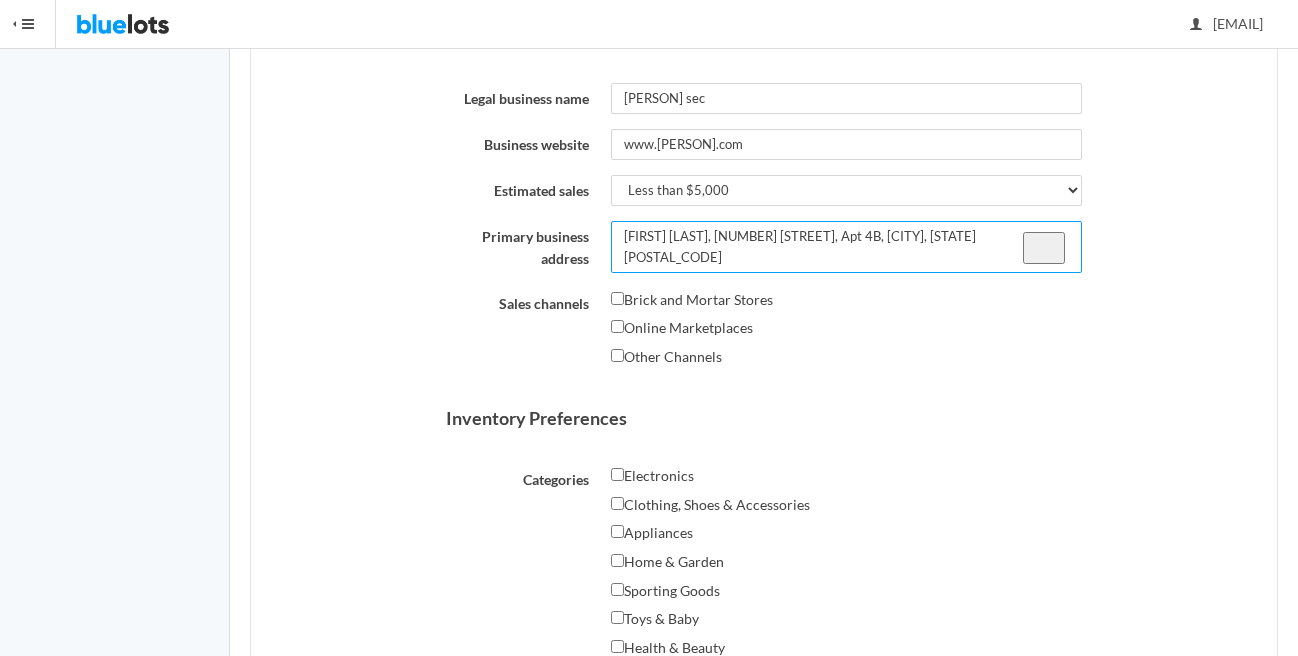 click on "John Smith, 123 Main Street, Apt 4B, Anytown, CA 90210" at bounding box center [846, 247] 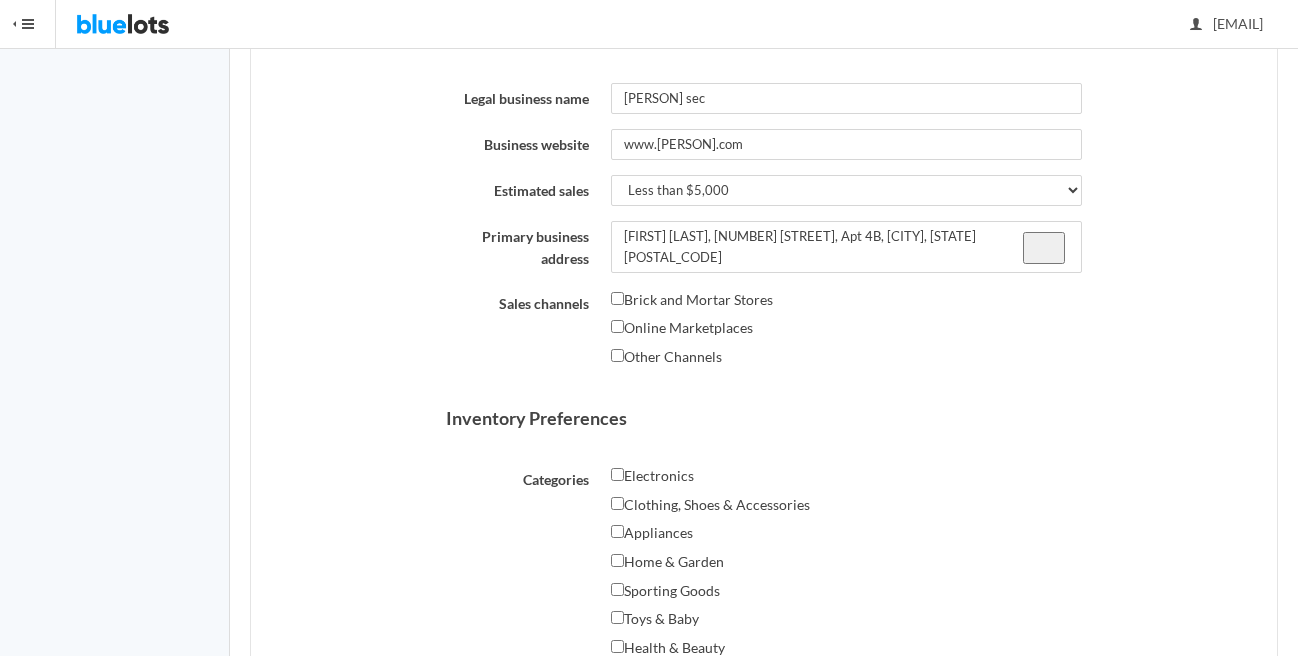 click on "Other Channels" at bounding box center [846, 359] 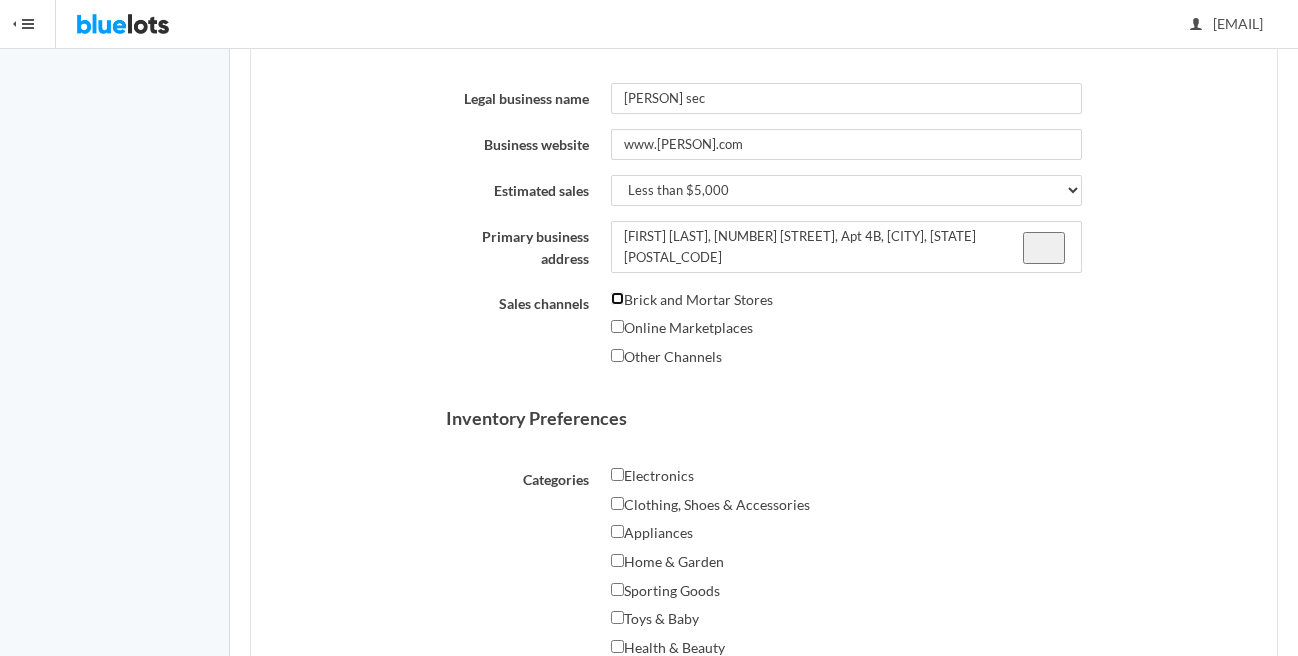 click on "Brick and Mortar Stores" at bounding box center (617, 298) 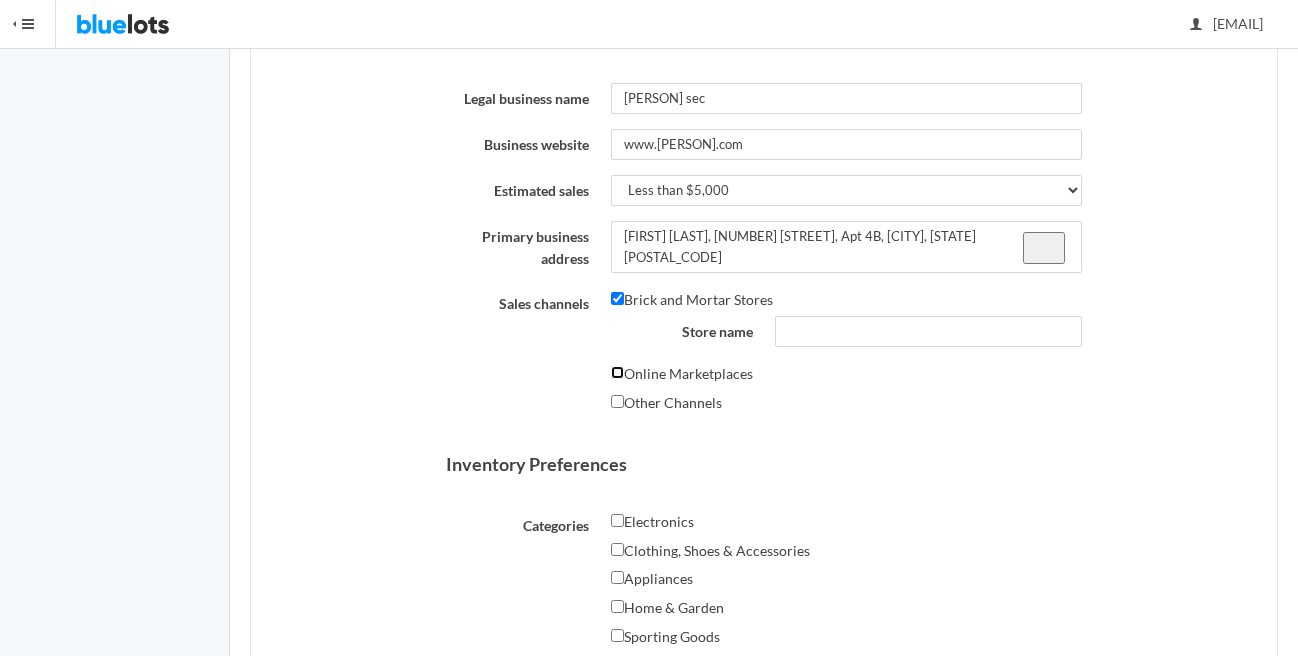 click on "Online Marketplaces" at bounding box center [617, 372] 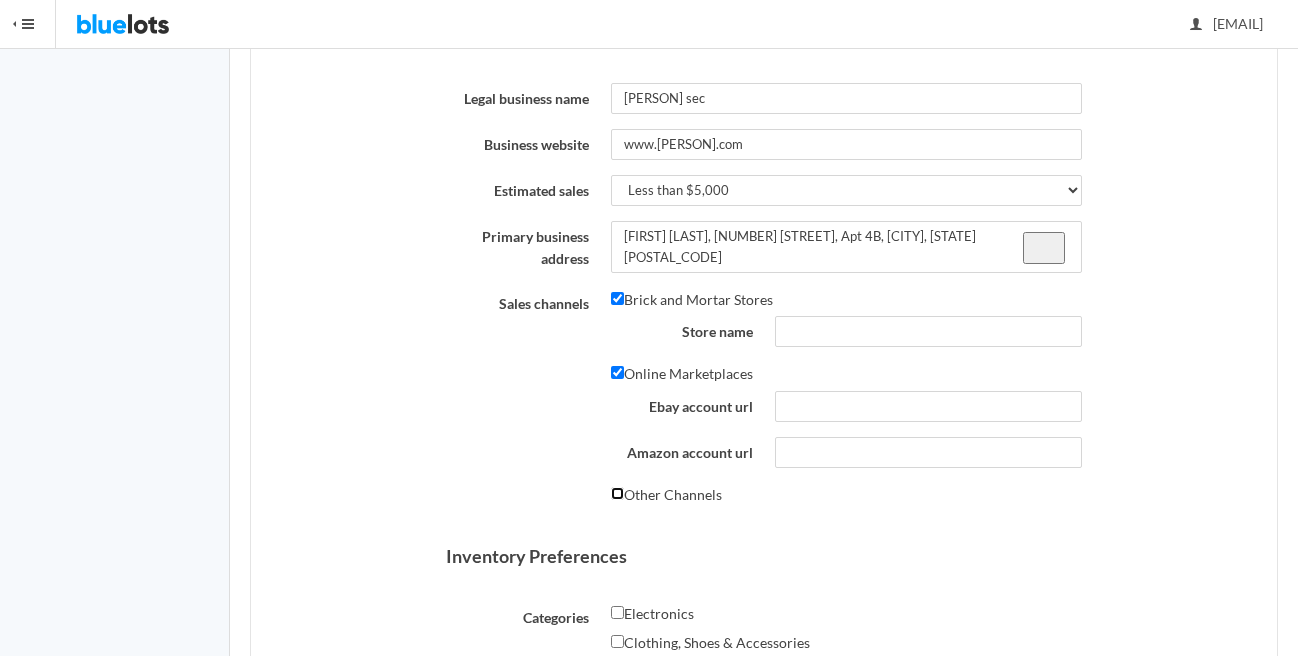 click on "Other Channels" at bounding box center [617, 493] 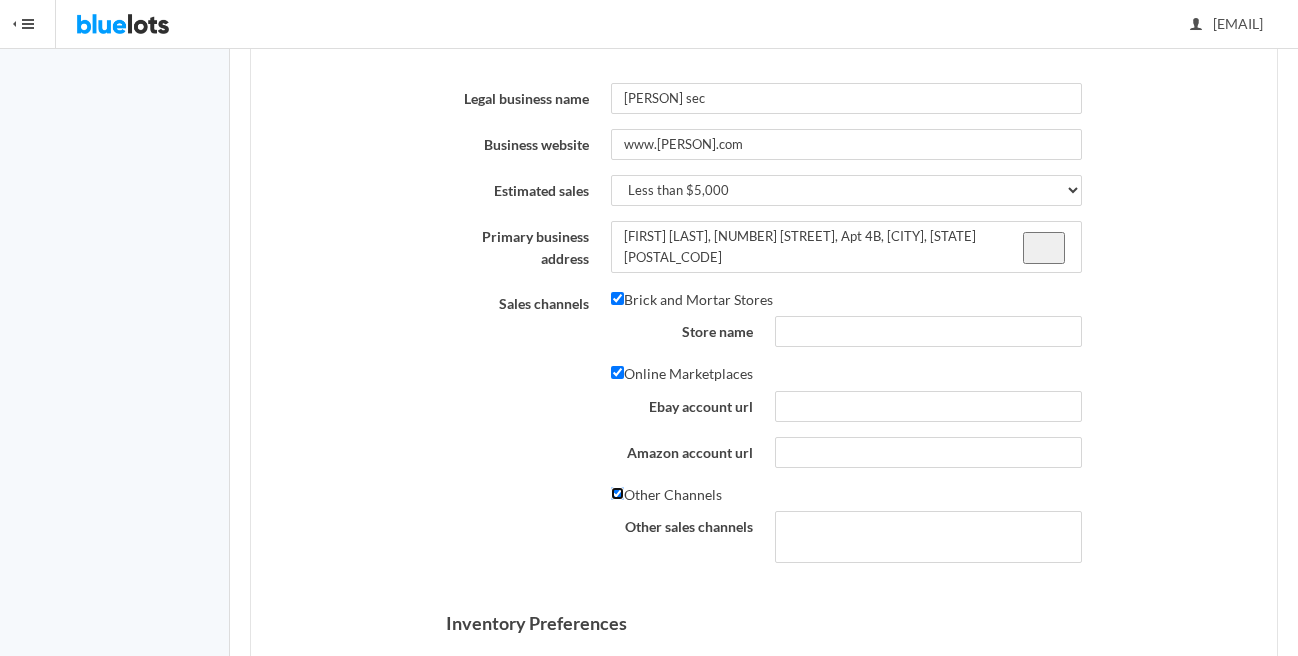 click on "Other Channels" at bounding box center [617, 493] 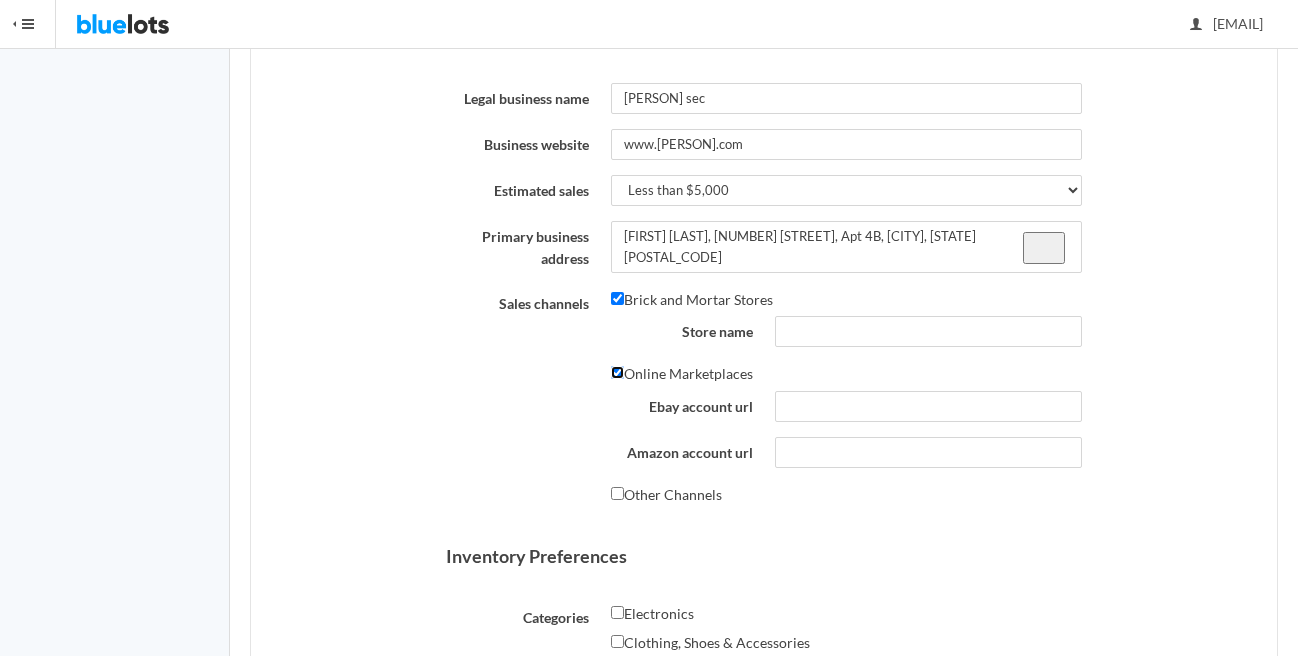 click on "Online Marketplaces" at bounding box center [617, 372] 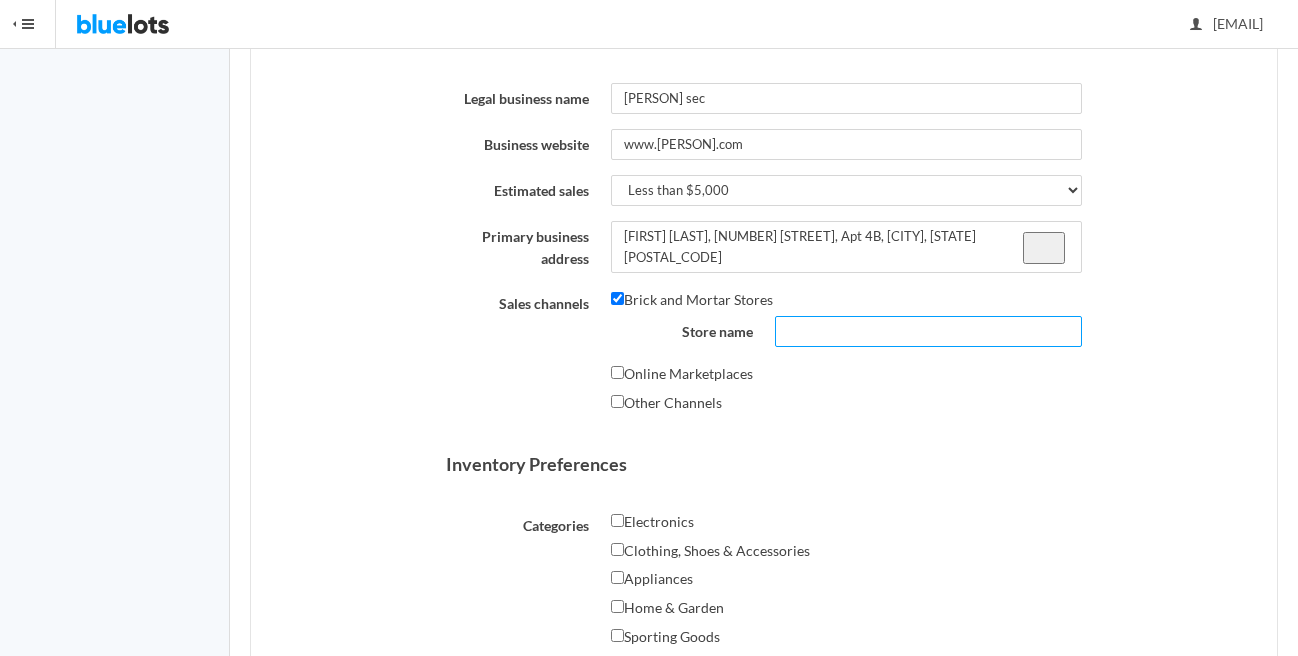click on "Store name" at bounding box center (928, 331) 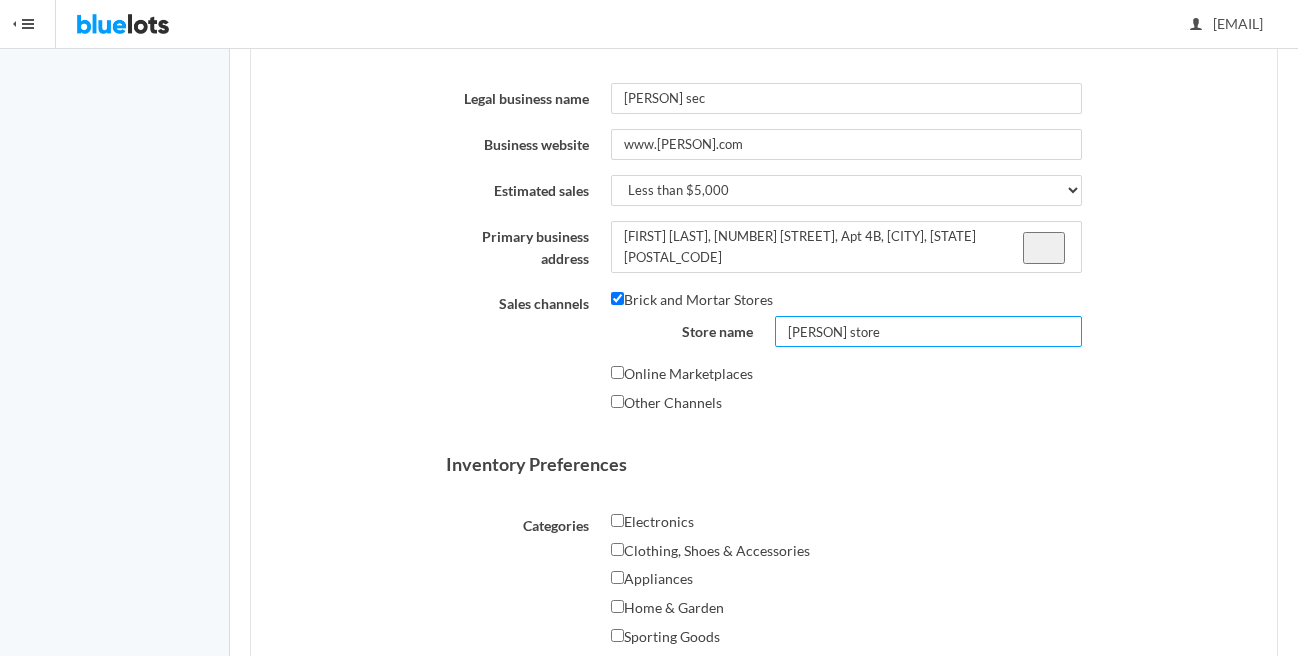 type on "Alice store" 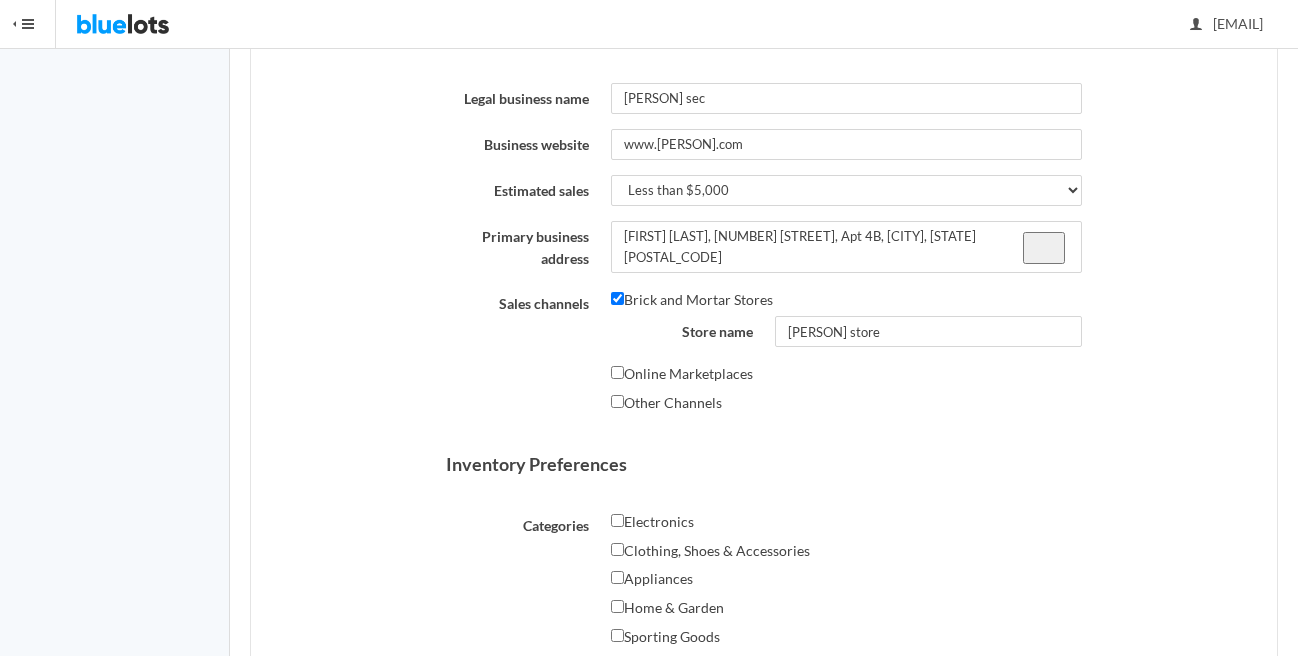 click on "Electronics
Clothing, Shoes & Accessories
Appliances
Home & Garden
Sporting Goods
Toys & Baby
Health & Beauty
Business & Industrial
General Merchandise" at bounding box center [846, 638] 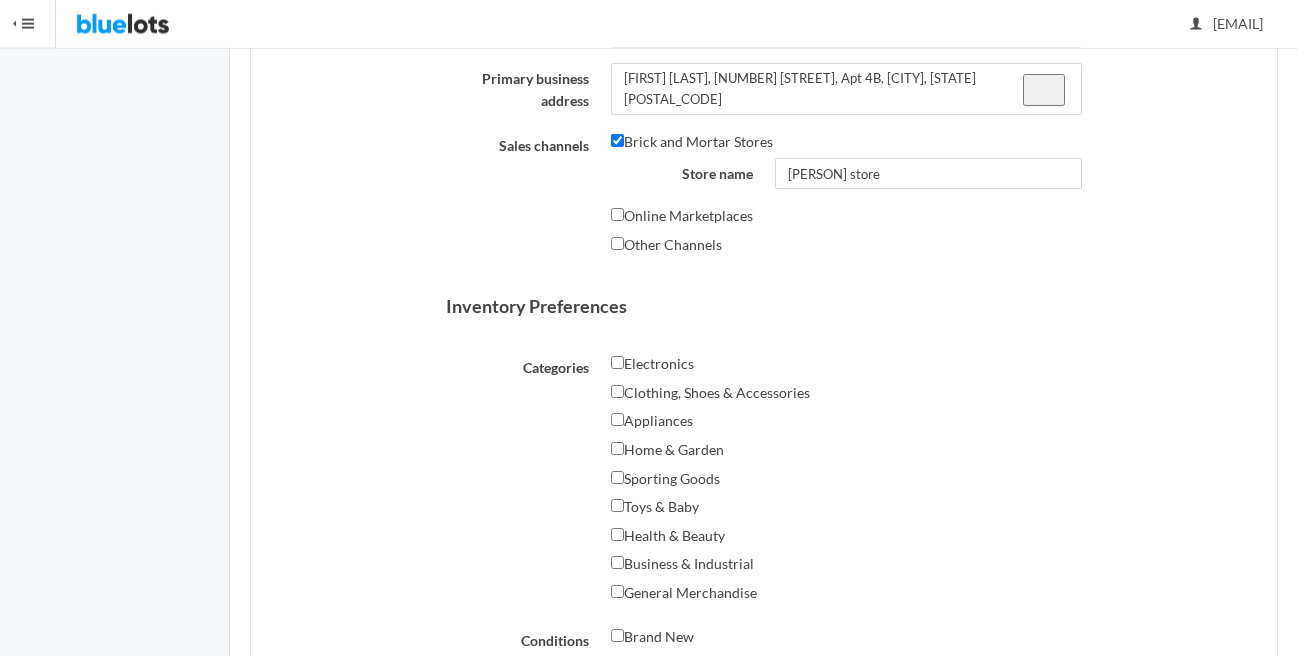 scroll, scrollTop: 798, scrollLeft: 0, axis: vertical 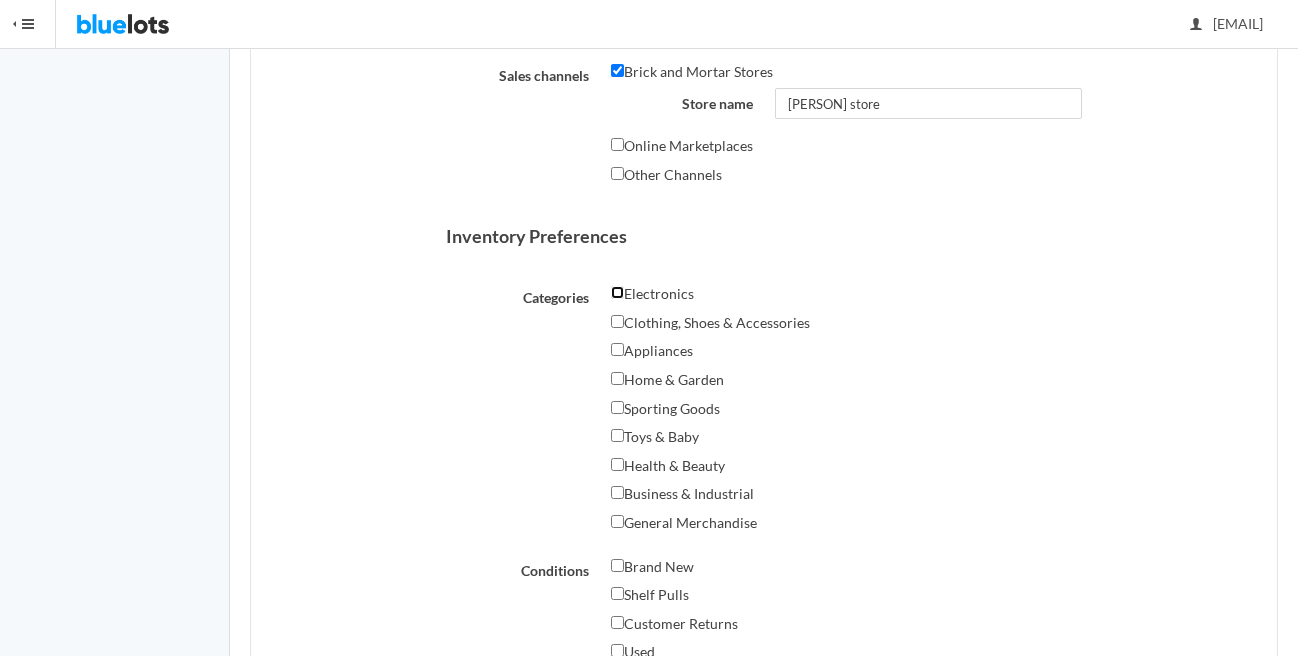 click on "Electronics" at bounding box center [617, 292] 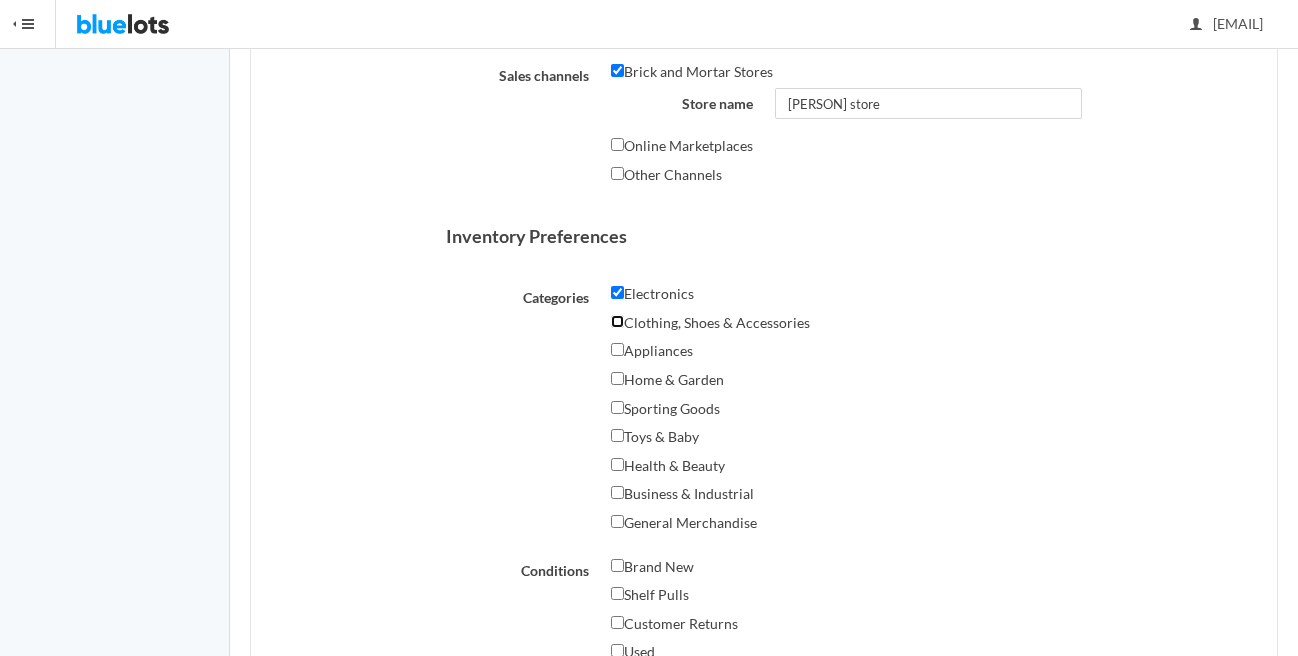 click on "Clothing, Shoes & Accessories" at bounding box center [617, 321] 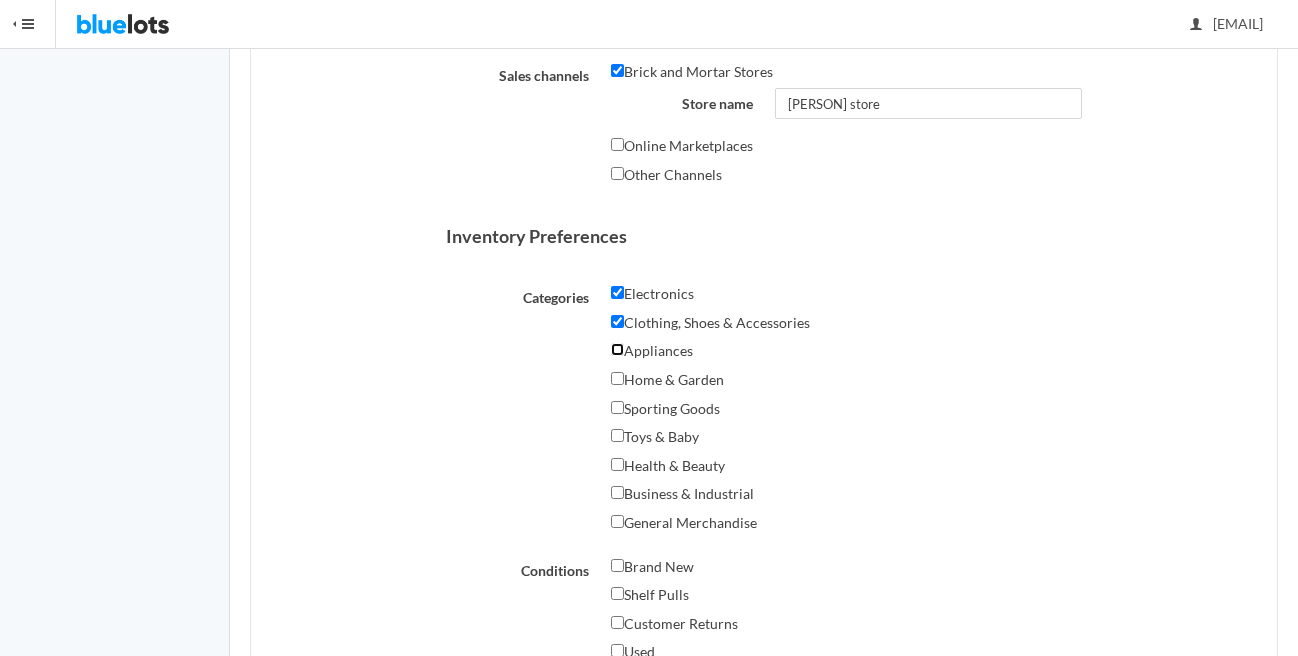 click on "Appliances" at bounding box center [617, 349] 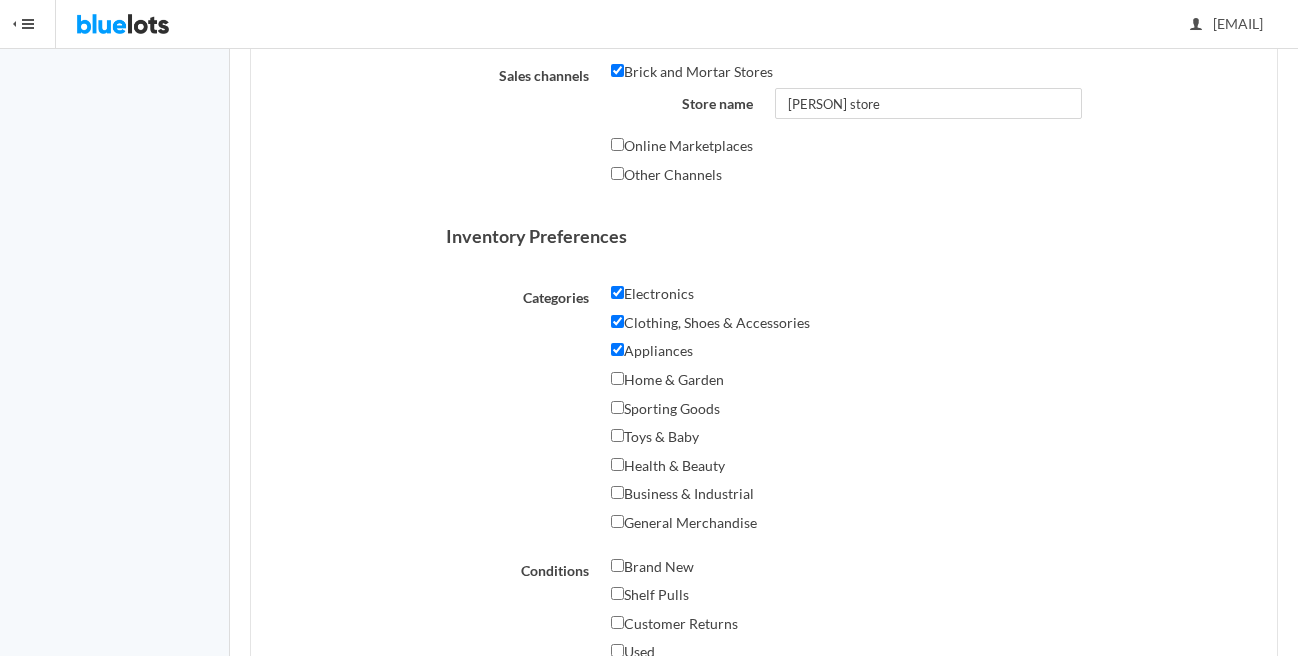 click on "Toys & Baby" at bounding box center (655, 437) 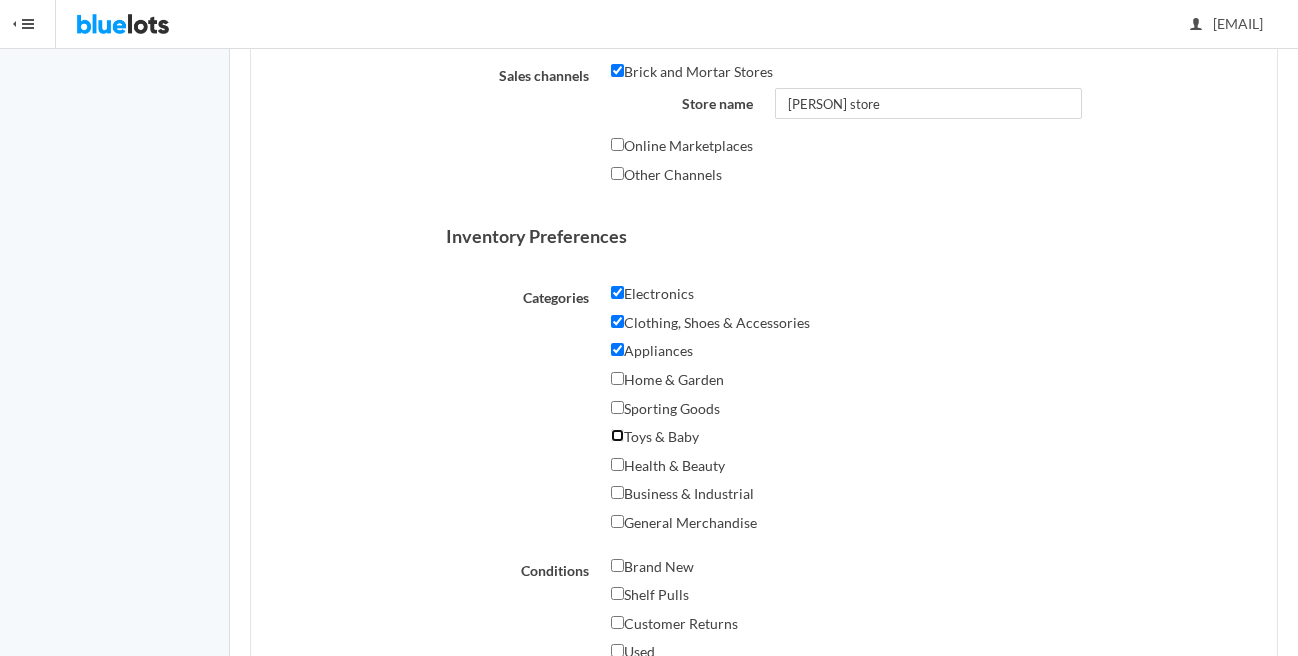 click on "Toys & Baby" at bounding box center (617, 435) 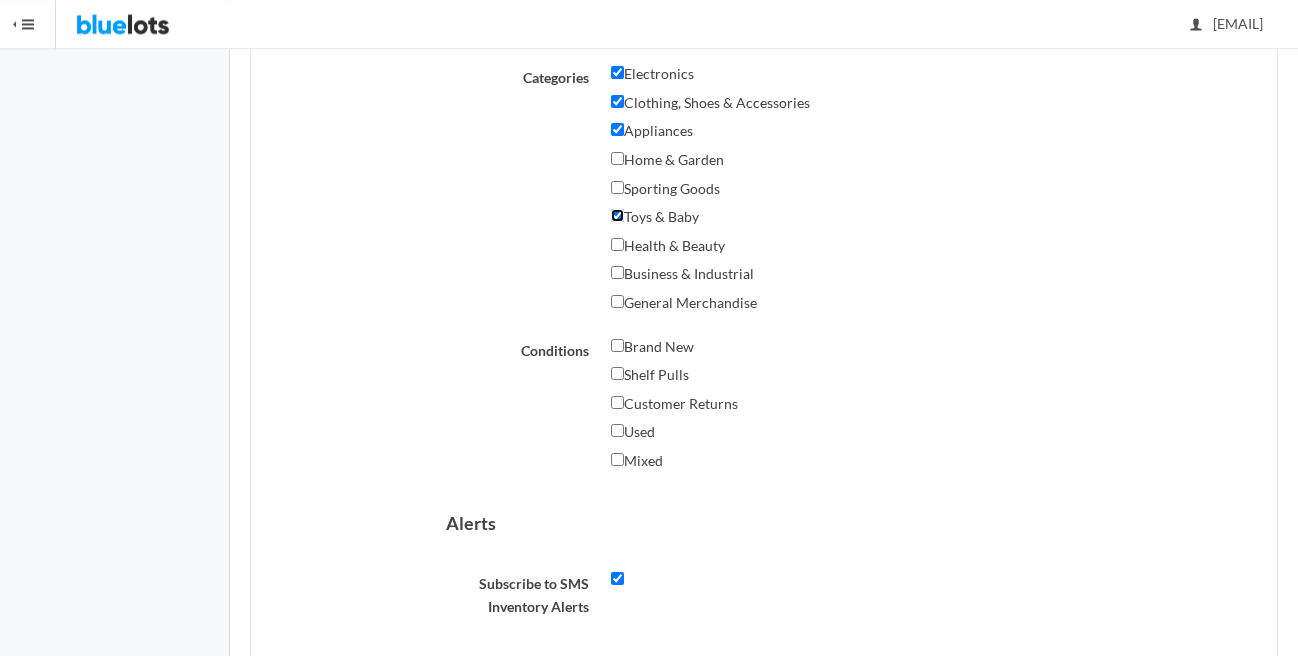 scroll, scrollTop: 1026, scrollLeft: 0, axis: vertical 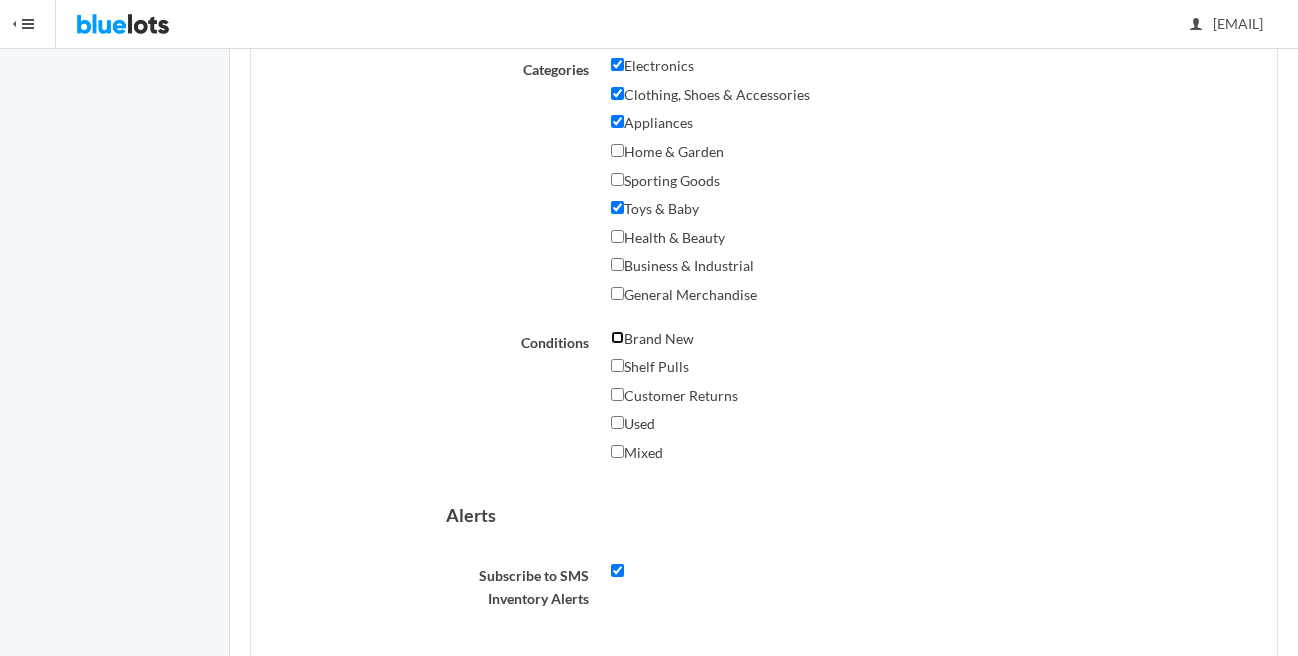 click on "Brand New" at bounding box center (617, 337) 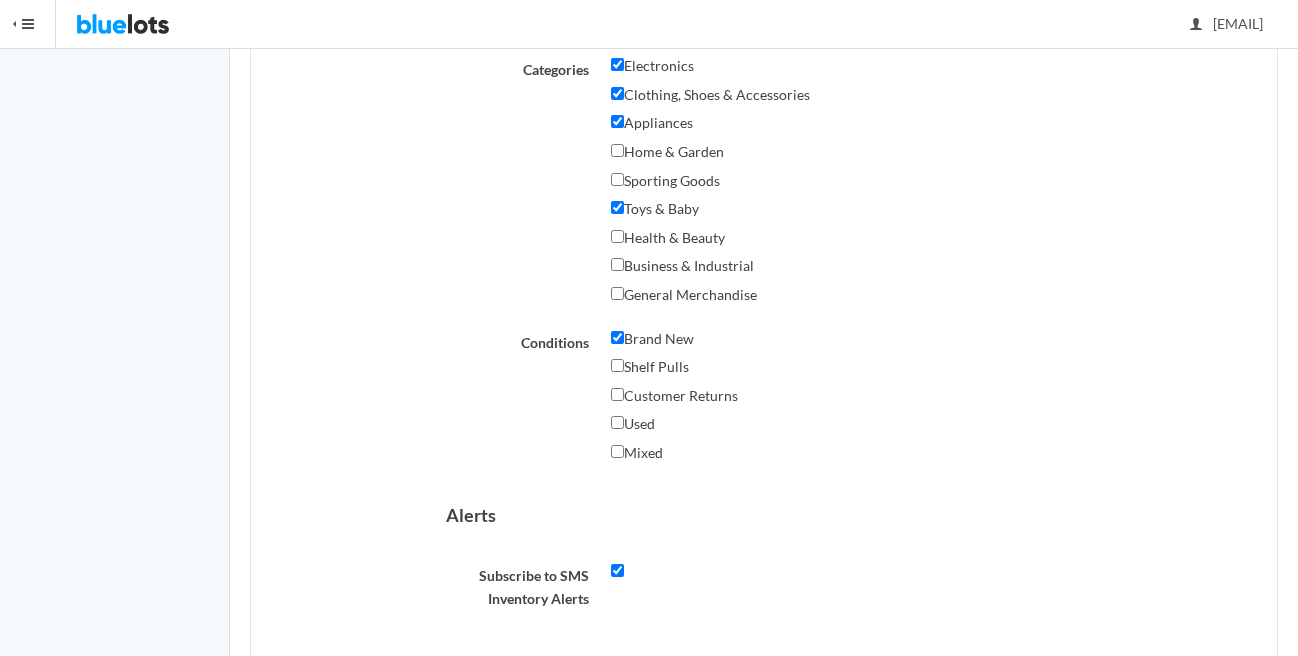 click on "Brand New
Shelf Pulls
Customer Returns
Used
Mixed" at bounding box center (846, 398) 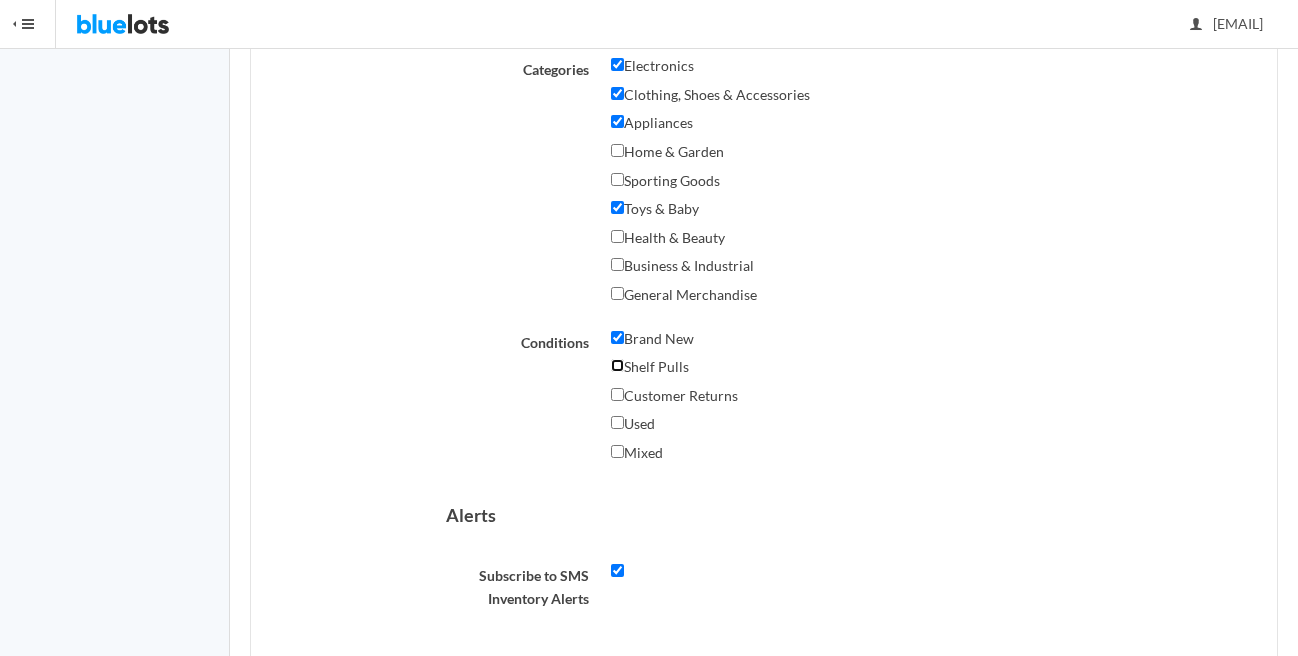 click on "Shelf Pulls" at bounding box center [617, 365] 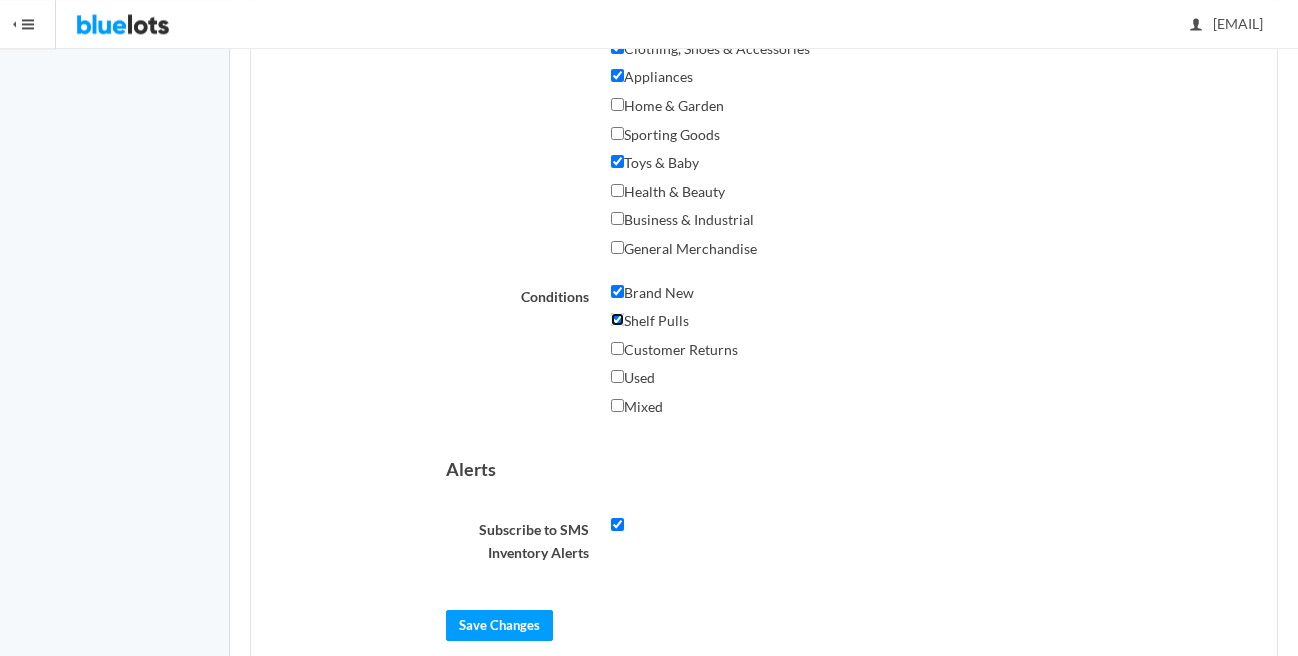 scroll, scrollTop: 1104, scrollLeft: 0, axis: vertical 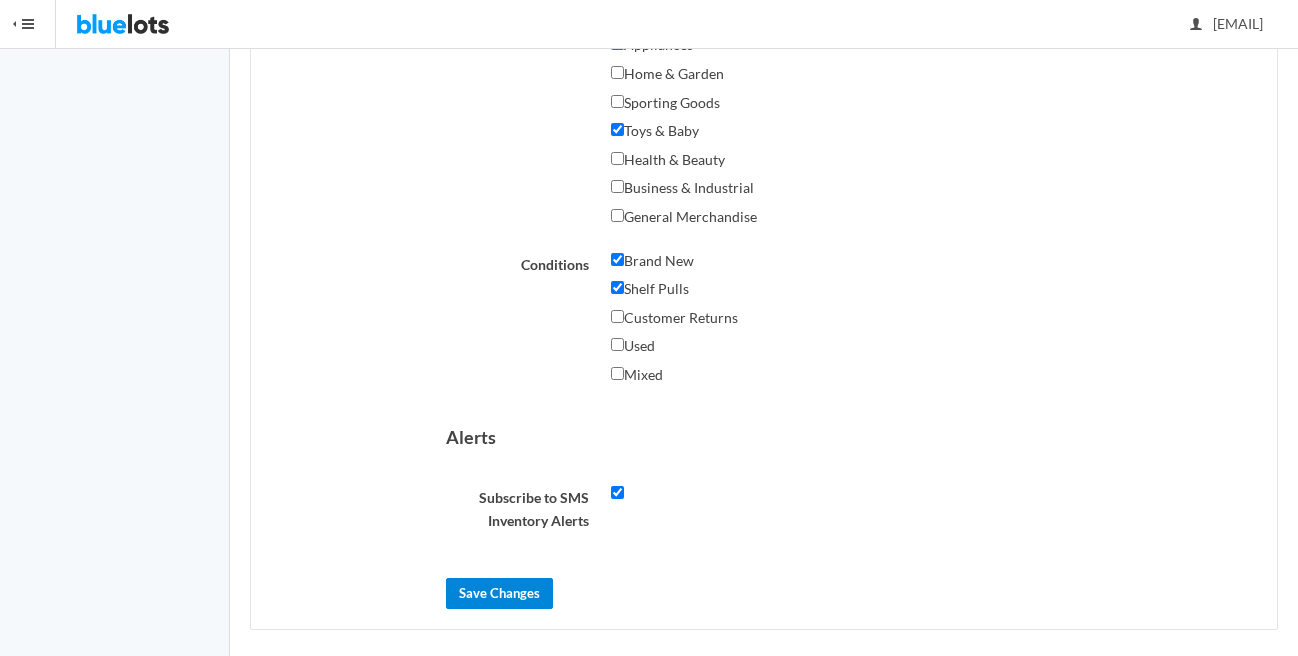 click on "Save Changes" at bounding box center (499, 593) 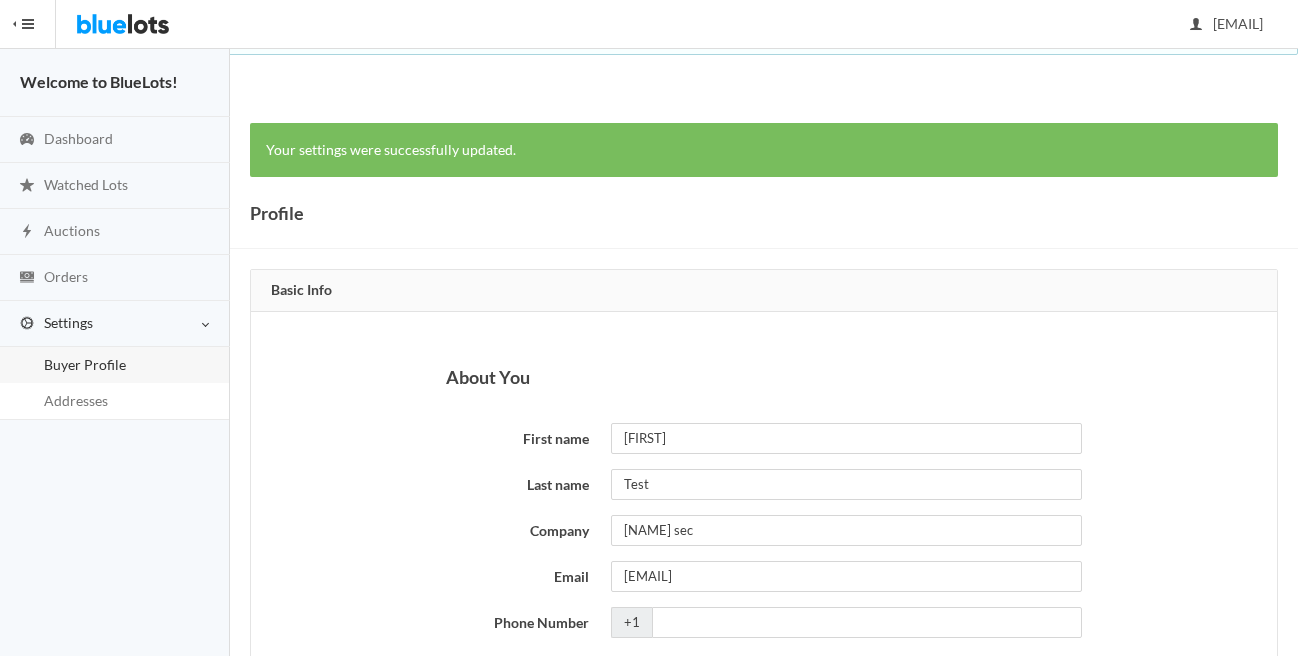 scroll, scrollTop: 0, scrollLeft: 0, axis: both 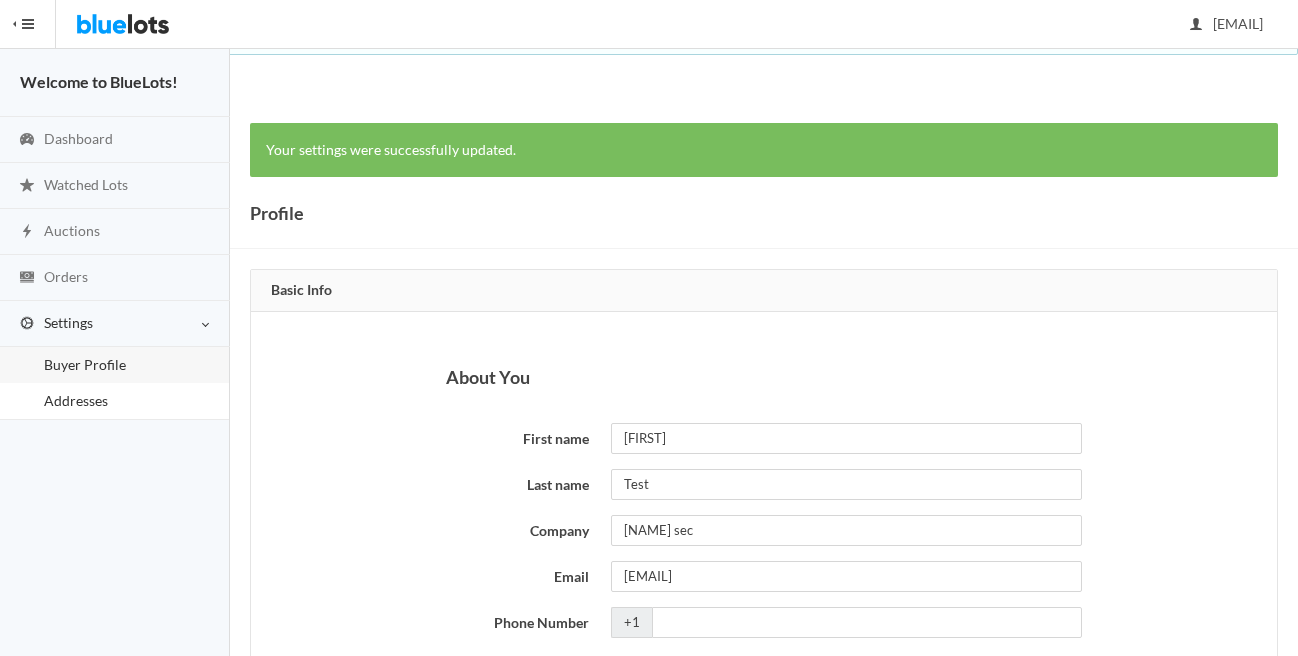 click on "Addresses" at bounding box center (76, 400) 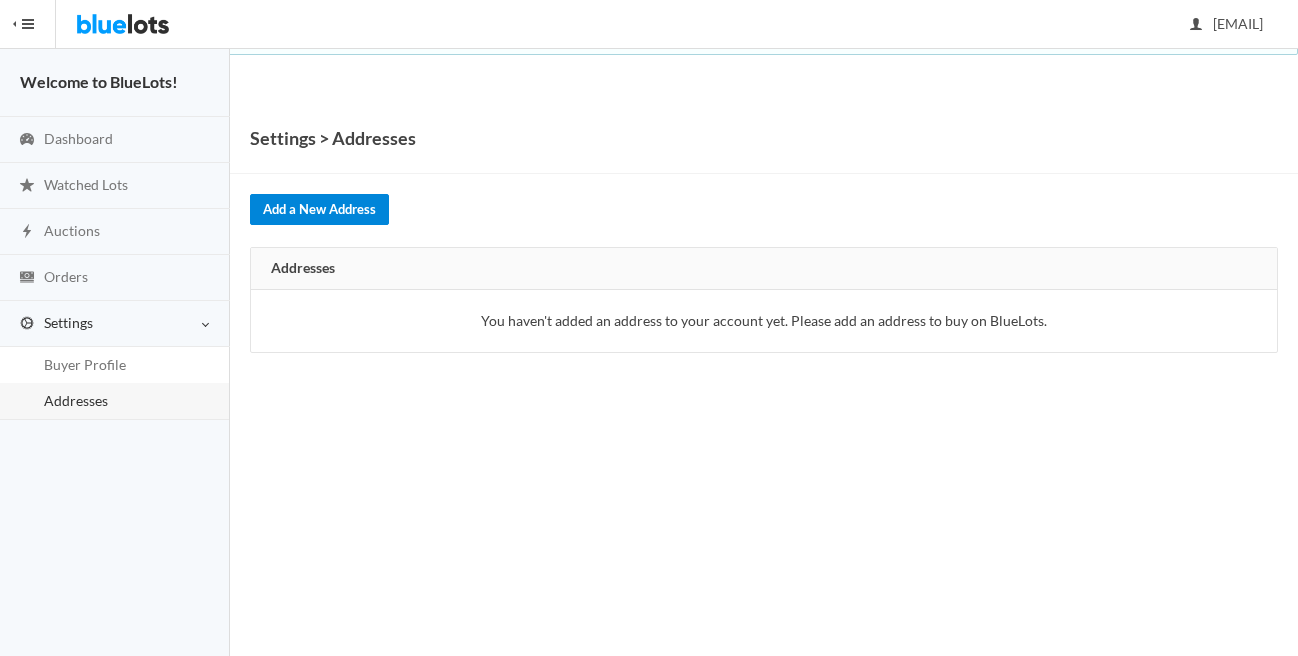 scroll, scrollTop: 0, scrollLeft: 0, axis: both 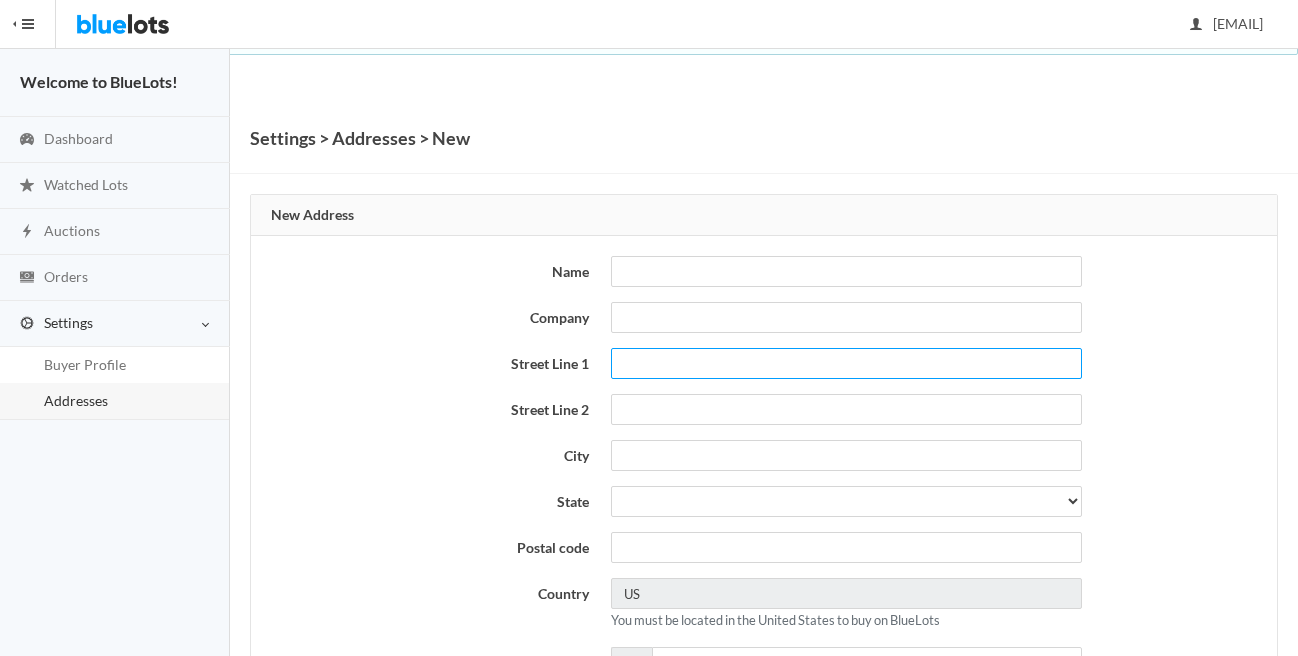 click at bounding box center [846, 363] 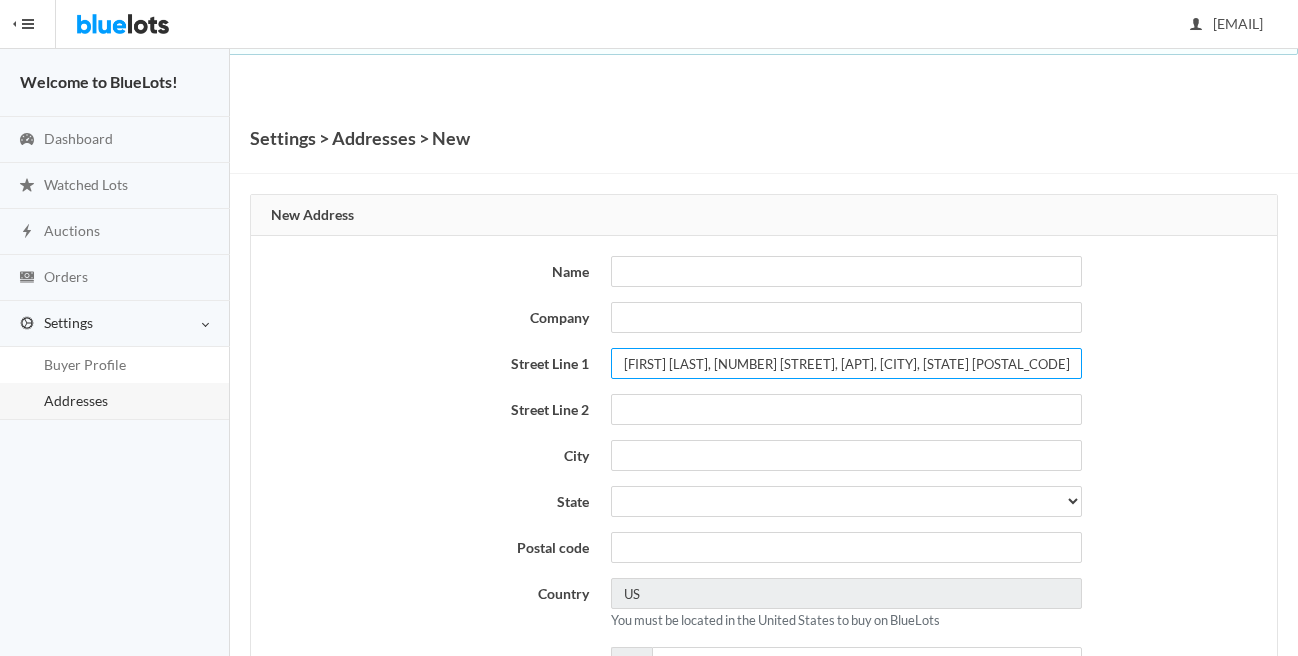 drag, startPoint x: 789, startPoint y: 365, endPoint x: 955, endPoint y: 364, distance: 166.003 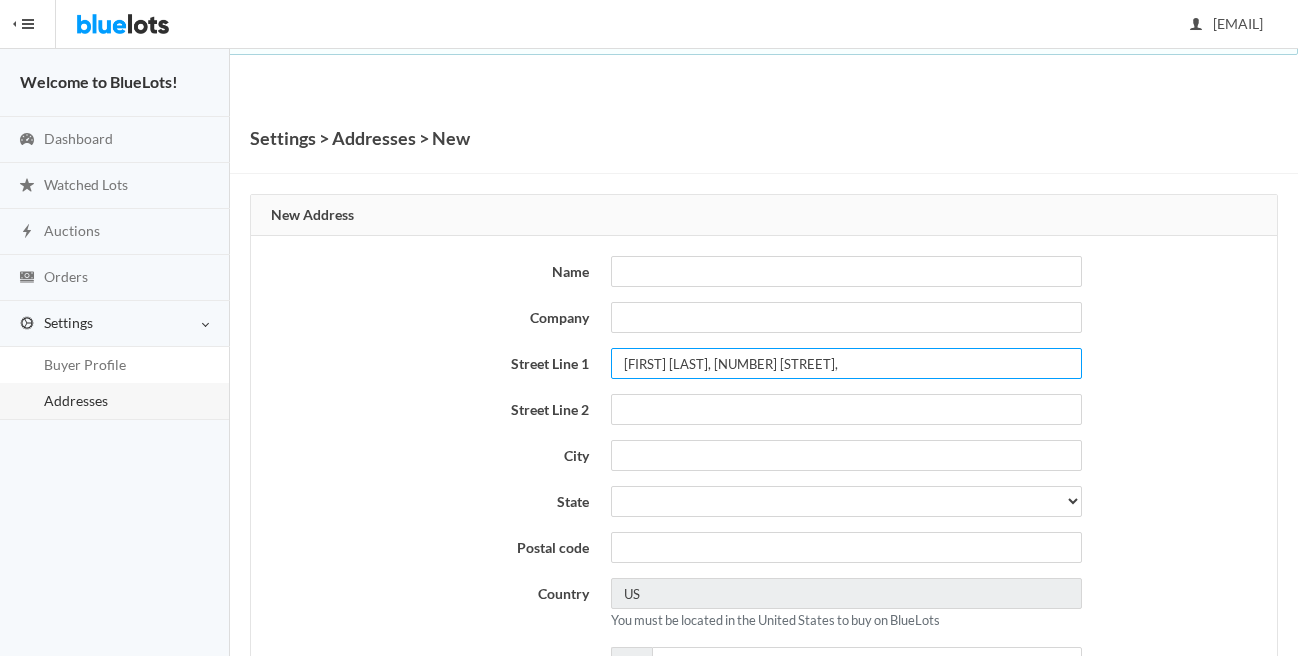 type on "[FIRST] [LAST], [NUMBER] [STREET]," 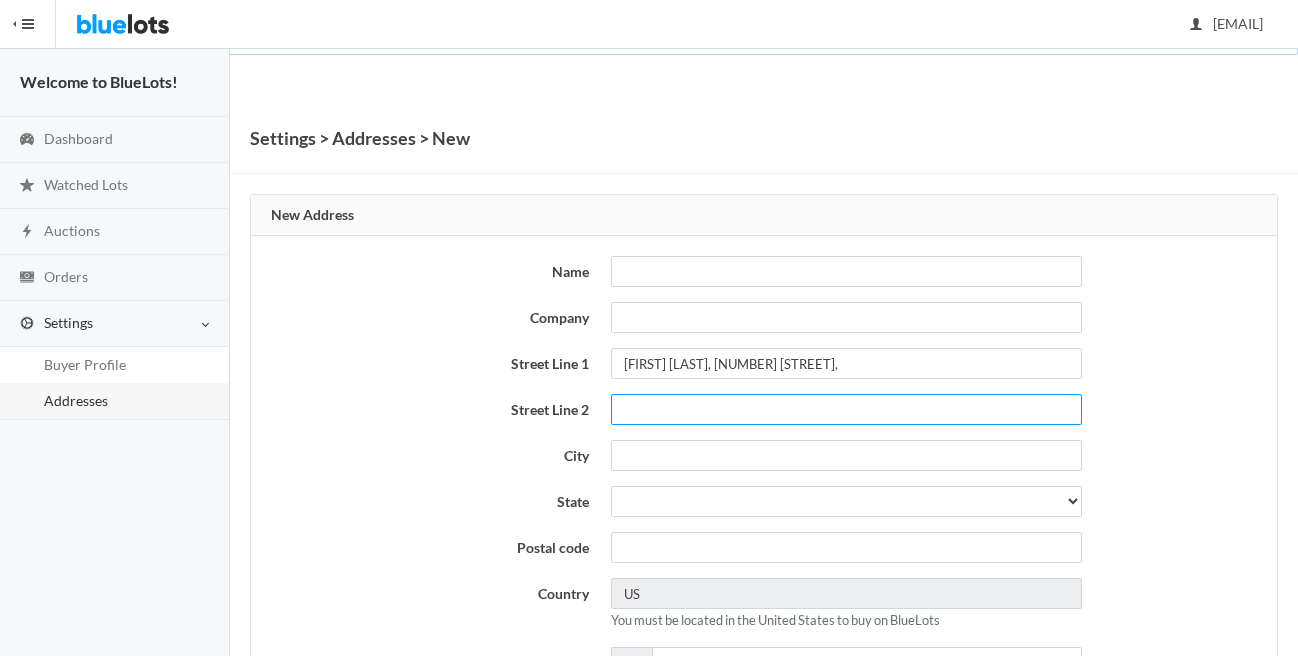 click at bounding box center (846, 409) 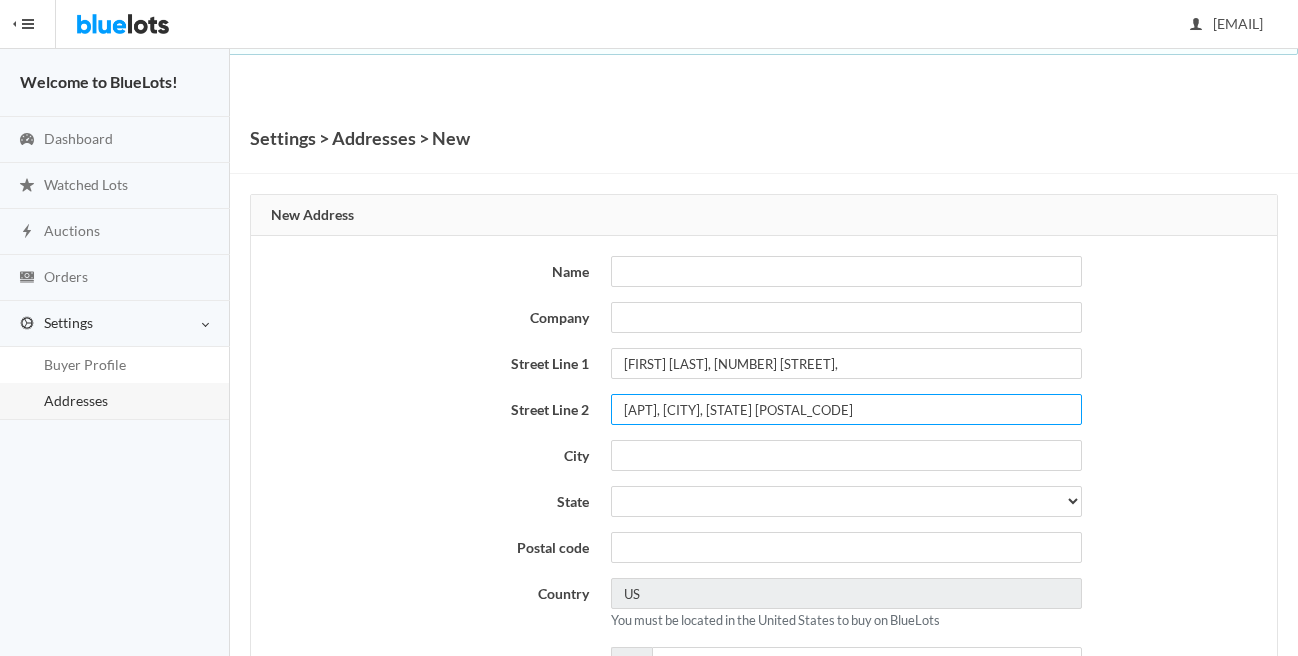 type on "[APT], [CITY], [STATE] [POSTAL_CODE]" 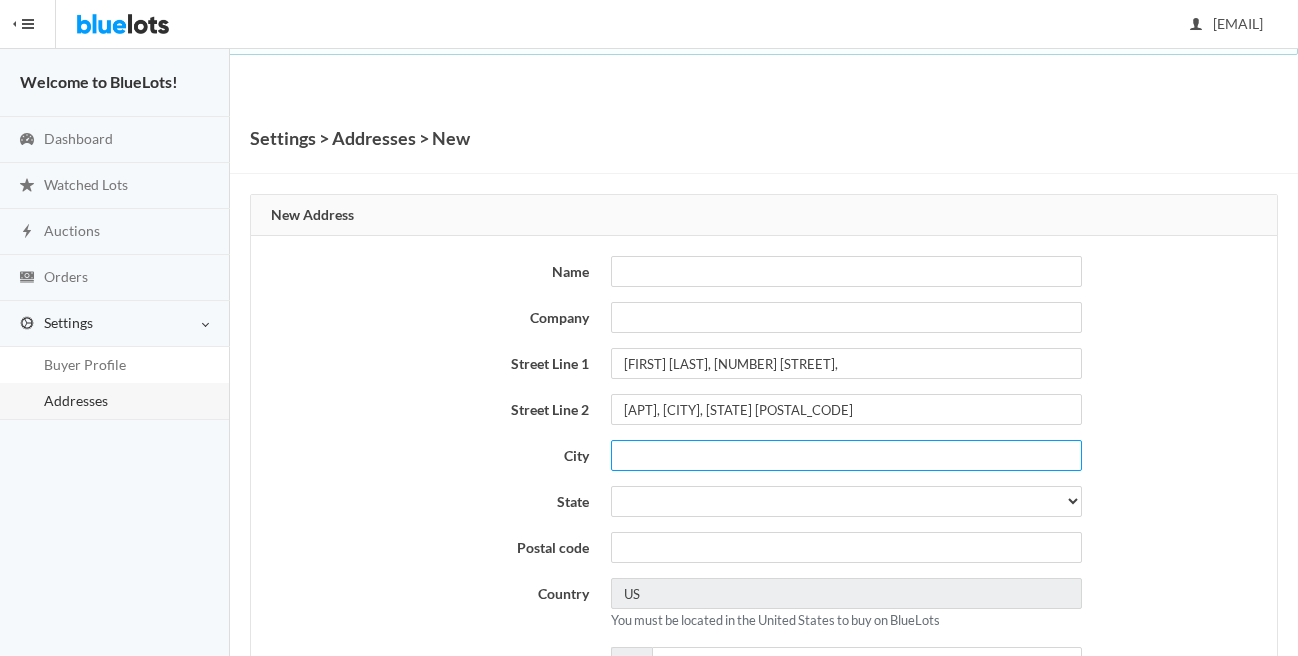 click at bounding box center [846, 455] 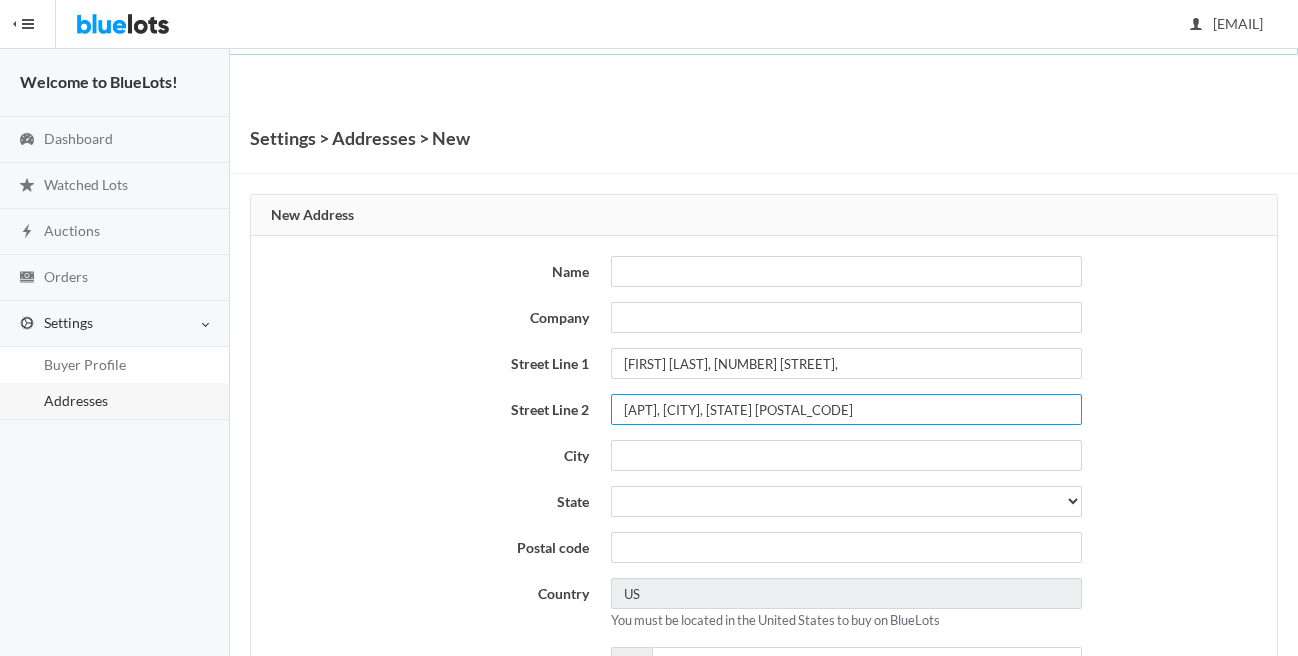 drag, startPoint x: 744, startPoint y: 410, endPoint x: 798, endPoint y: 408, distance: 54.037025 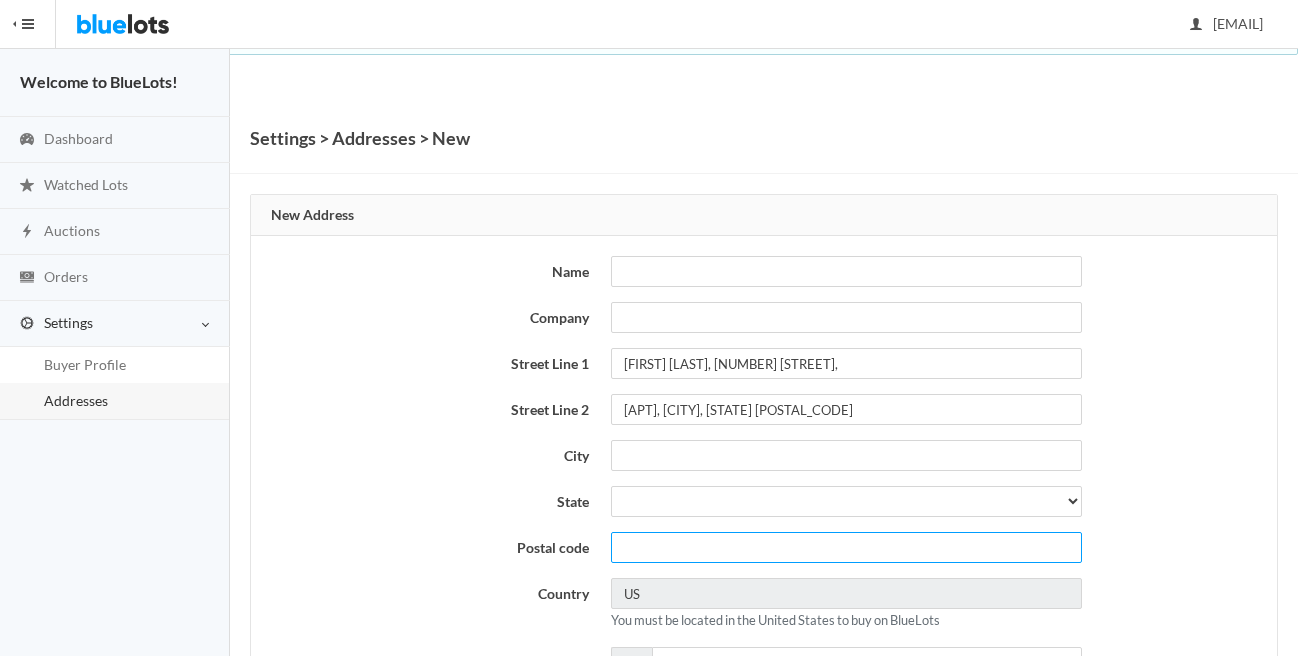 click at bounding box center (846, 547) 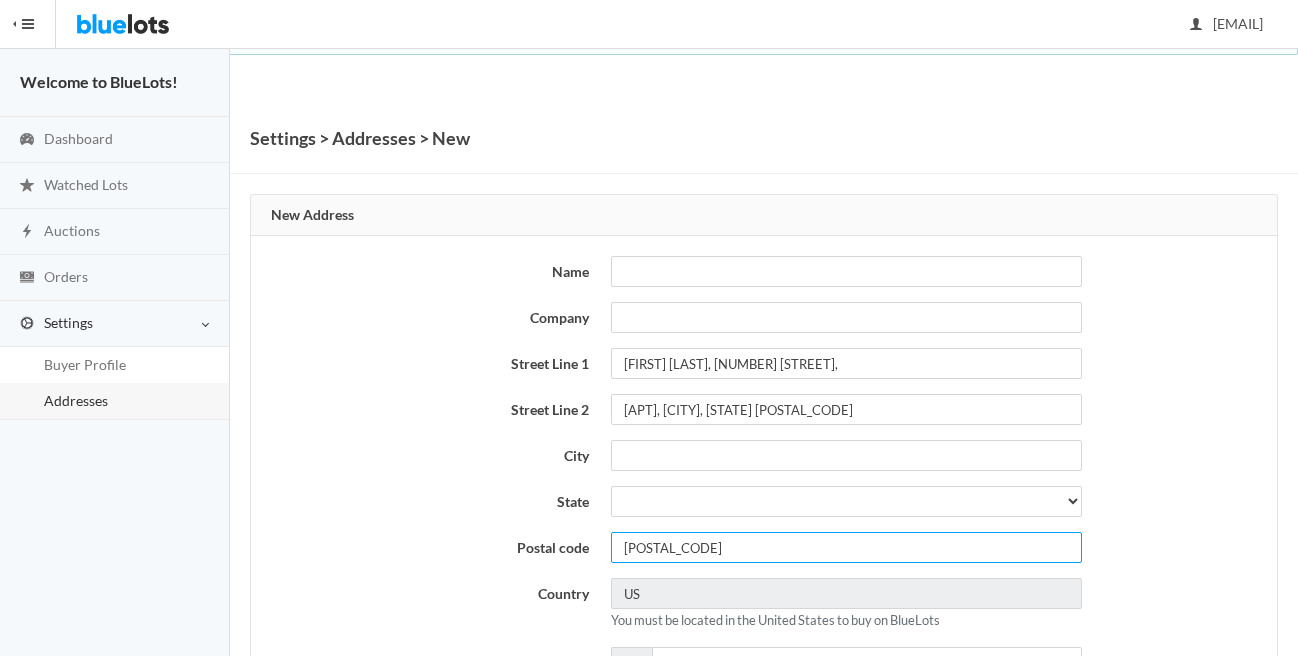 type on "9021" 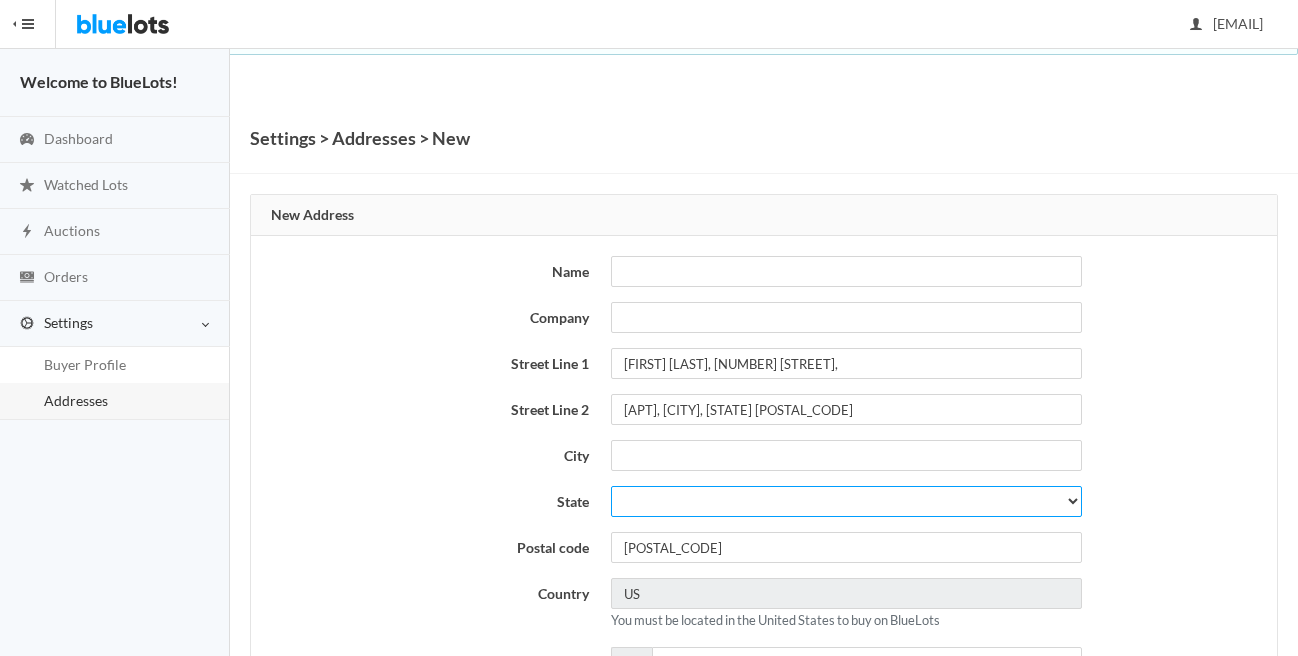 click on "Alabama
Alaska
Arizona
Arkansas
California
Colorado
Connecticut
Delaware
District of Columbia
Florida
Georgia
Hawaii
Idaho
Illinois
Indiana
Iowa
Kansas
Kentucky
Louisiana
Maine
Maryland
Massachusetts
Michigan
Minnesota
Mississippi
Missouri
Montana
Nebraska
Nevada
New Hampshire
New Jersey
New Mexico
New York
North Carolina
North Dakota
Ohio
Oklahoma
Oregon
Pennsylvania
Rhode Island
South Carolina
South Dakota
Tennessee
Texas
Utah
Vermont
Virginia
Washington
West Virginia
Wisconsin
Wyoming" at bounding box center [846, 501] 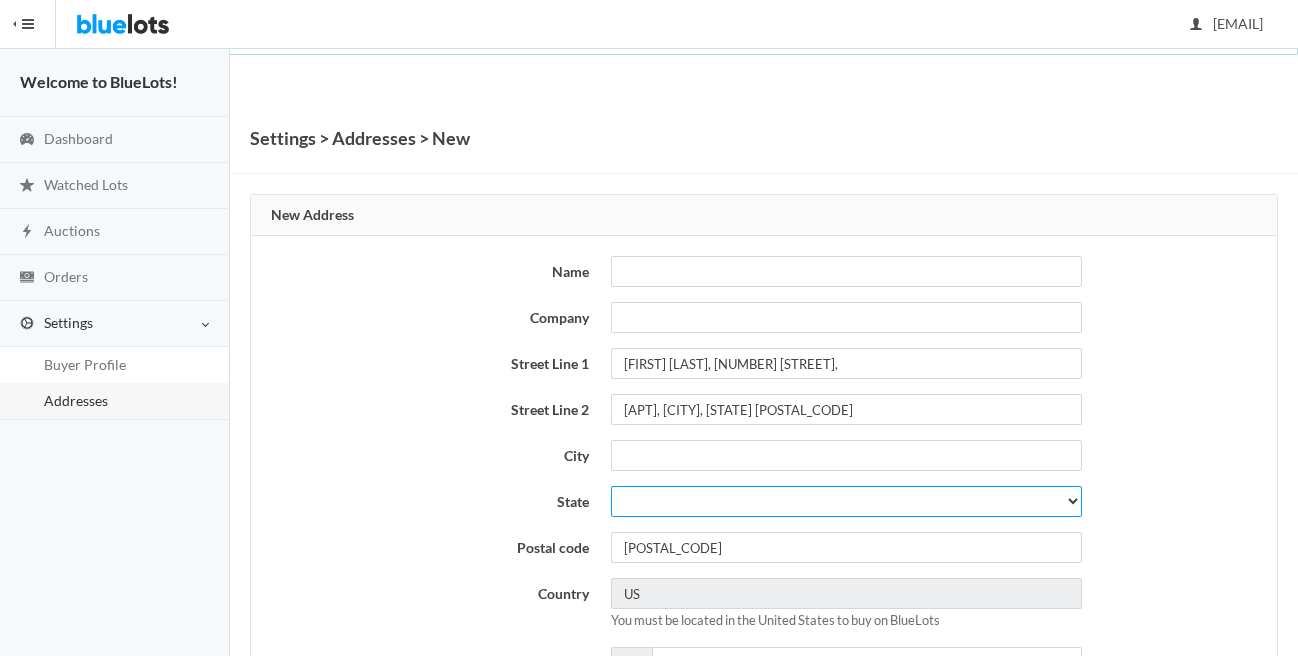 select on "CA" 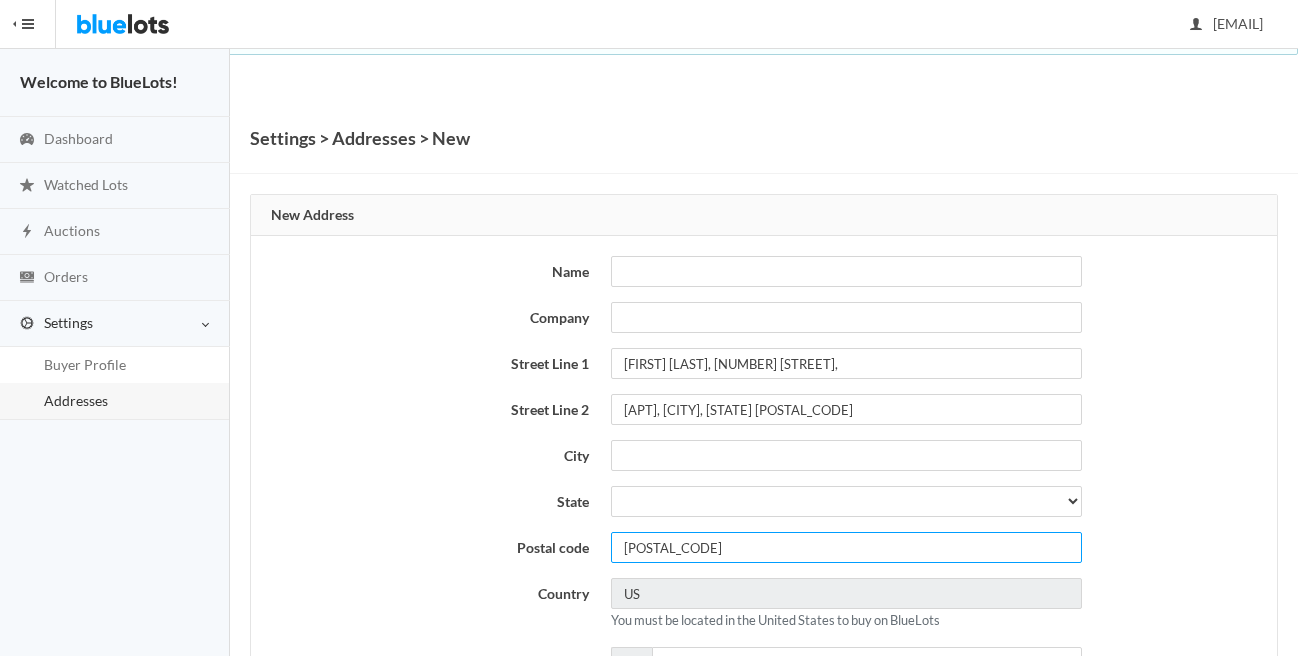 click on "9021" at bounding box center (846, 547) 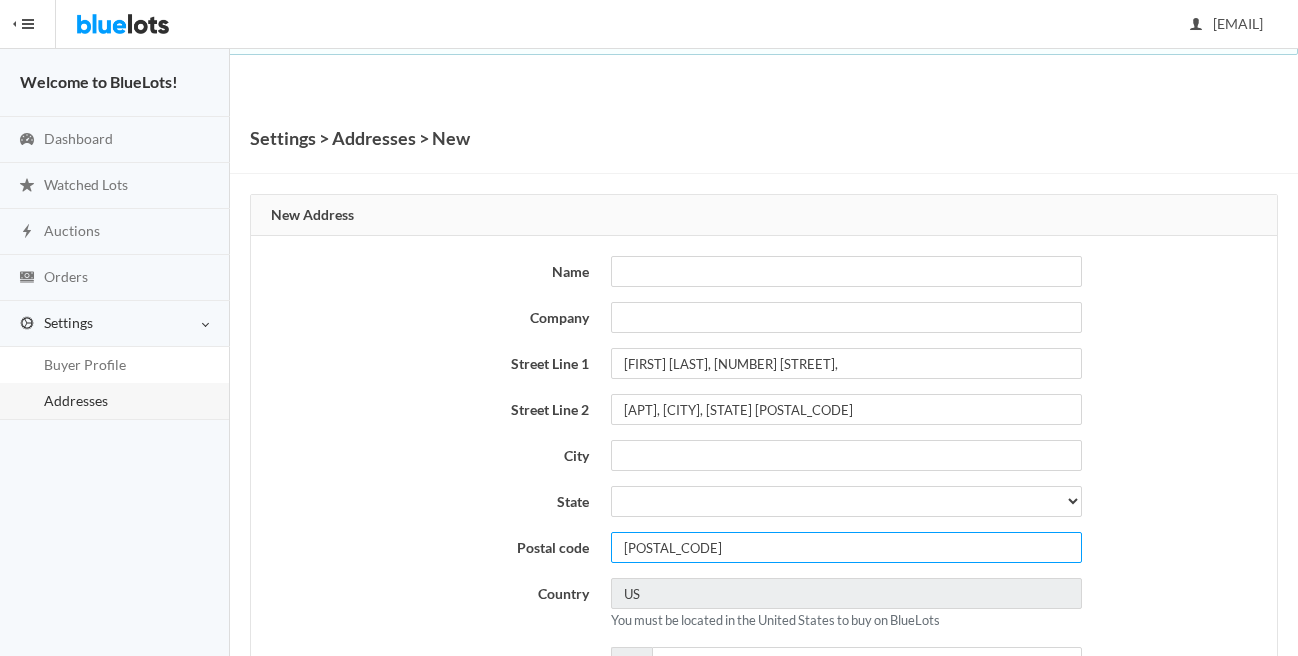 click on "9021" at bounding box center [846, 547] 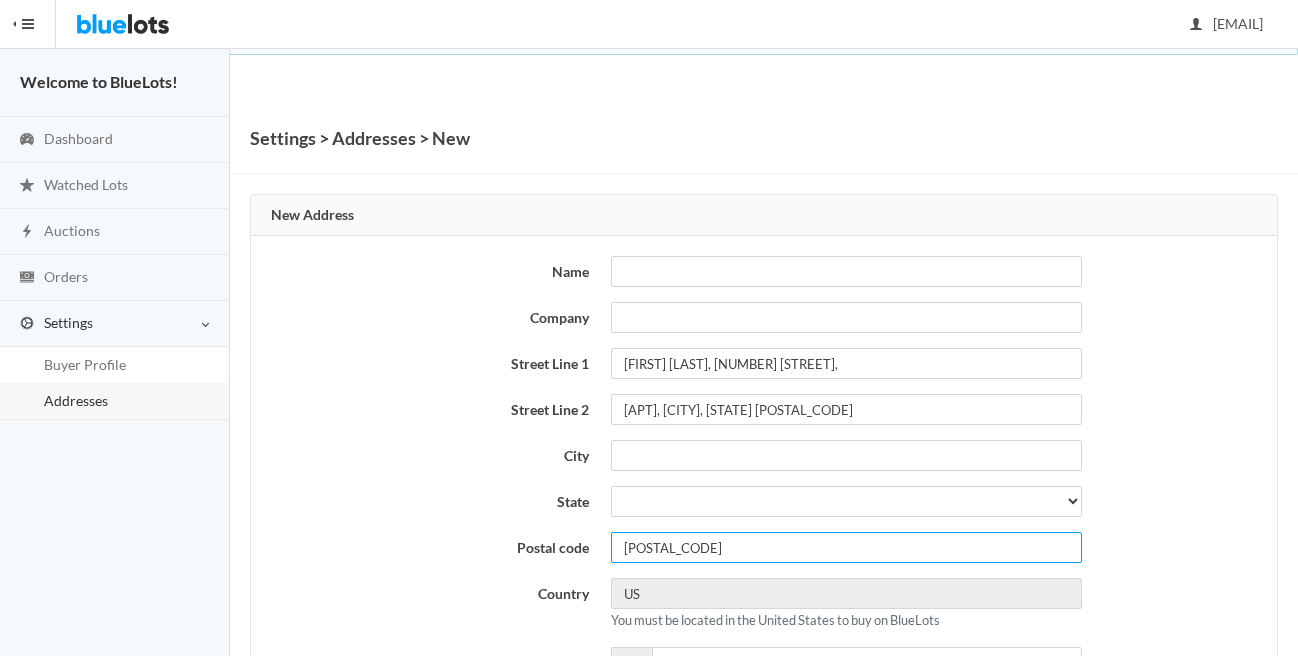 click on "9021" at bounding box center [846, 547] 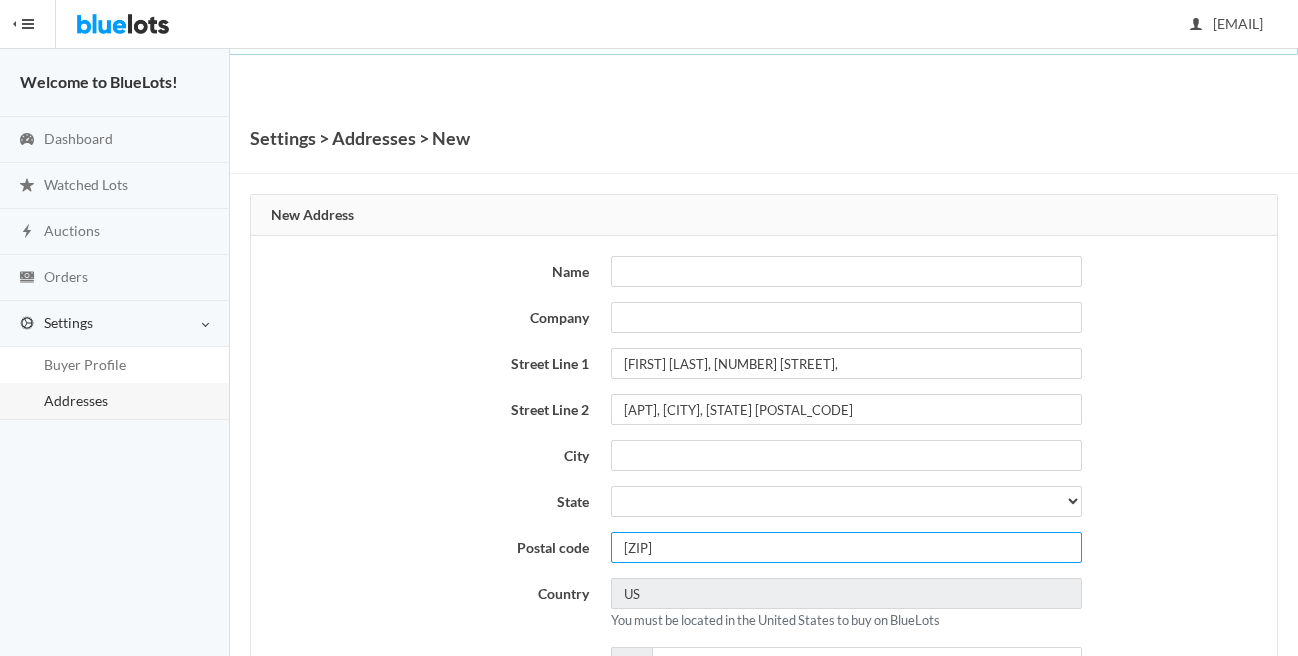 type on "9021" 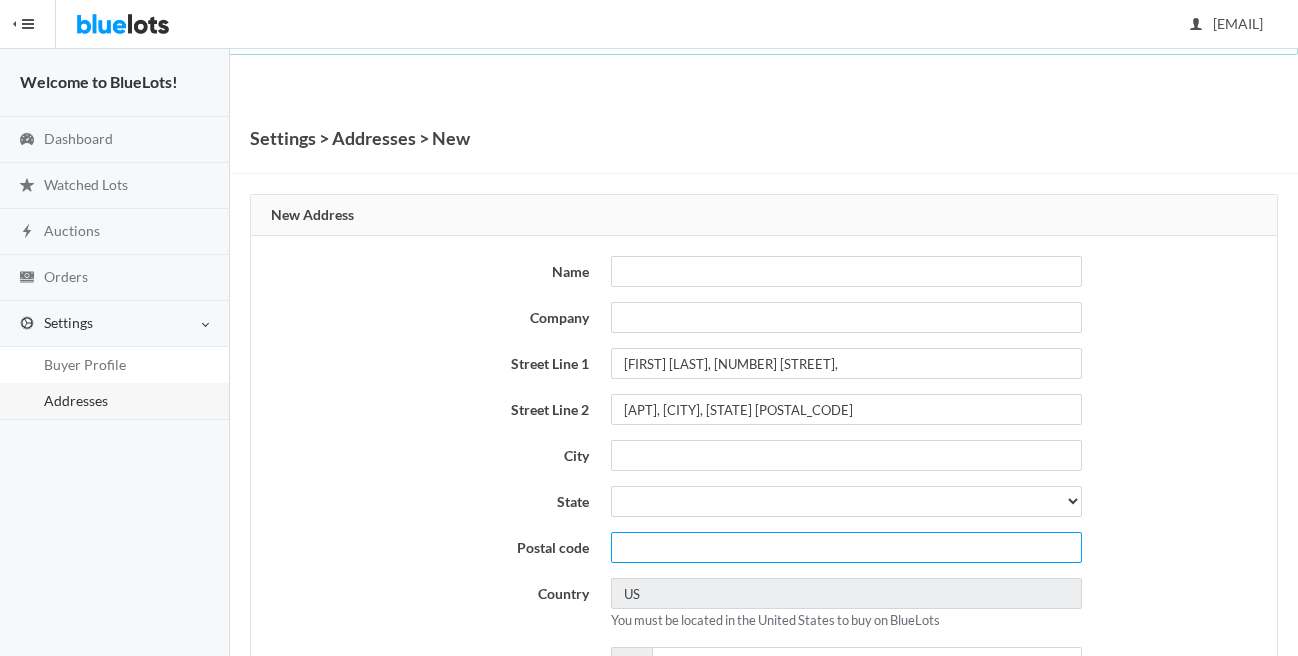 click at bounding box center (846, 547) 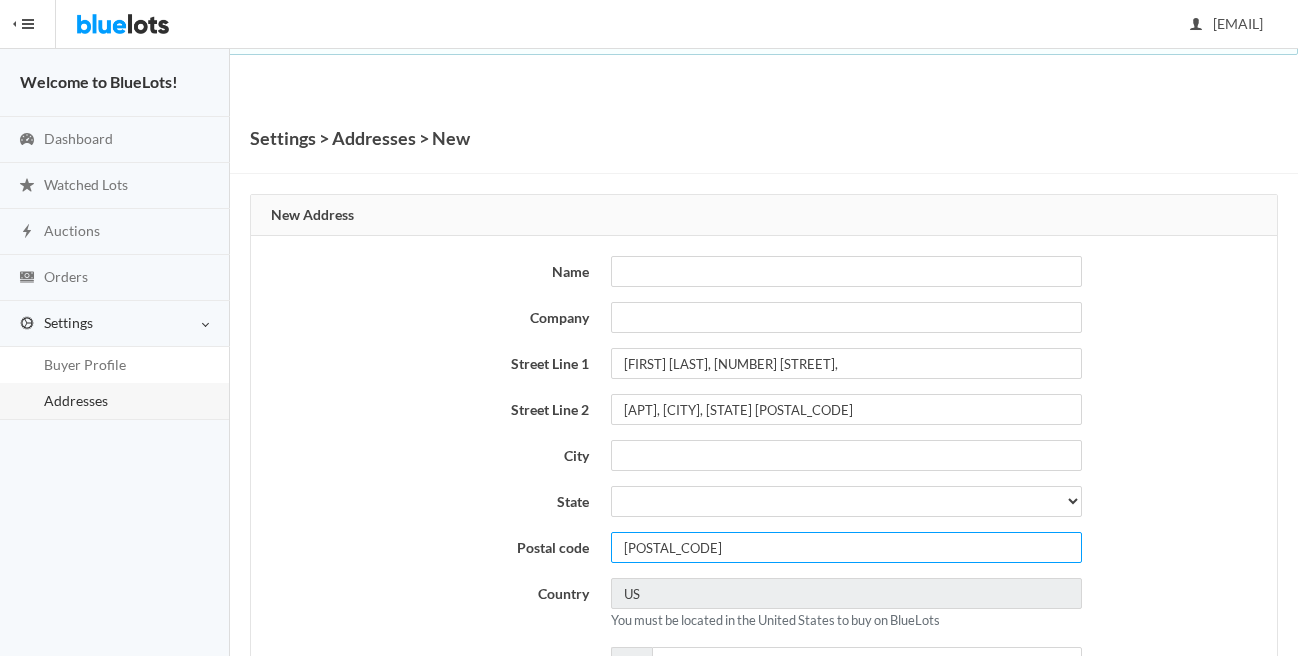 click on "90001" at bounding box center (846, 547) 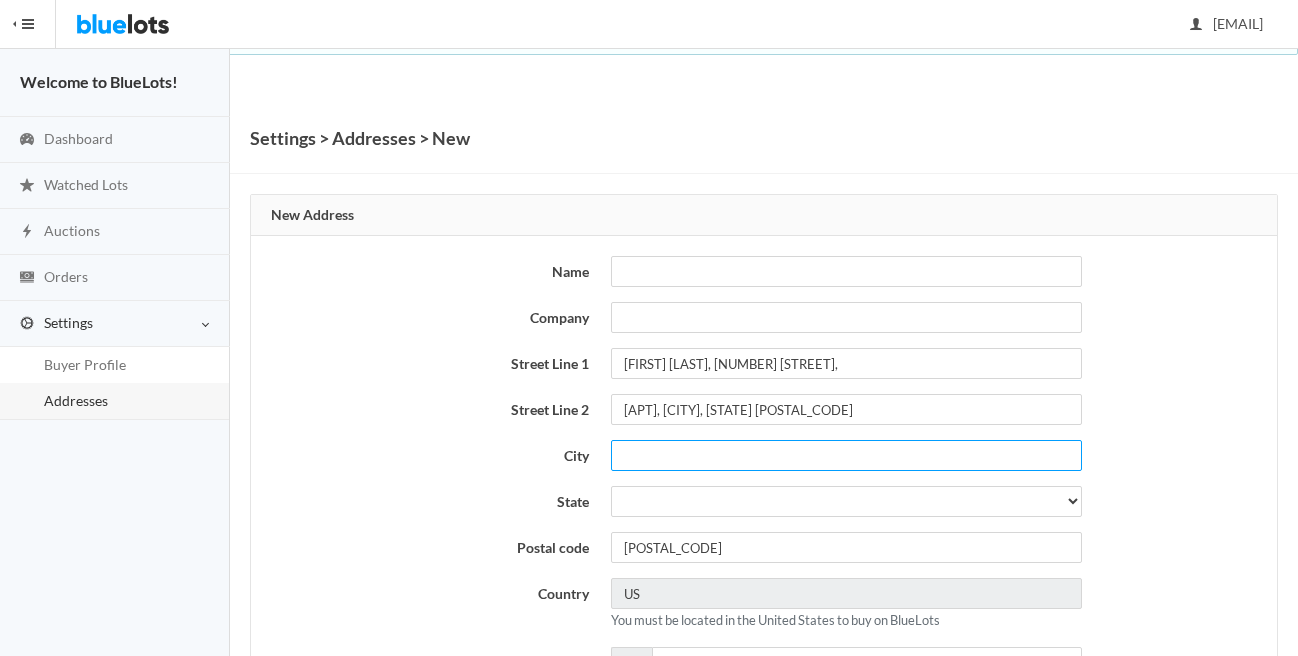 click at bounding box center (846, 455) 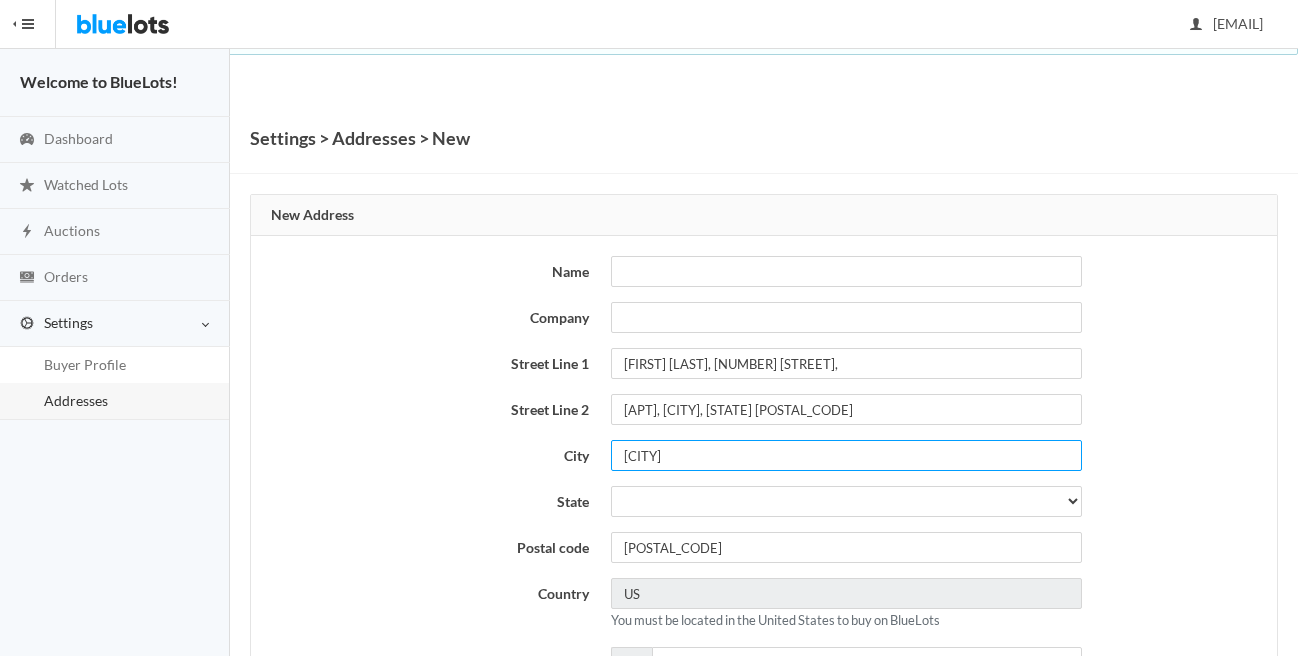 type on "Anytown" 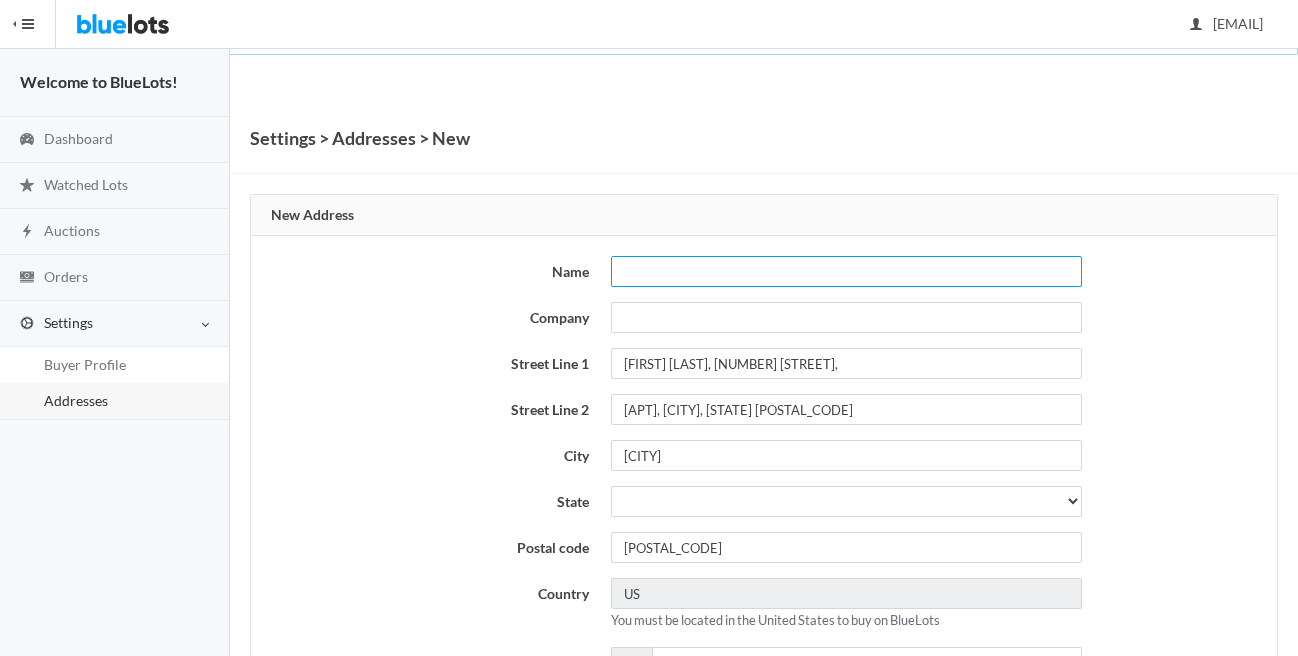 click at bounding box center (846, 271) 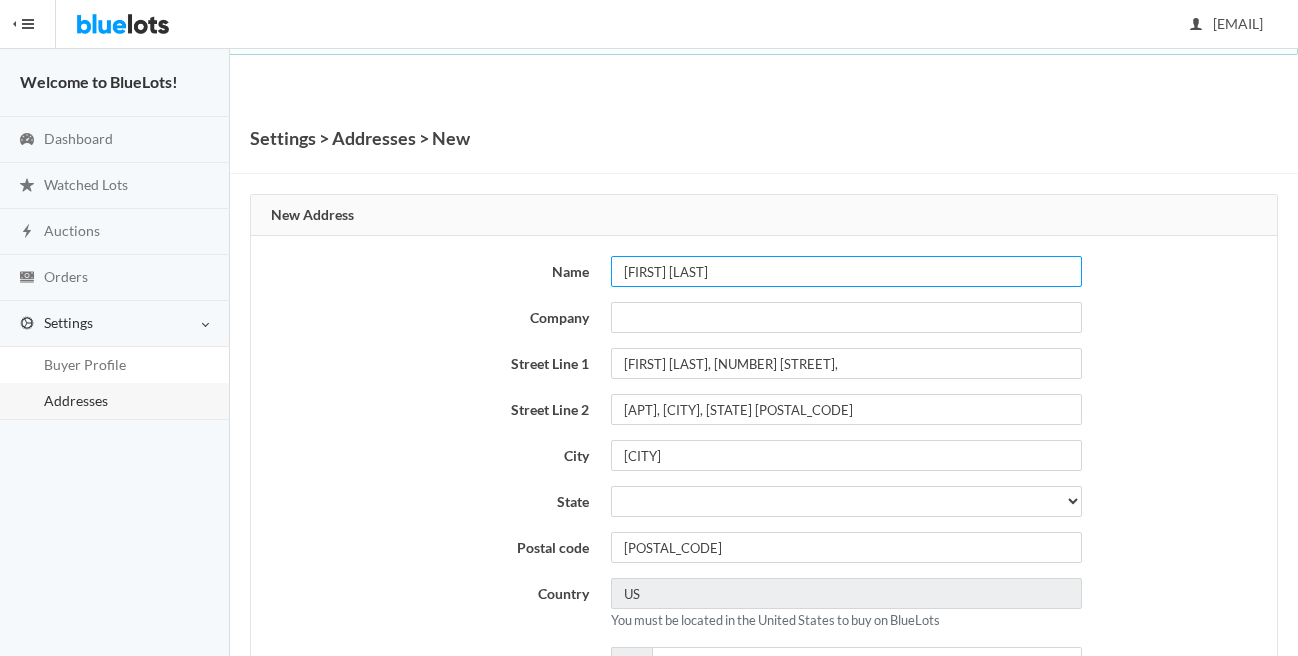 type on "[FIRST] [LAST]" 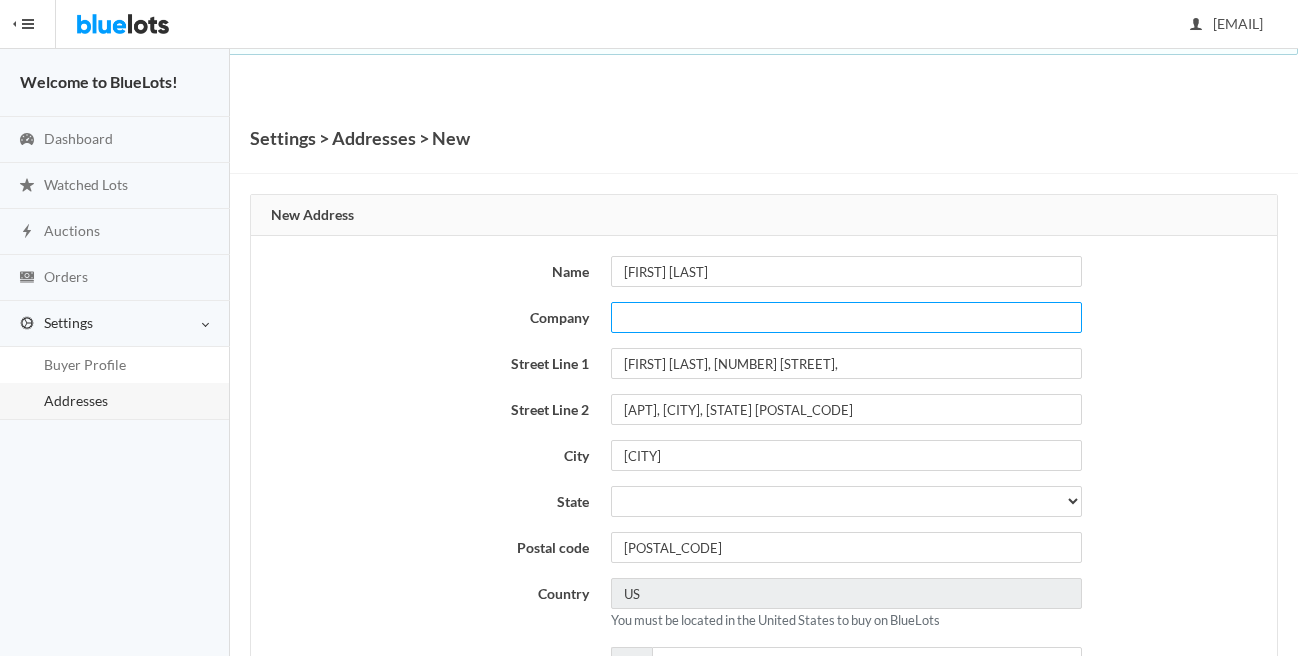 click at bounding box center [846, 317] 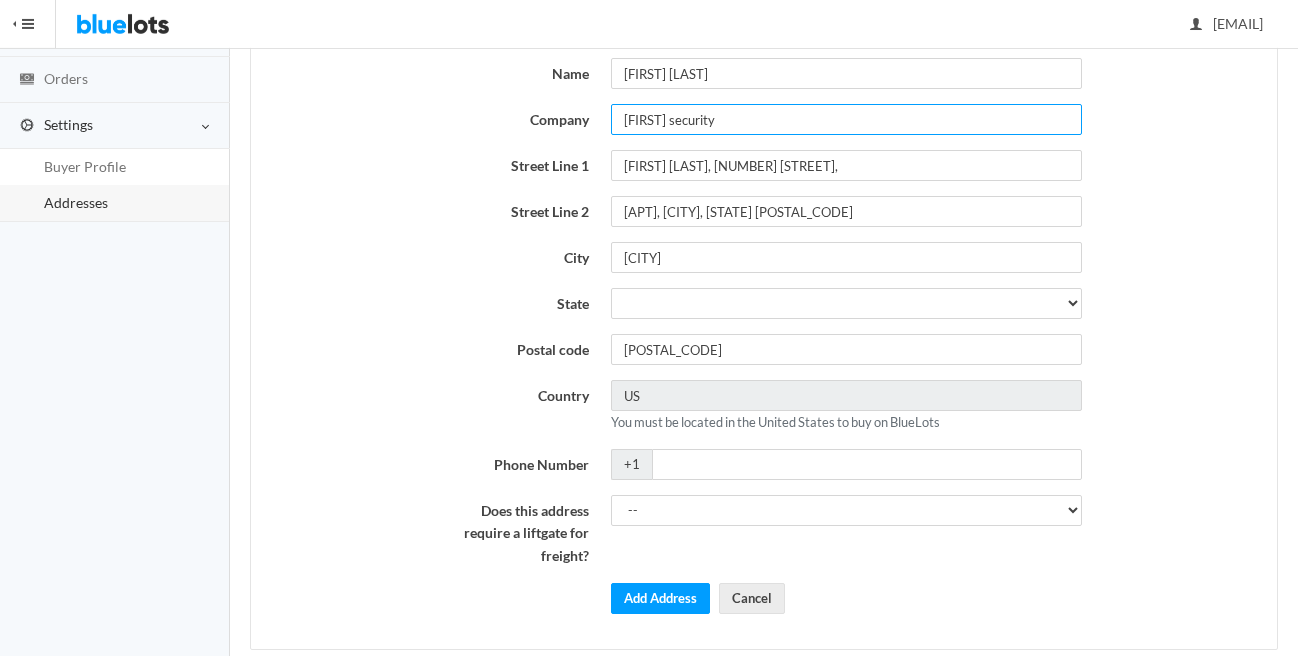 scroll, scrollTop: 232, scrollLeft: 0, axis: vertical 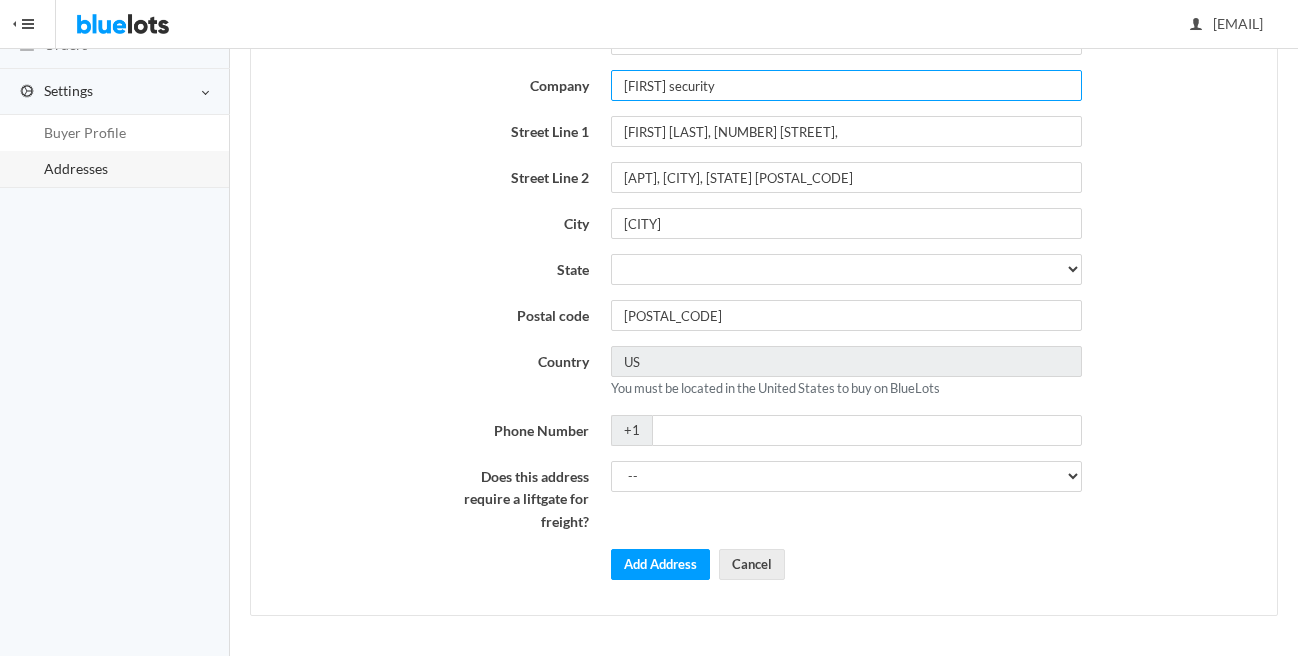 type on "[NAME] security" 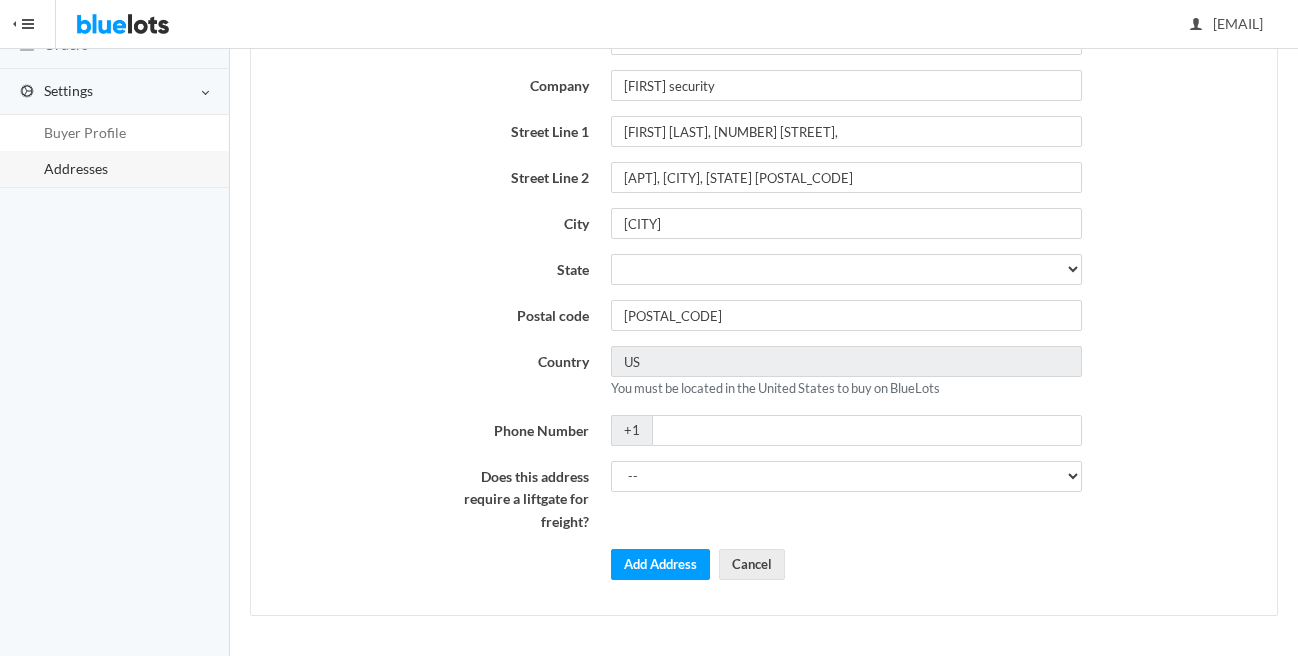 click on "Postal code" at bounding box center (517, 314) 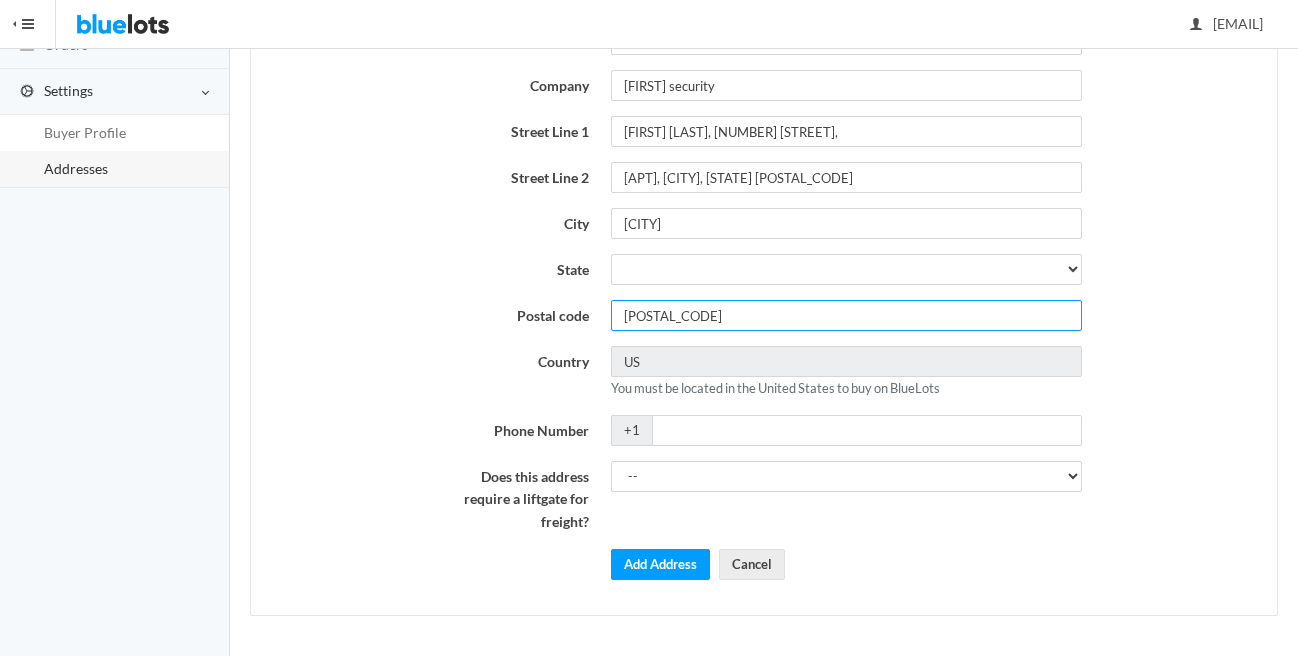 click on "90001" at bounding box center (846, 315) 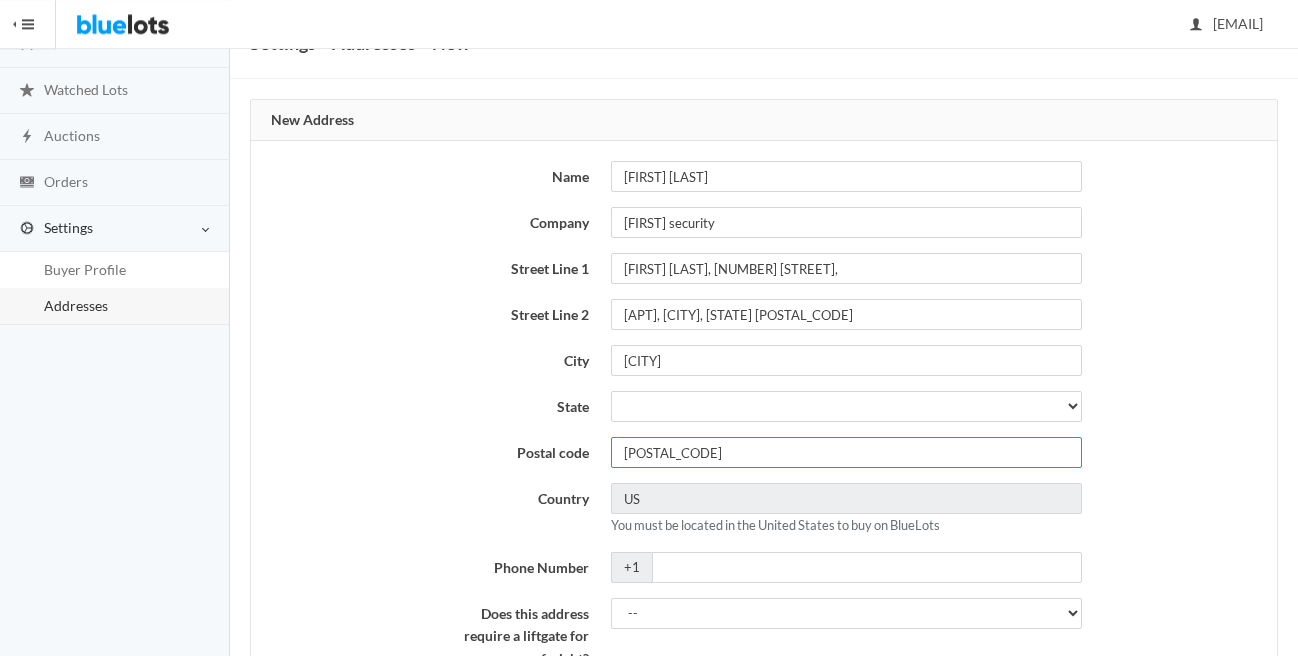 scroll, scrollTop: 118, scrollLeft: 0, axis: vertical 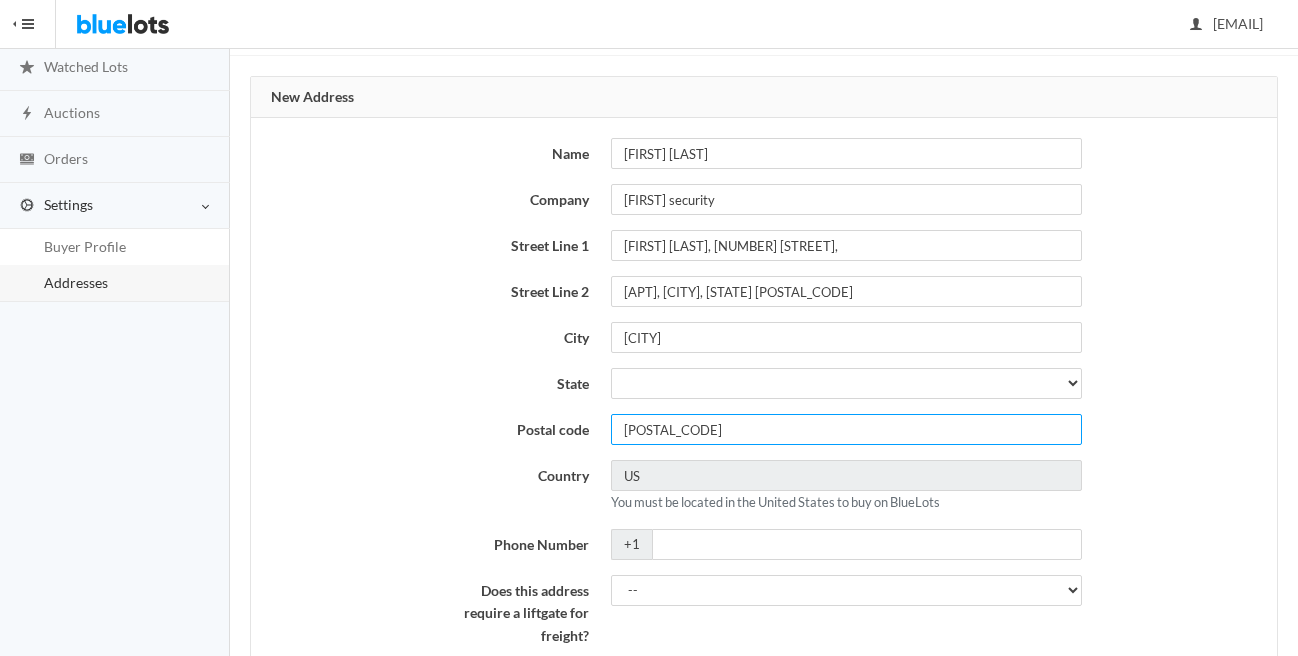 click on "[POSTAL_CODE]" at bounding box center (846, 429) 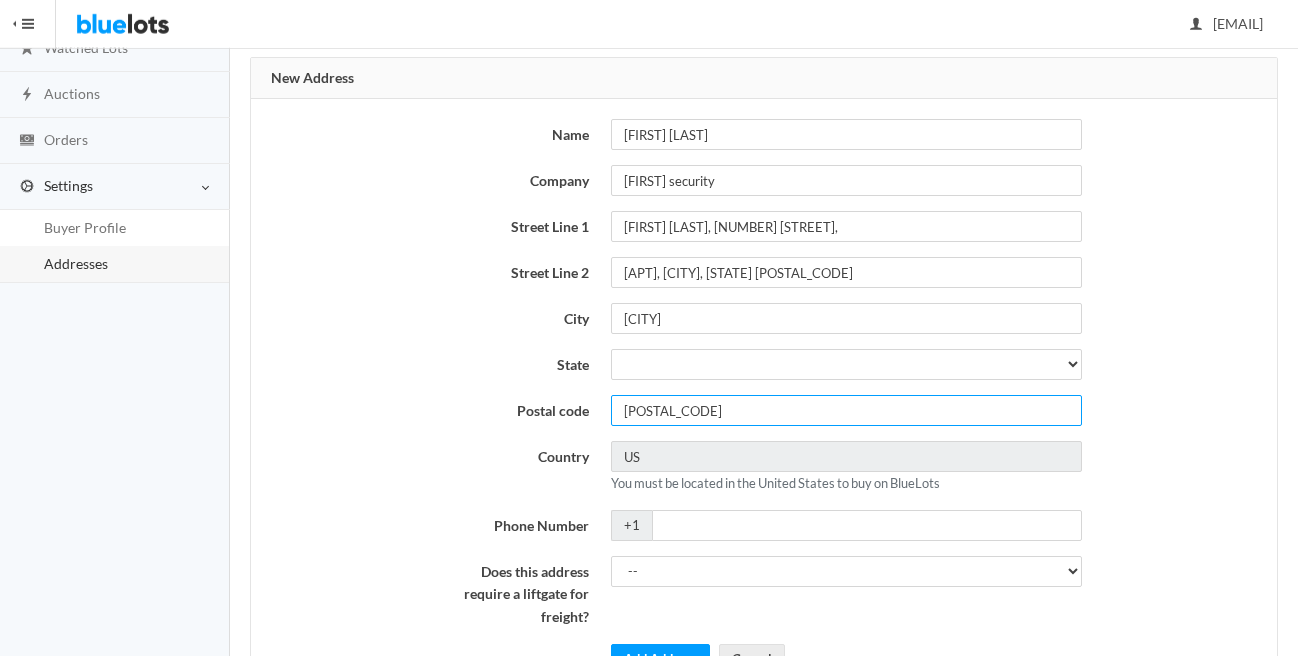 scroll, scrollTop: 232, scrollLeft: 0, axis: vertical 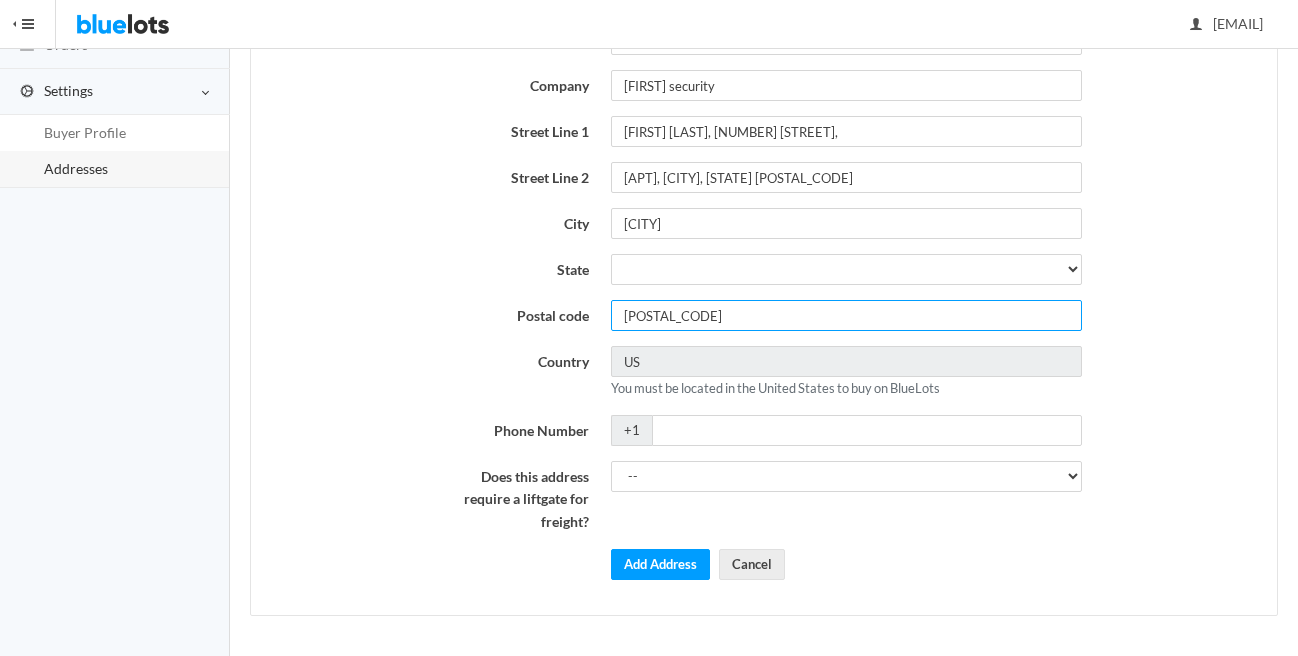 type on "[POSTAL_CODE]" 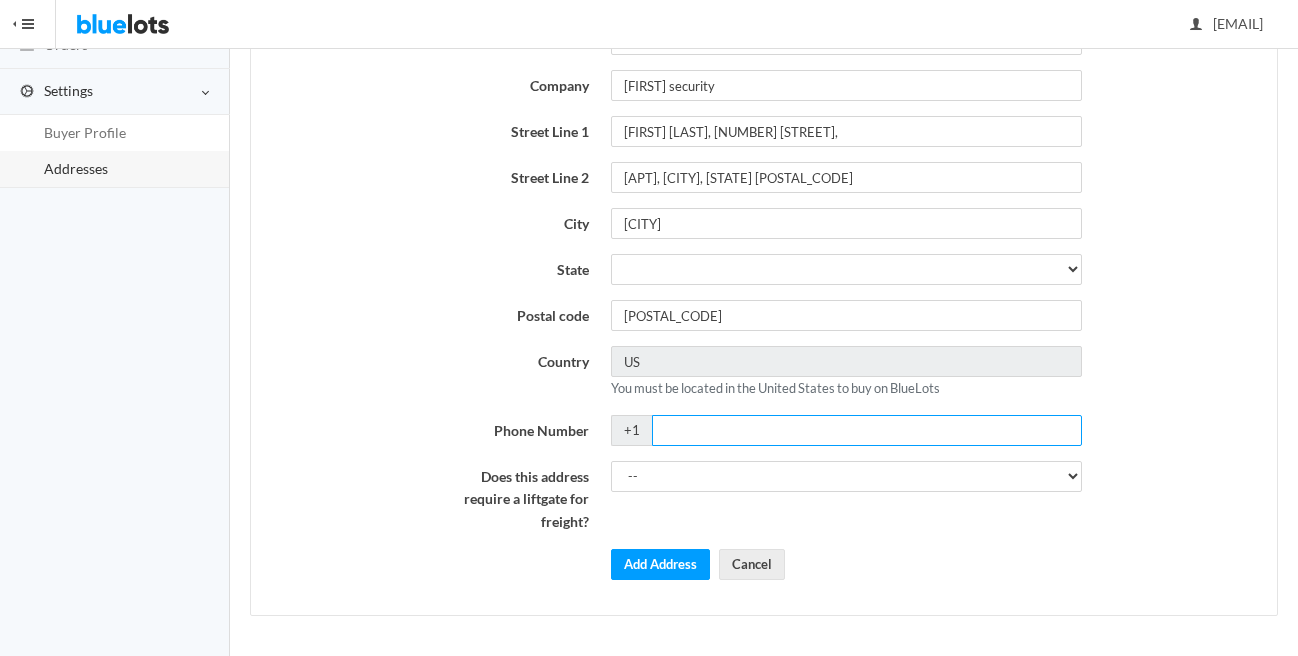 click on "Phone Number" at bounding box center (867, 430) 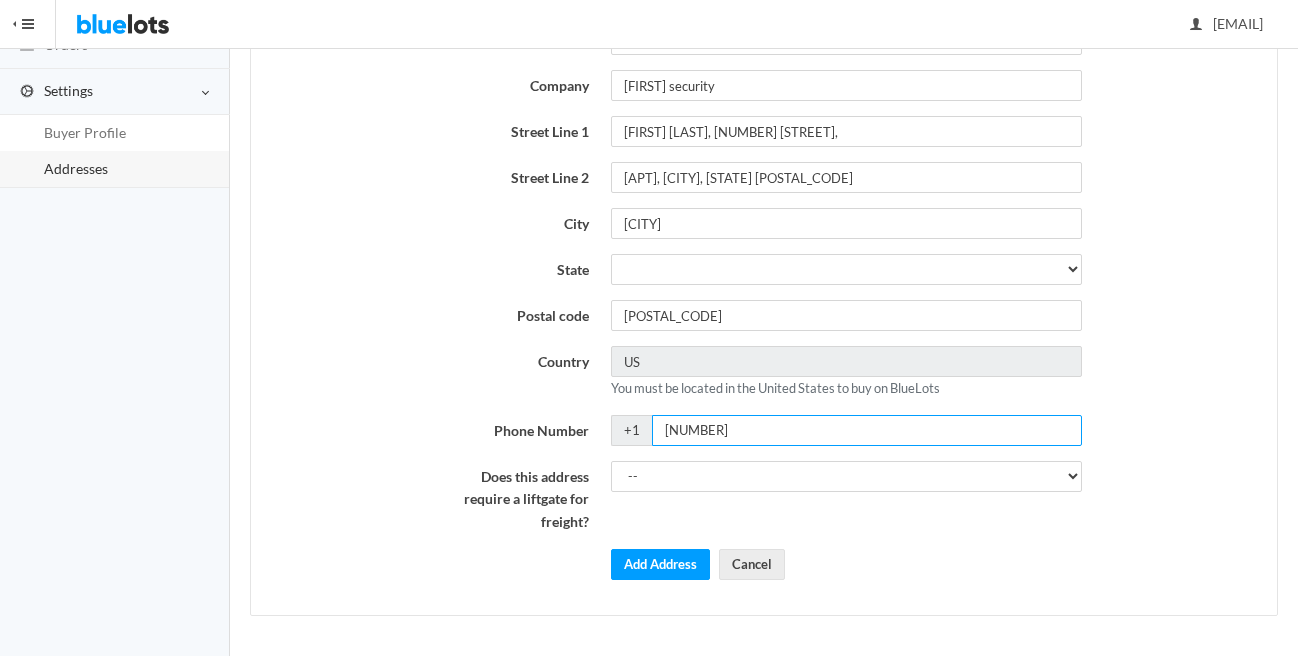 type on "2015879685" 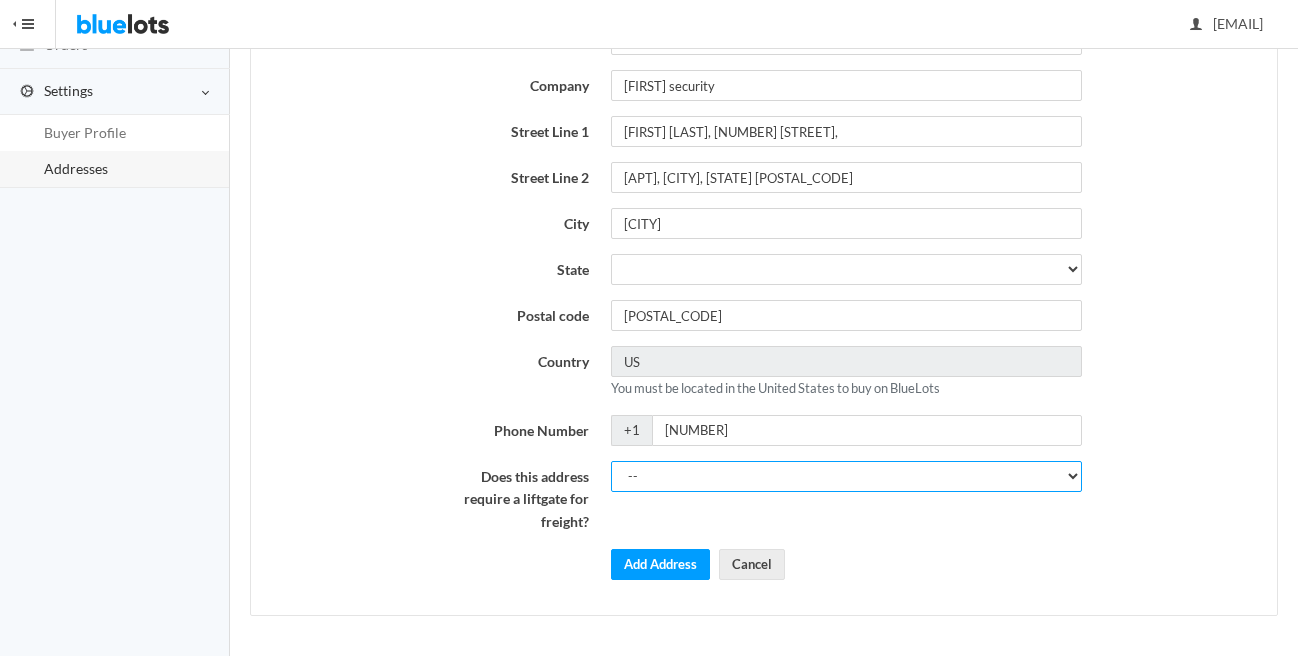 select on "0" 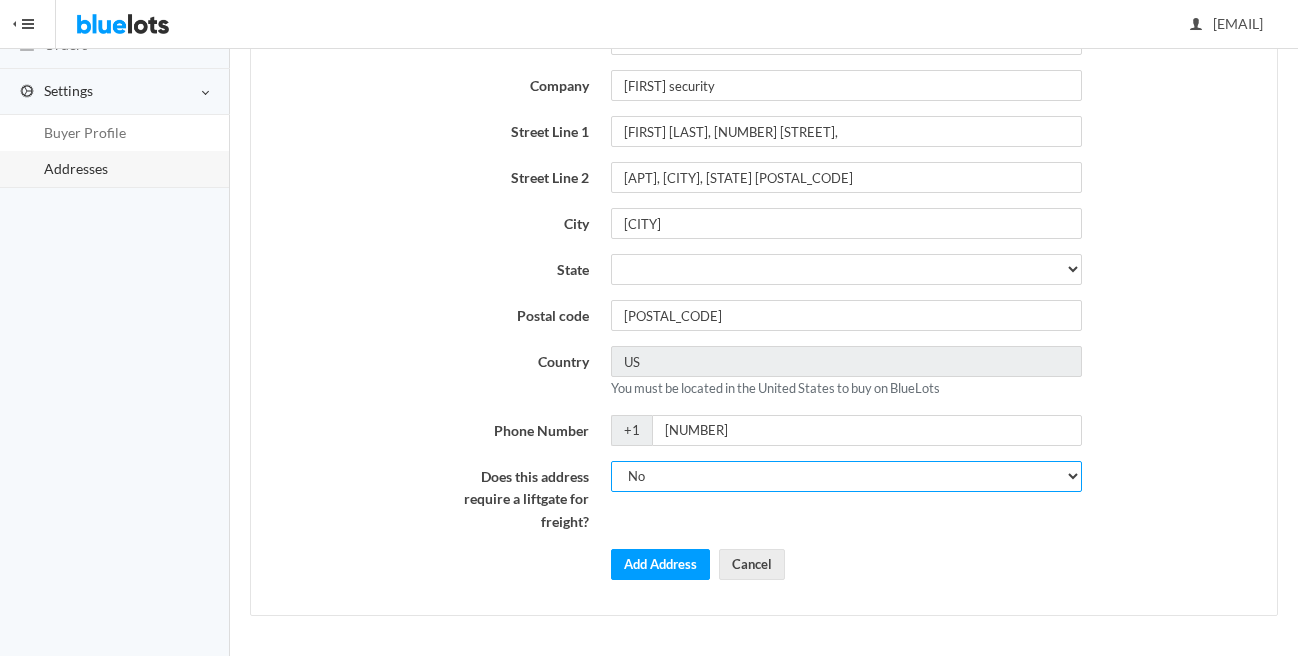 click on "No" at bounding box center [0, 0] 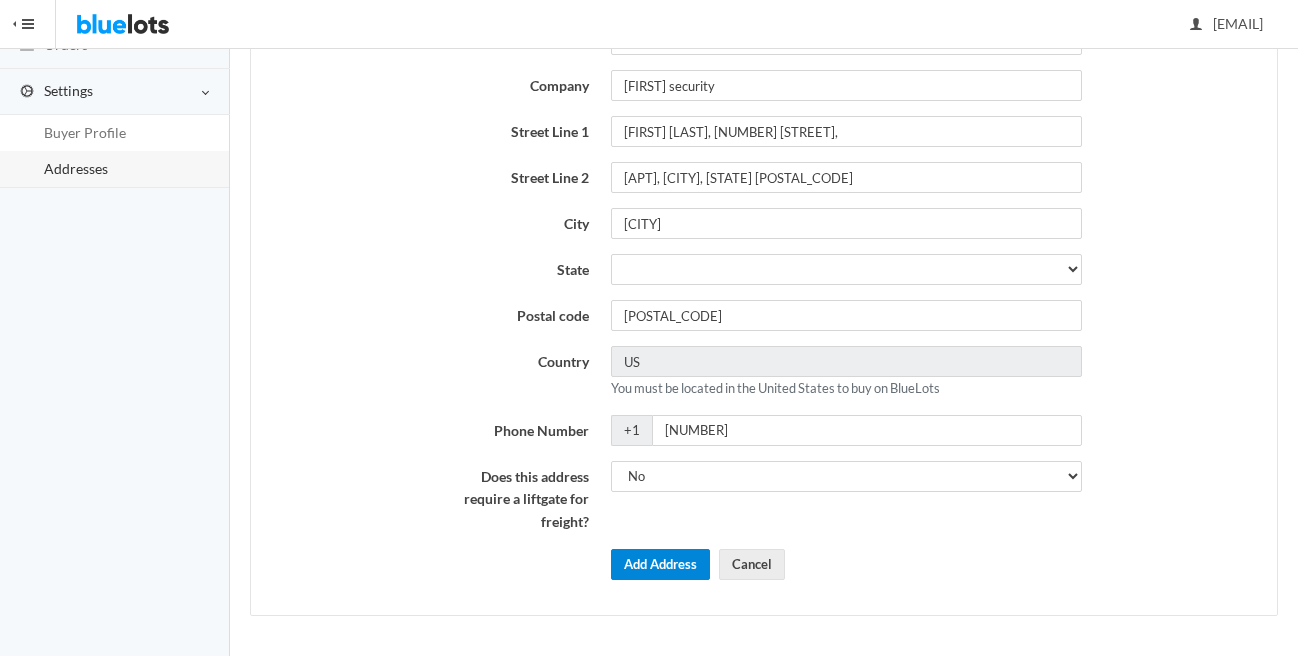click on "Add Address" at bounding box center [660, 564] 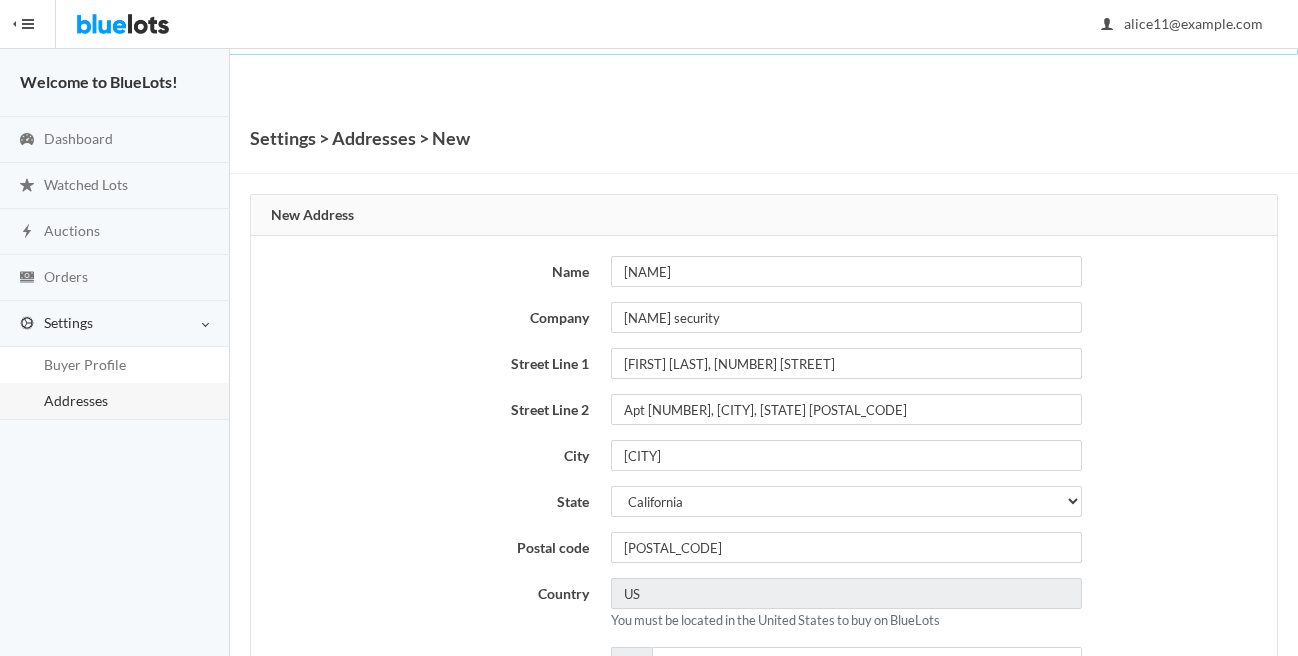 scroll, scrollTop: 0, scrollLeft: 0, axis: both 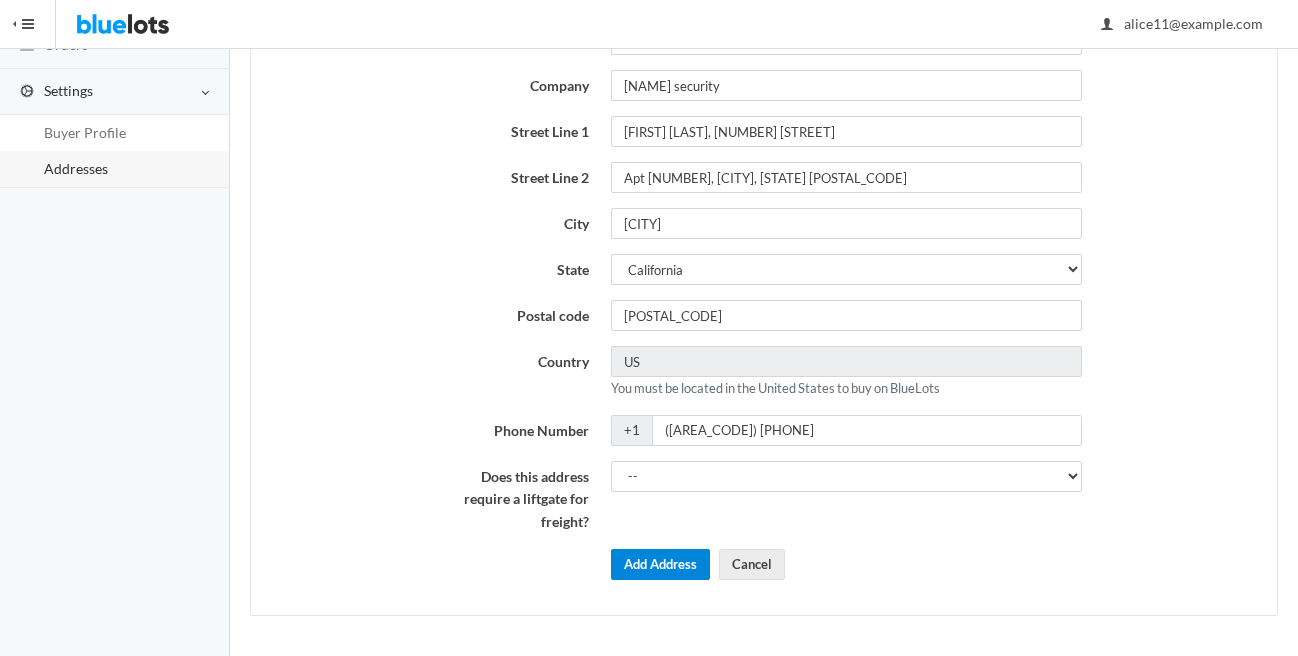 click on "Add Address" at bounding box center [660, 564] 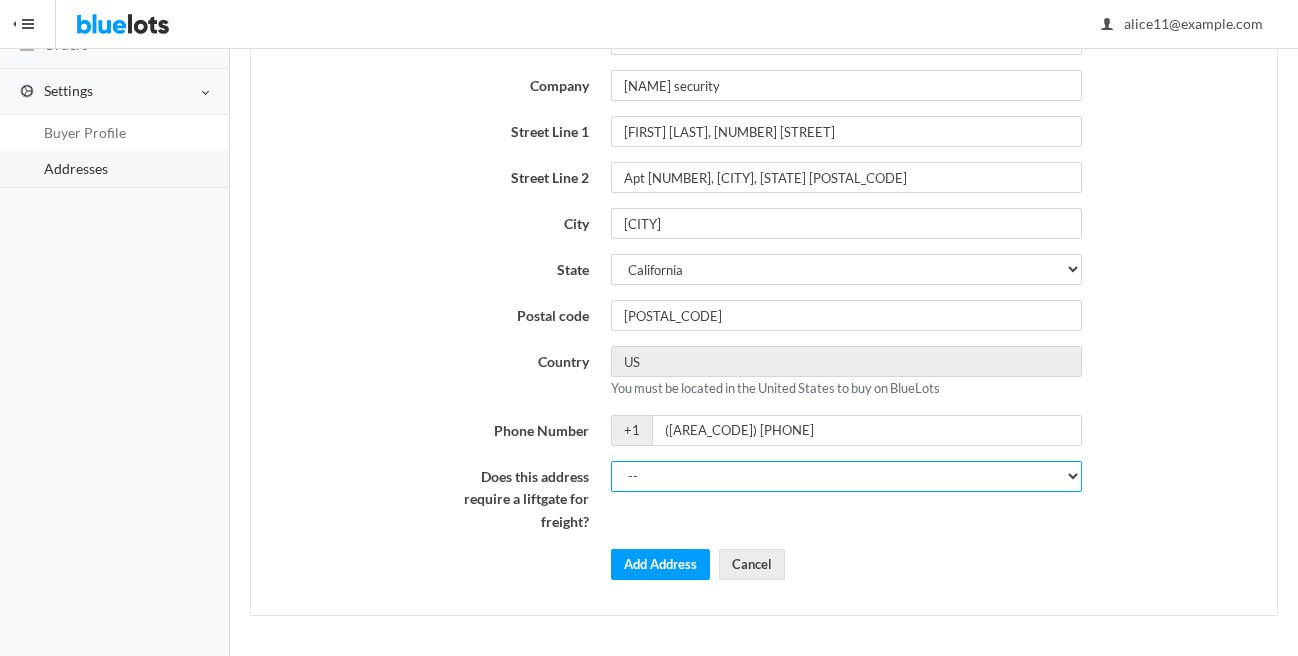 click on "--
Yes
No" at bounding box center (846, 476) 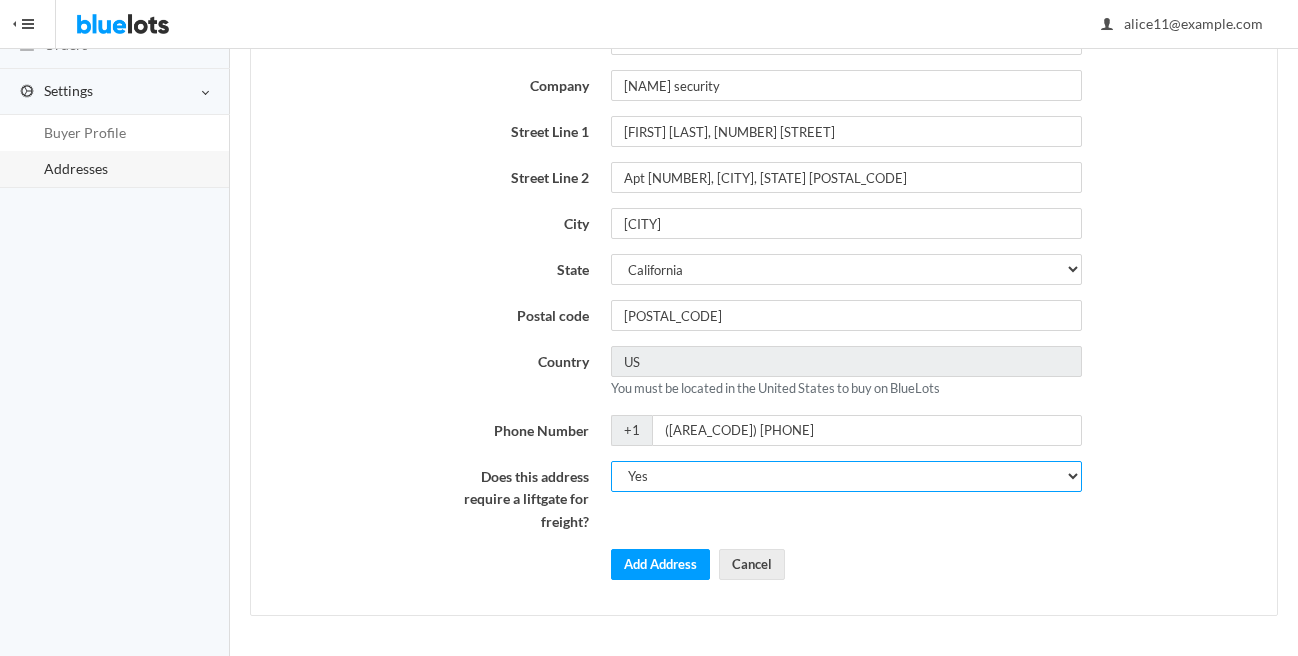 click on "Yes" at bounding box center (0, 0) 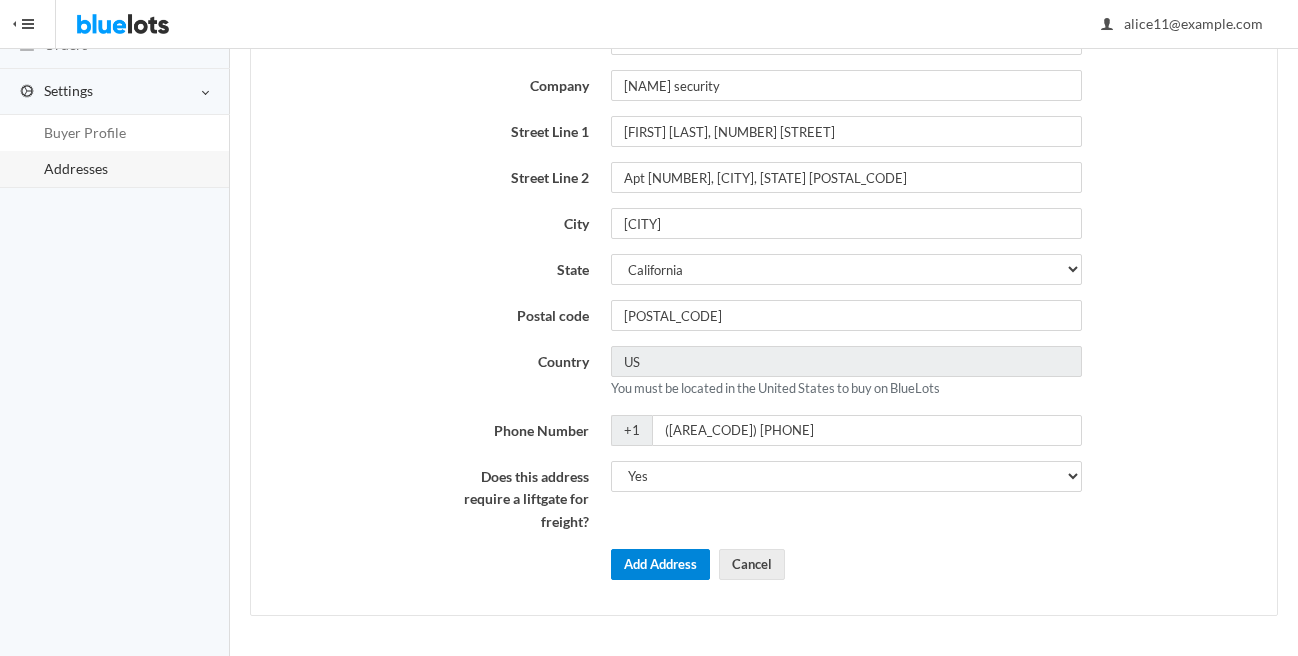 click on "Add Address" at bounding box center (660, 564) 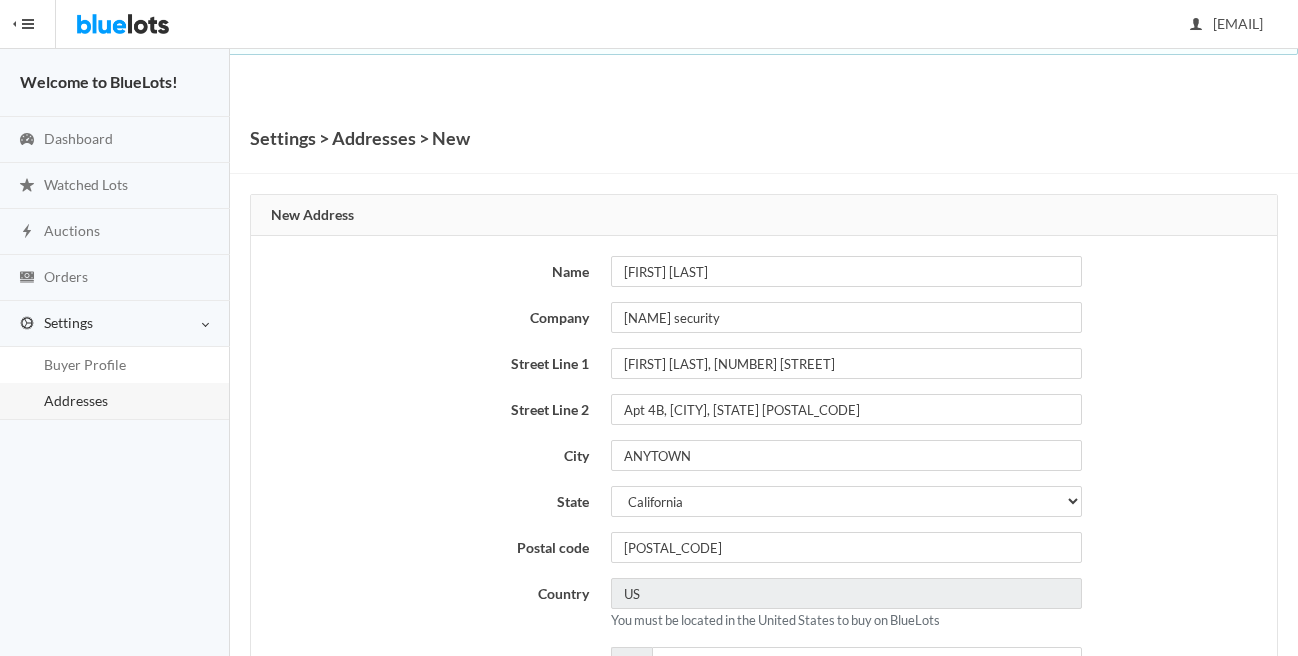 scroll, scrollTop: 0, scrollLeft: 0, axis: both 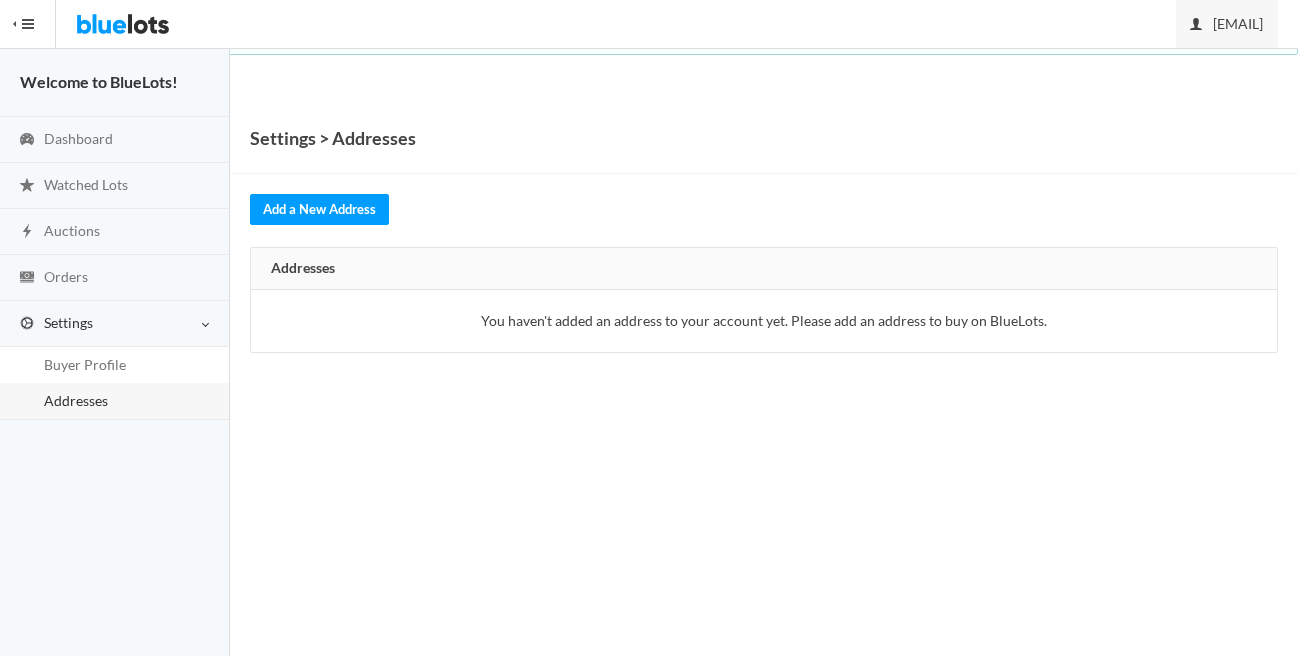 click on "[EMAIL]" at bounding box center (1227, 23) 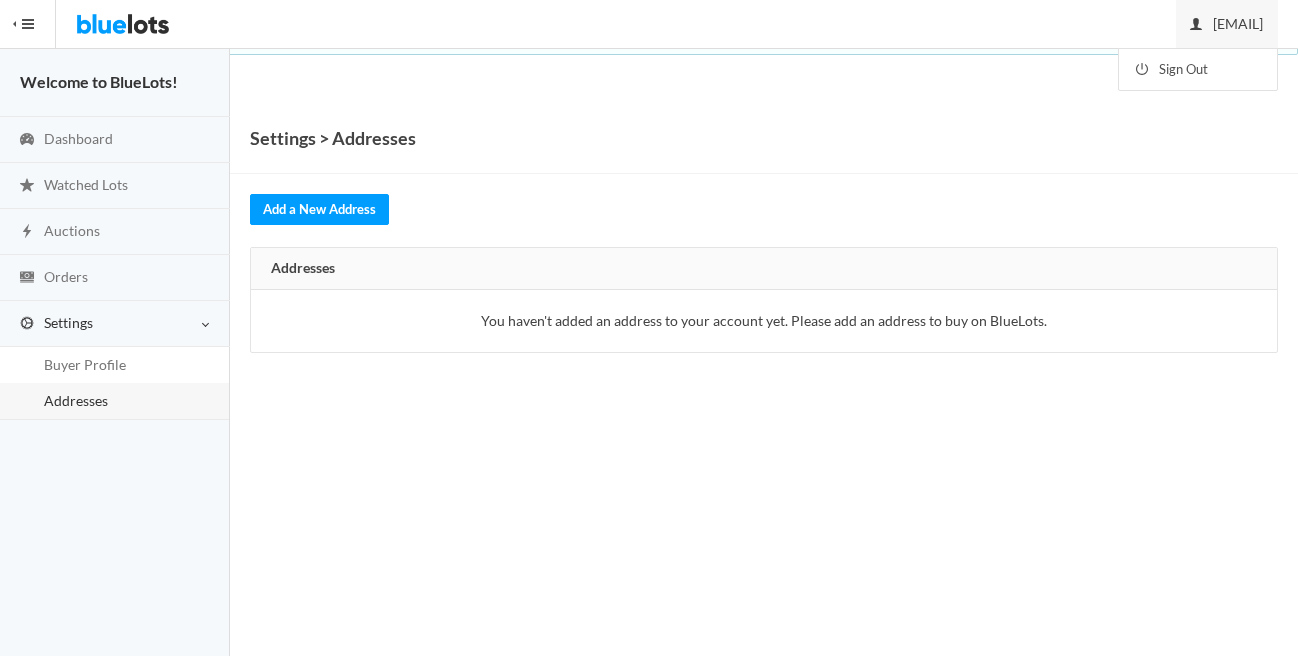 click on "Bluelots is for sale. If you are interested in purchasing the business, please contact us at support@bluelots.com.
HIDE MENU
Welcome to BlueLots!
Dashboard
Watched Lots
Auctions
Orders
Settings
Buyer Profile
Addresses
alice11@yopmail.com
Sign Out
Settings > Addresses
Add a New Address
Addresses" at bounding box center [649, 328] 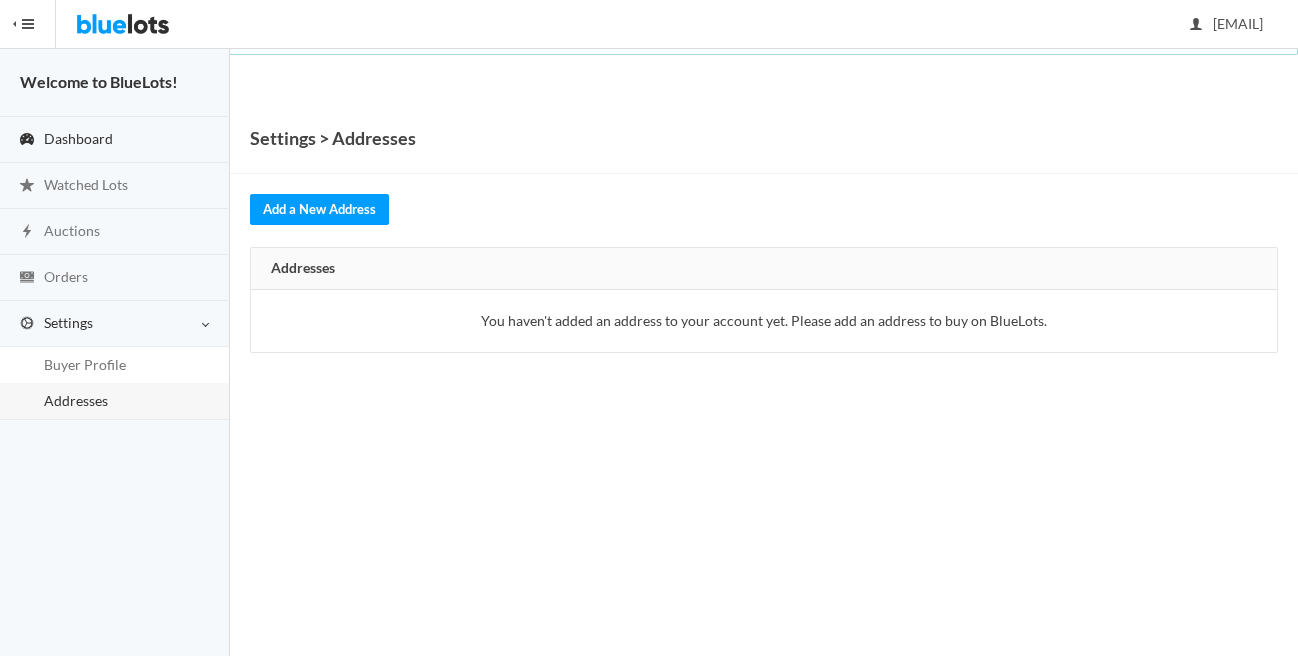 click on "Dashboard" at bounding box center [78, 138] 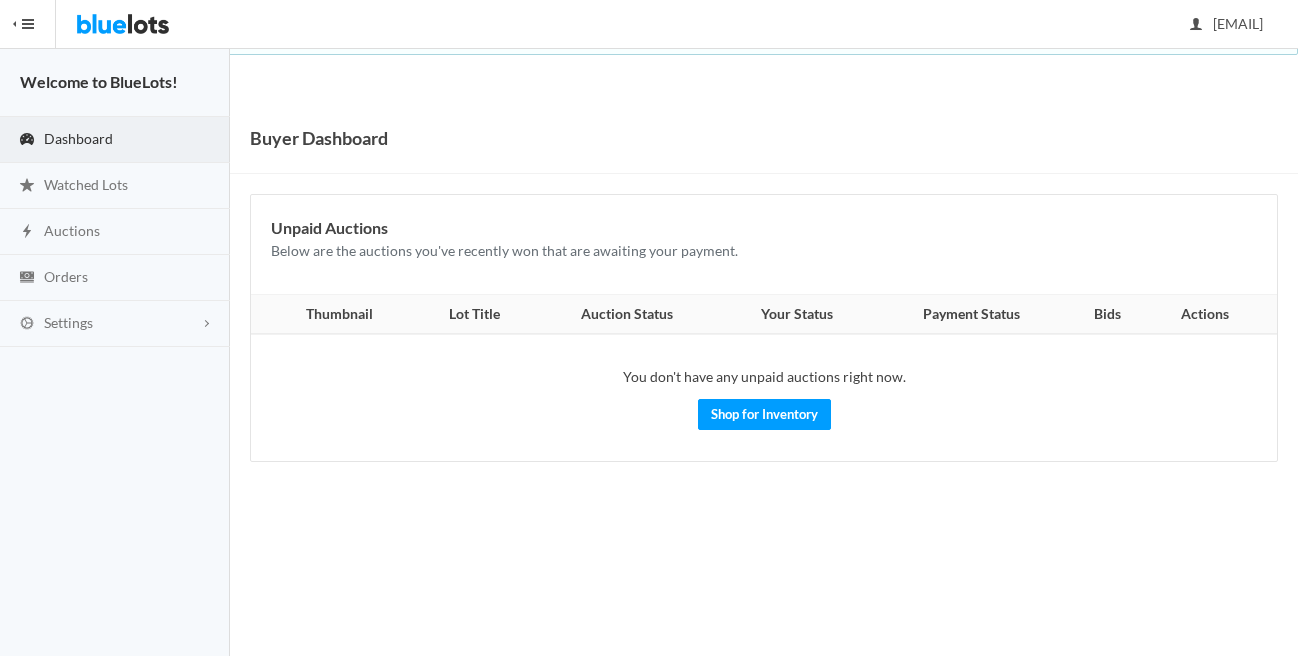 scroll, scrollTop: 0, scrollLeft: 0, axis: both 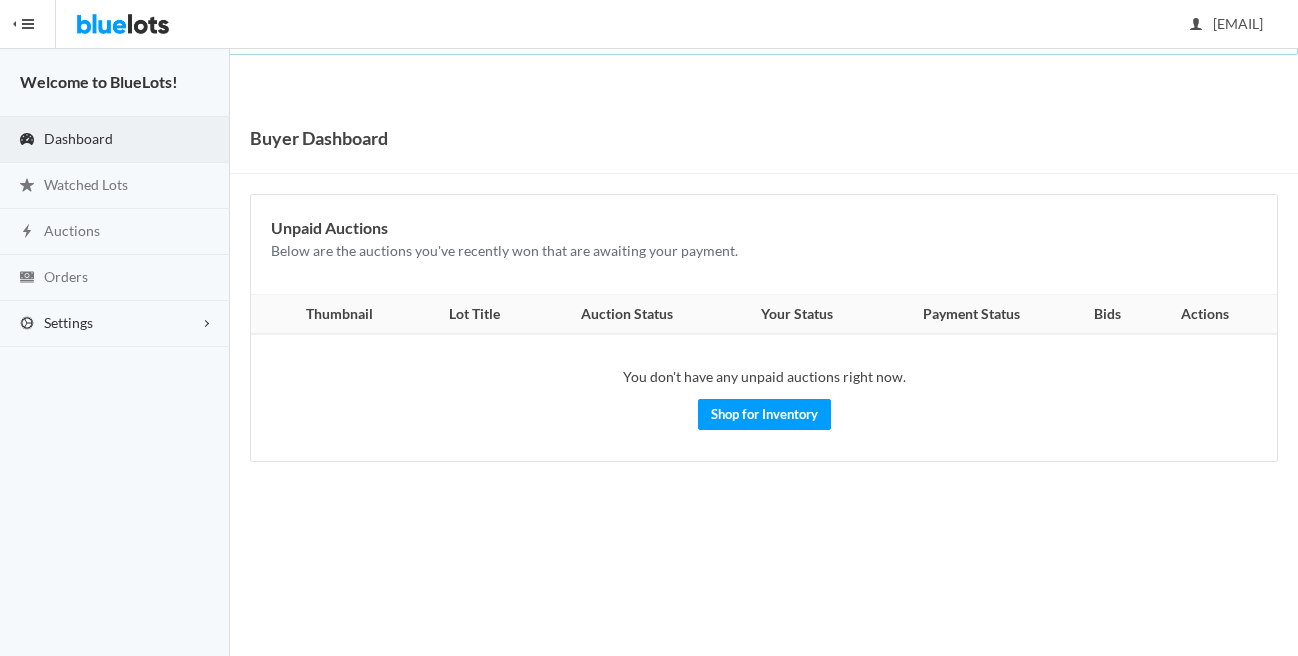 click on "Settings" at bounding box center [68, 322] 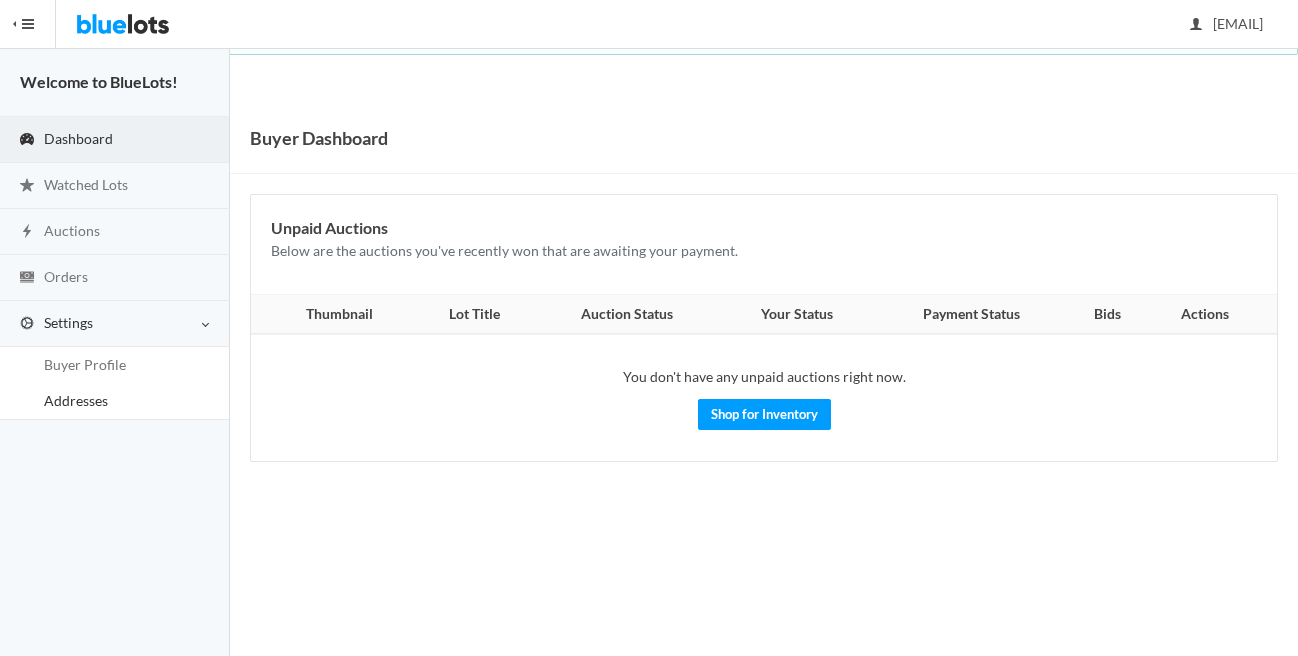 click on "Addresses" at bounding box center (76, 400) 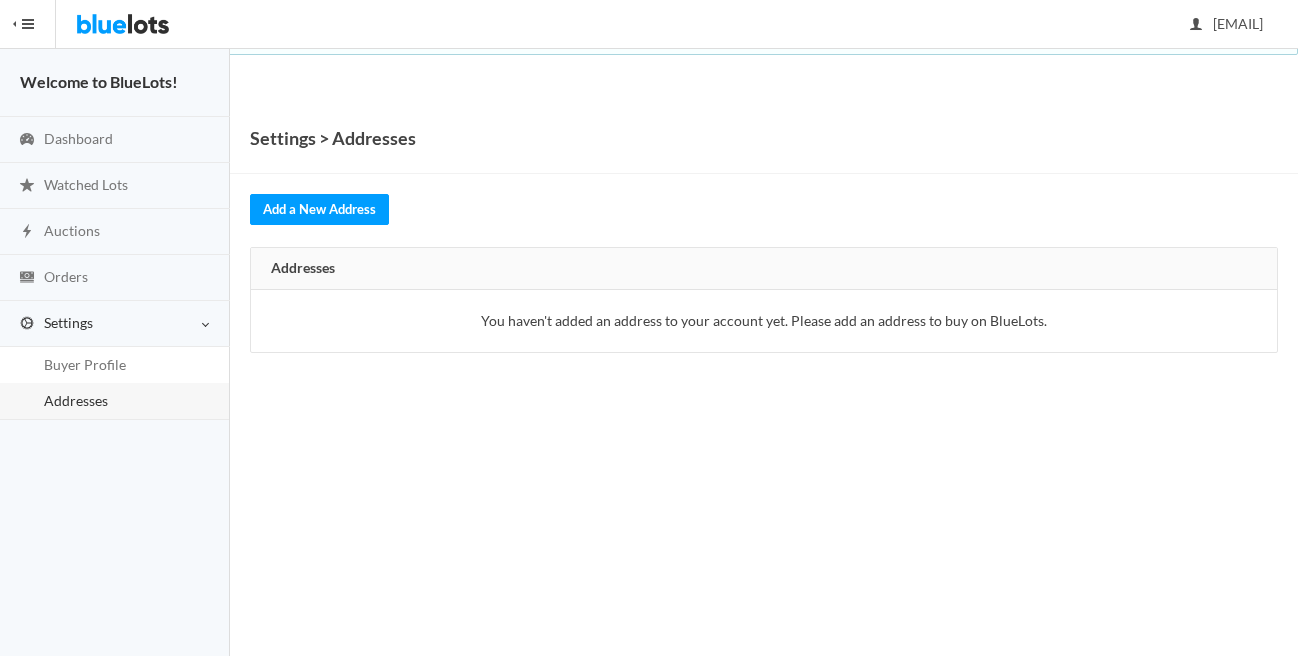 scroll, scrollTop: 0, scrollLeft: 0, axis: both 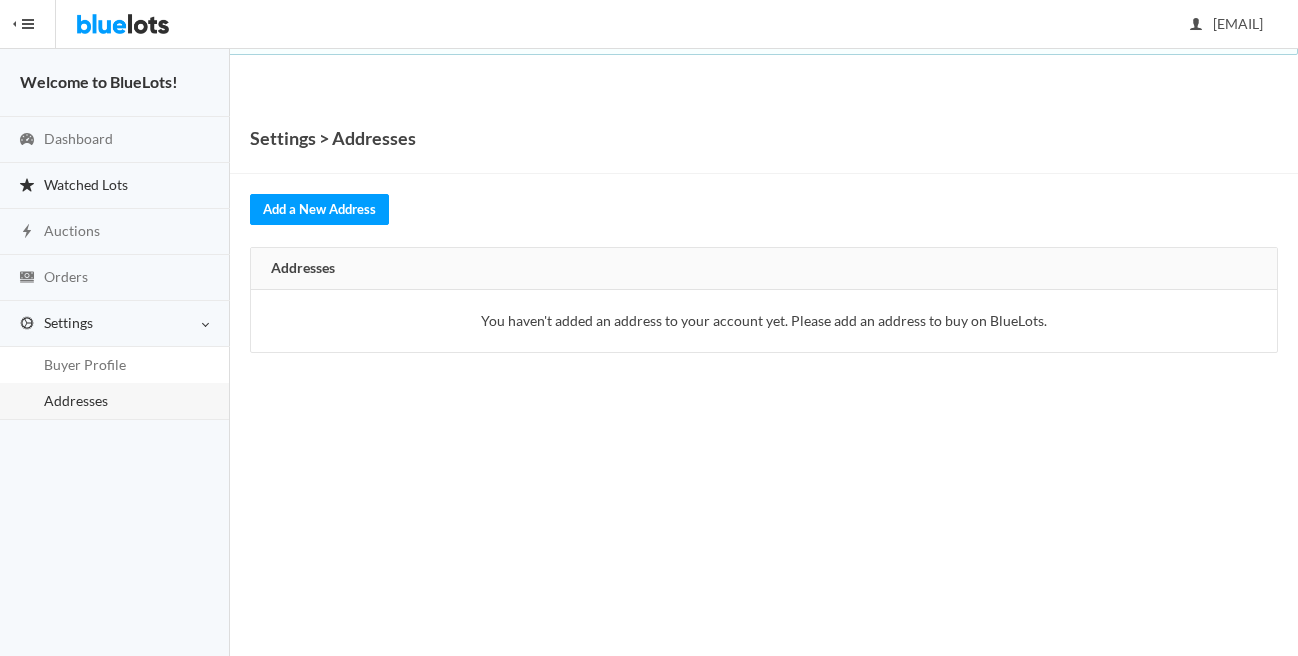 click on "Watched Lots" at bounding box center [86, 184] 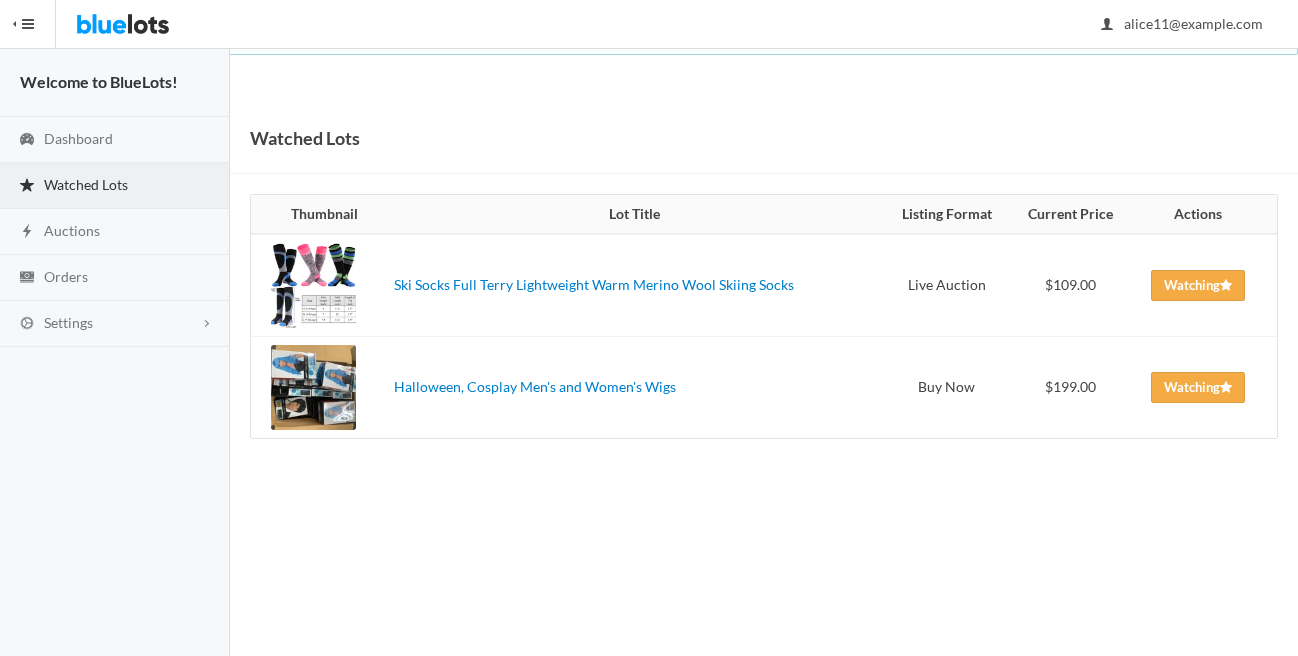 scroll, scrollTop: 0, scrollLeft: 0, axis: both 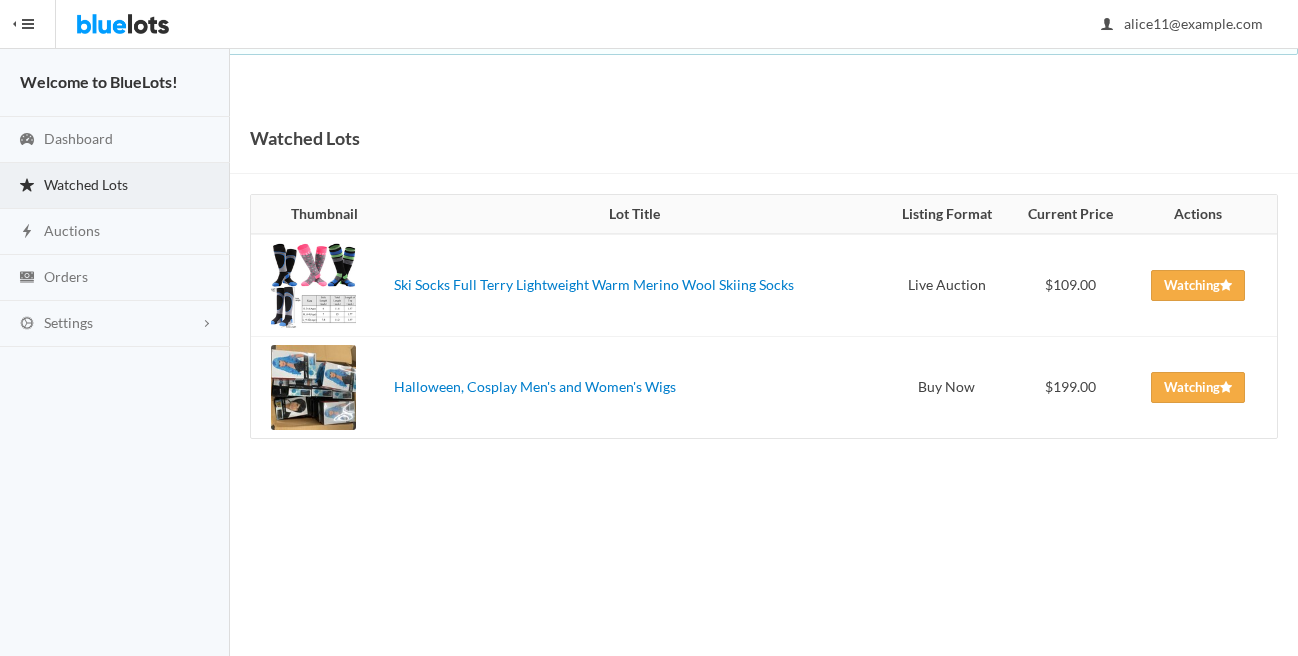 click on "Watching
Watch" at bounding box center [1204, 285] 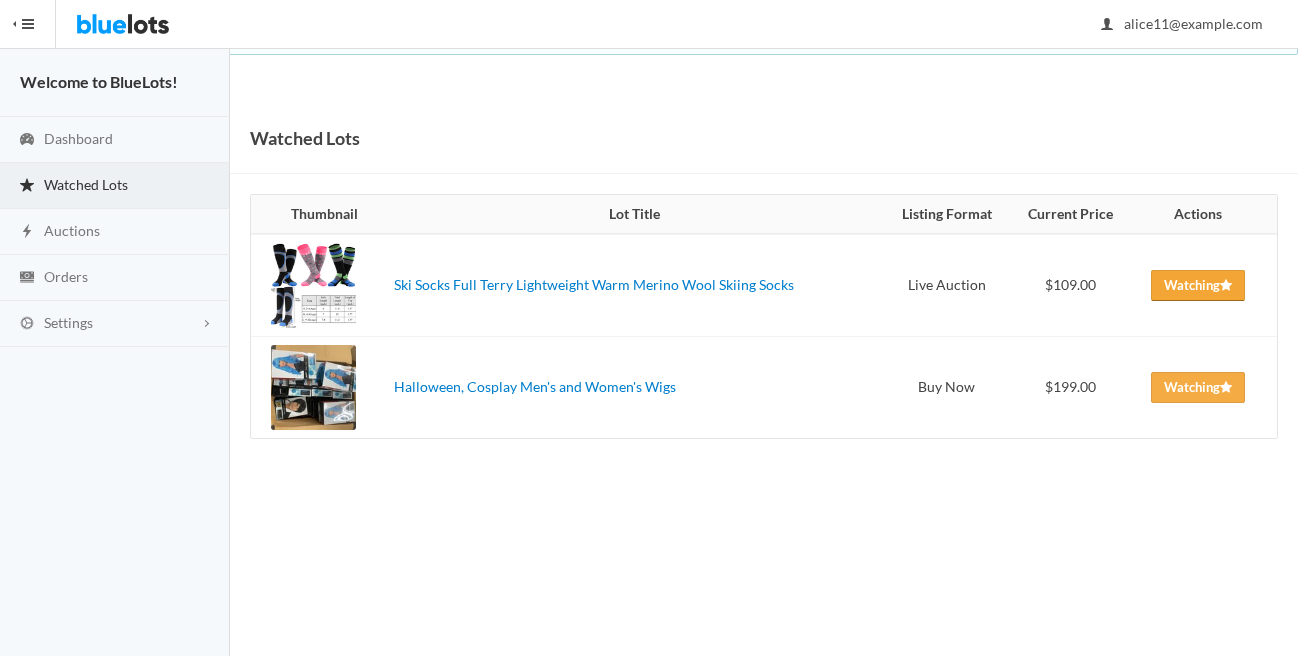 click at bounding box center [1226, 285] 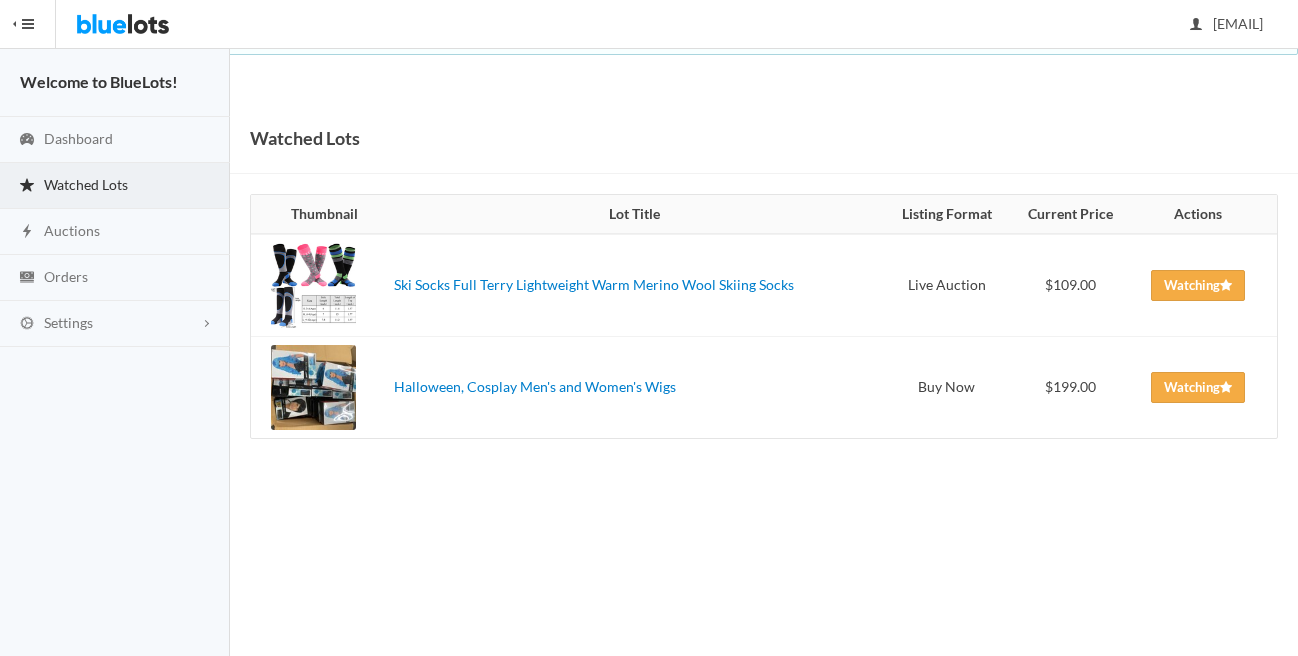 scroll, scrollTop: 0, scrollLeft: 0, axis: both 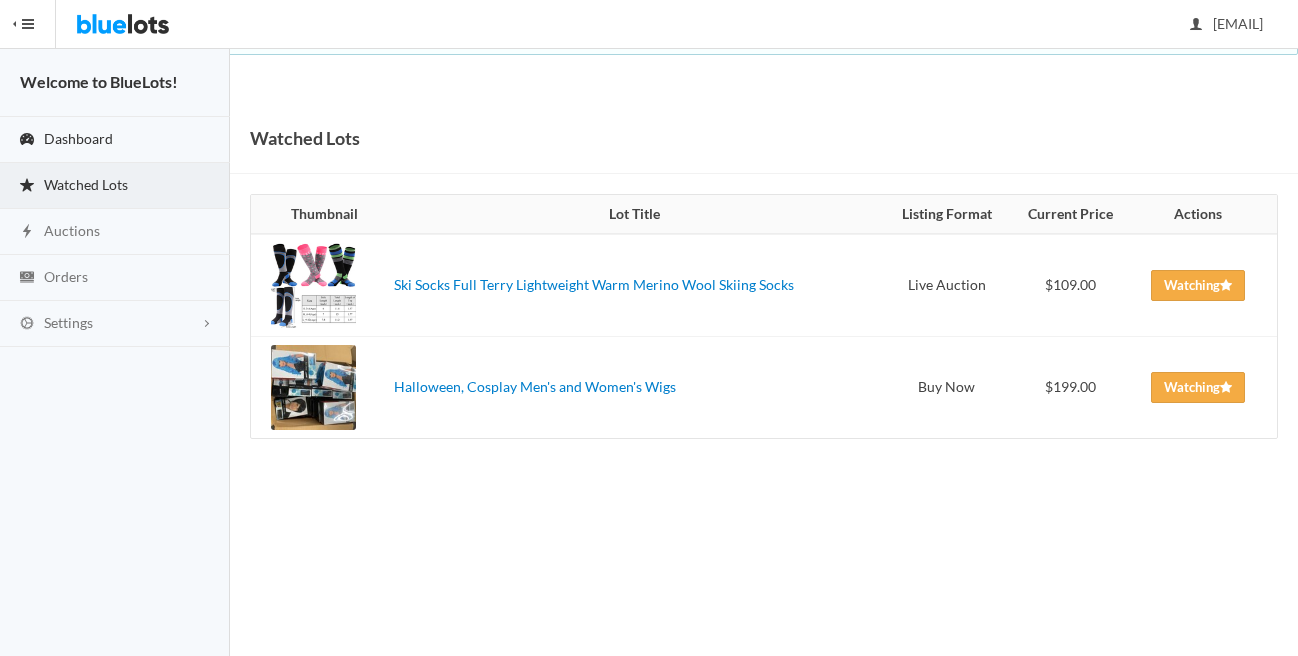 click on "Dashboard" at bounding box center [115, 140] 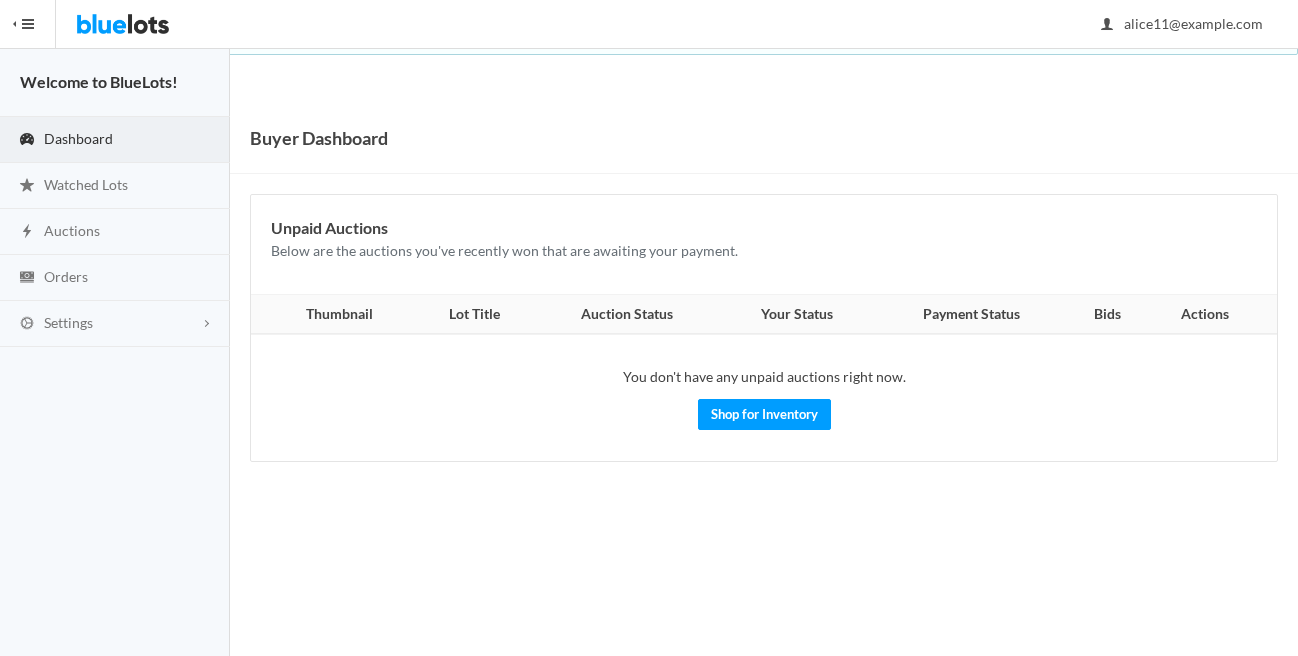 scroll, scrollTop: 0, scrollLeft: 0, axis: both 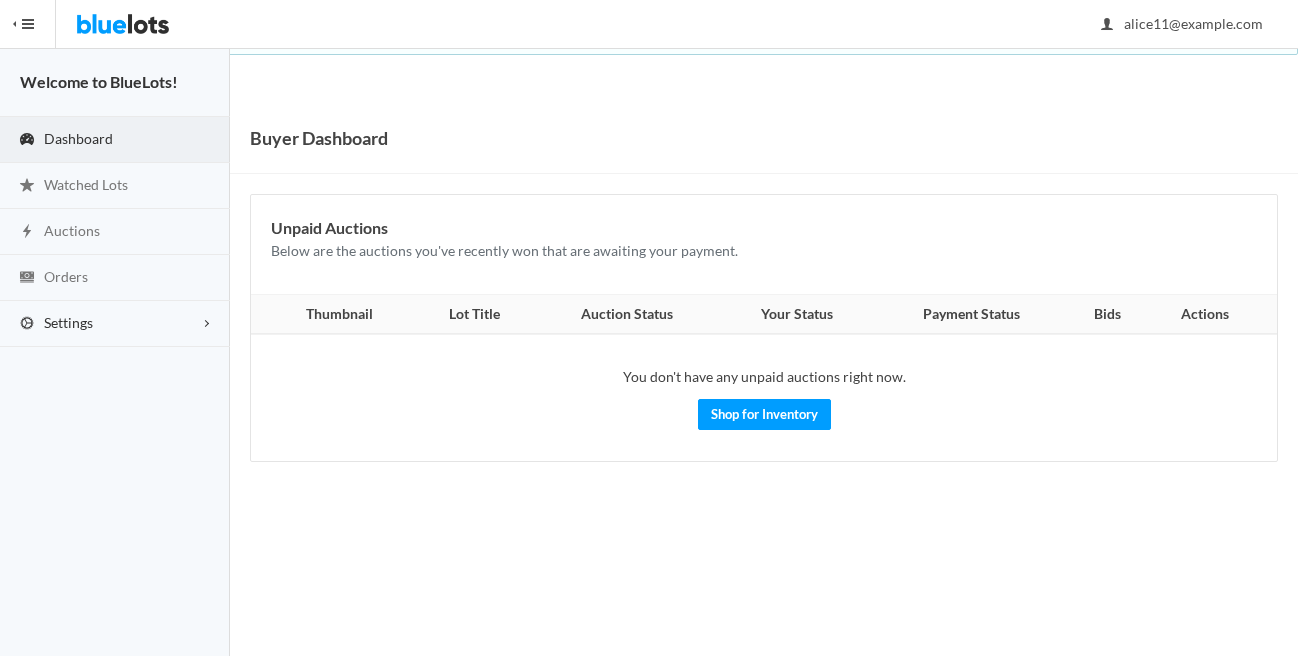 click on "Settings" at bounding box center (115, 324) 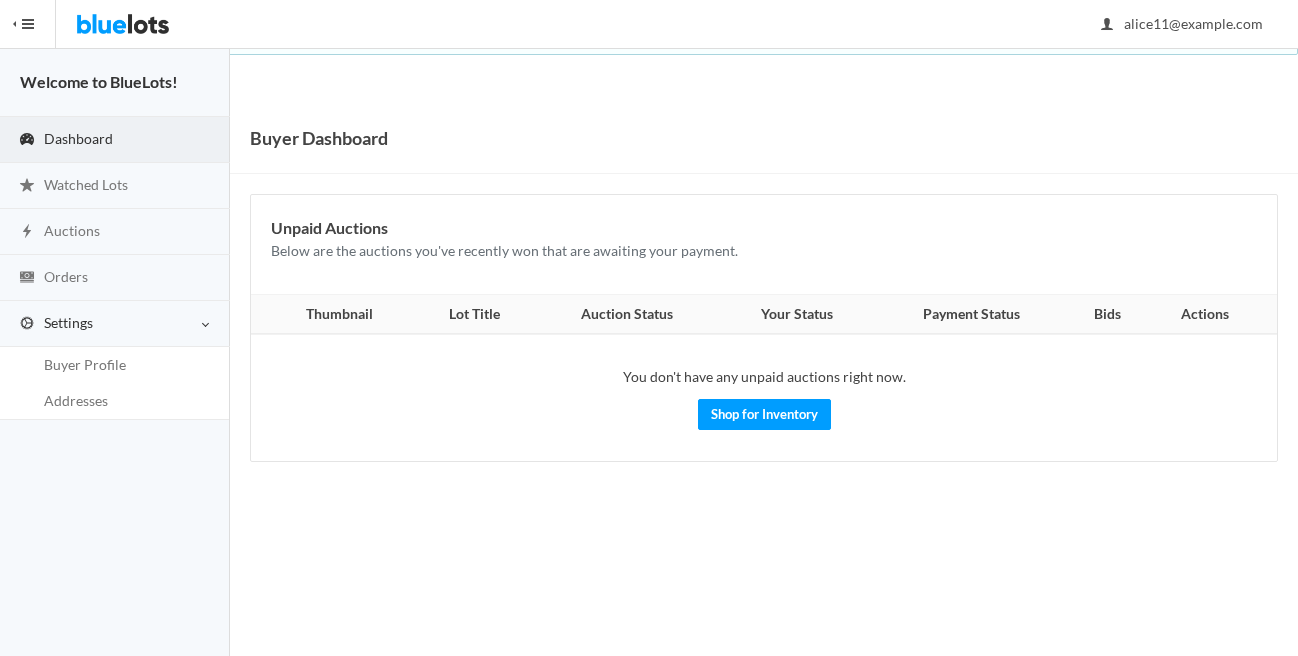 click on "Bluelots is for sale. If you are interested in purchasing the business, please contact us at support@bluelots.com.
HIDE MENU
Welcome to BlueLots!
Dashboard
Watched Lots
Auctions
Orders
Settings
Buyer Profile
Addresses
alice11@yopmail.com
Sign Out
Buyer Dashboard
Unpaid Auctions
Below are the auctions you've recently won that are awaiting your payment." at bounding box center (649, 328) 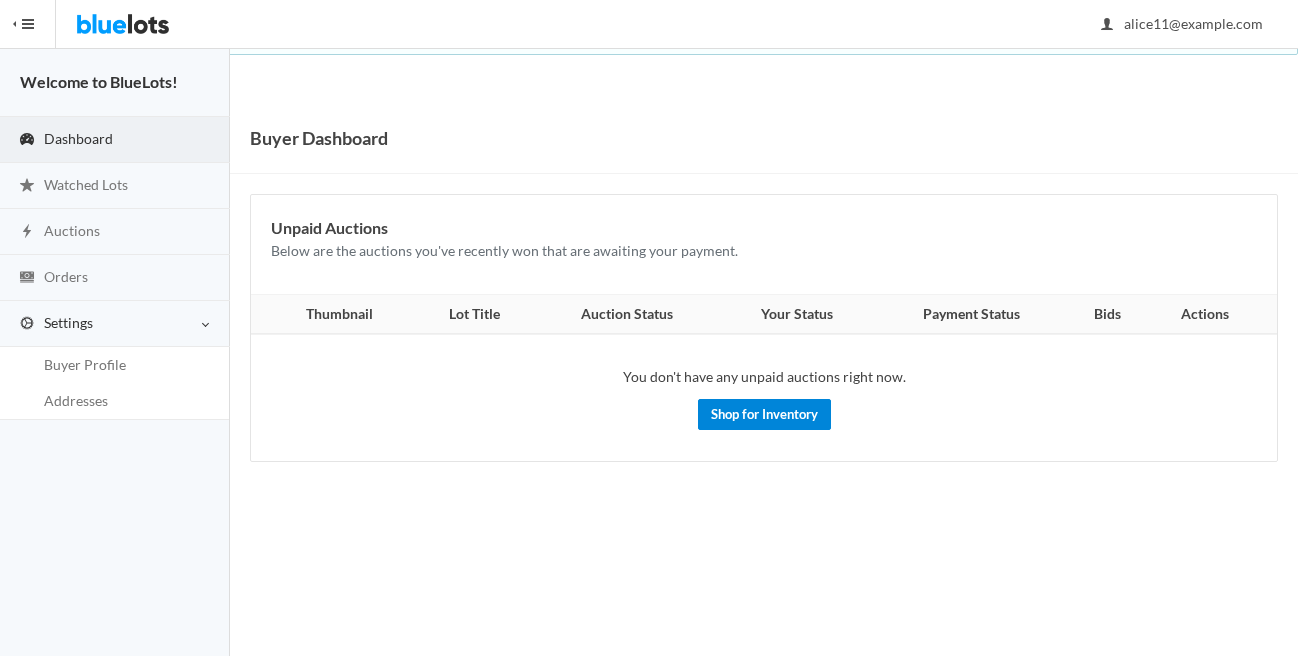 click on "Shop for Inventory" at bounding box center (764, 414) 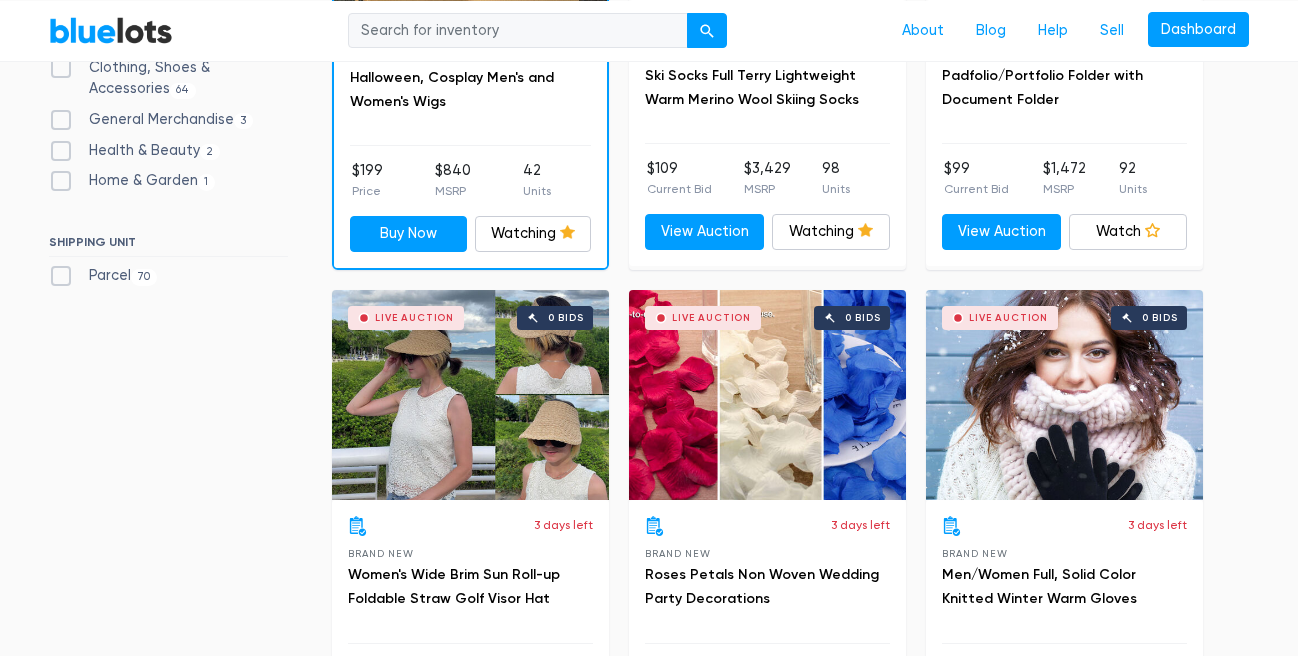 scroll, scrollTop: 1140, scrollLeft: 0, axis: vertical 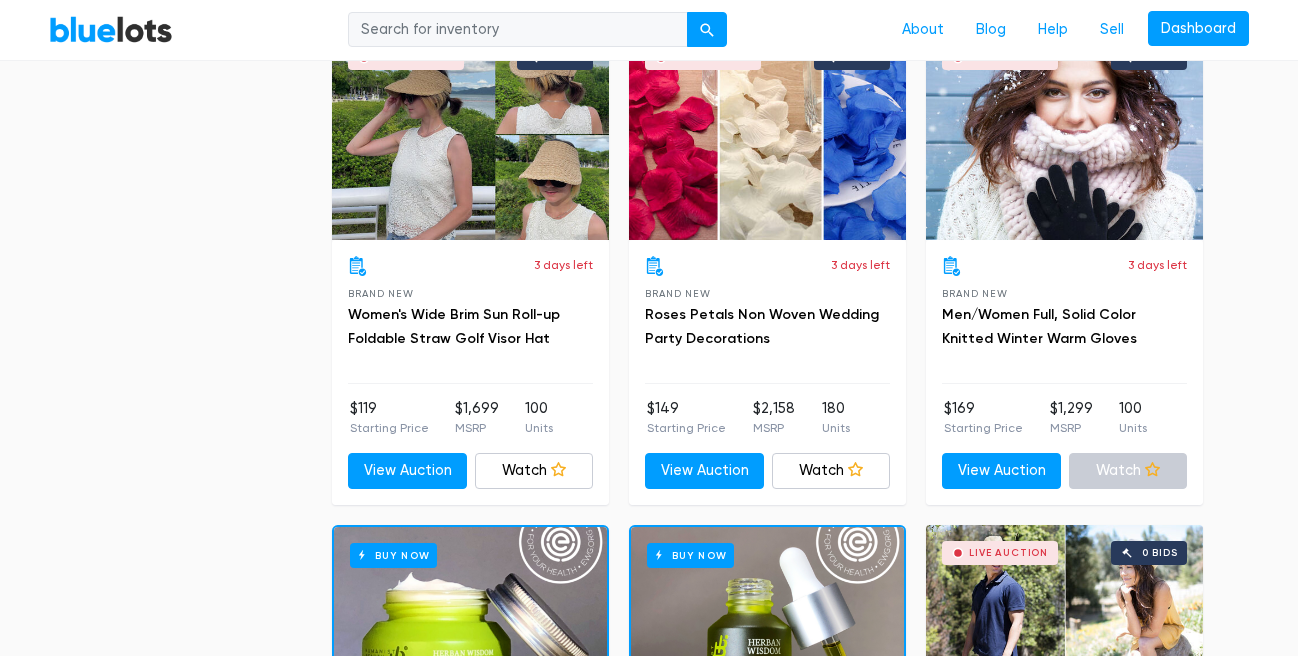 click on "Watch" at bounding box center (1128, 471) 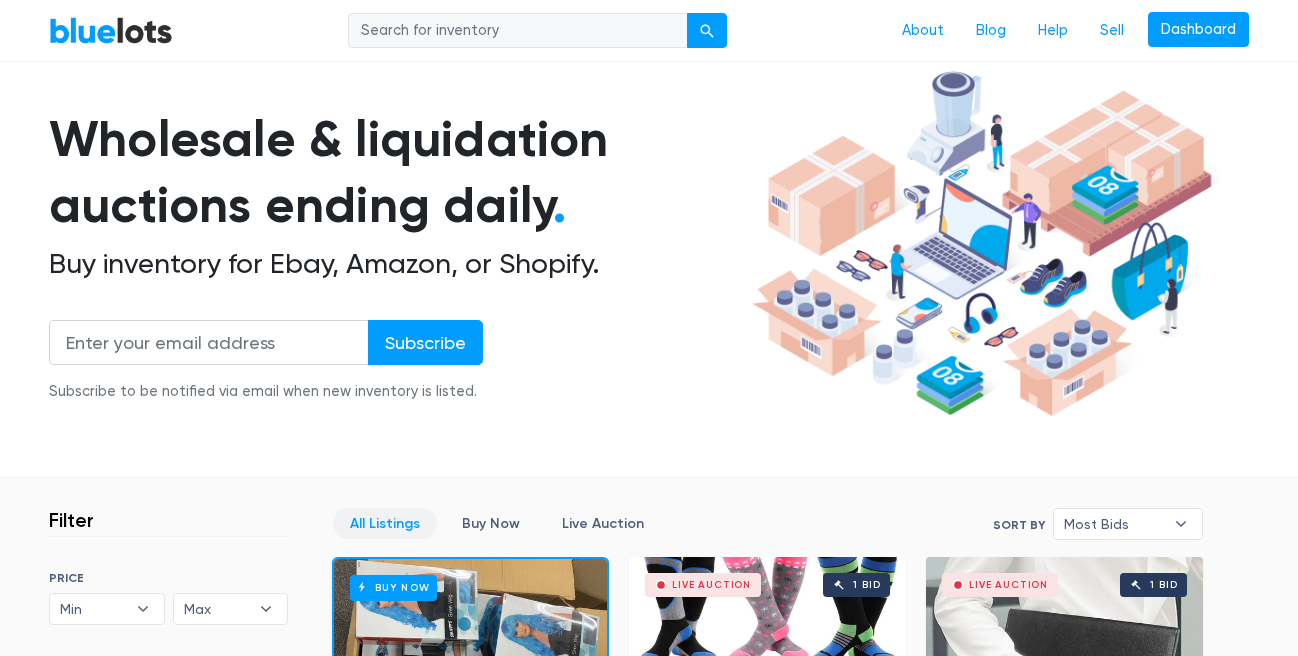 scroll, scrollTop: 0, scrollLeft: 0, axis: both 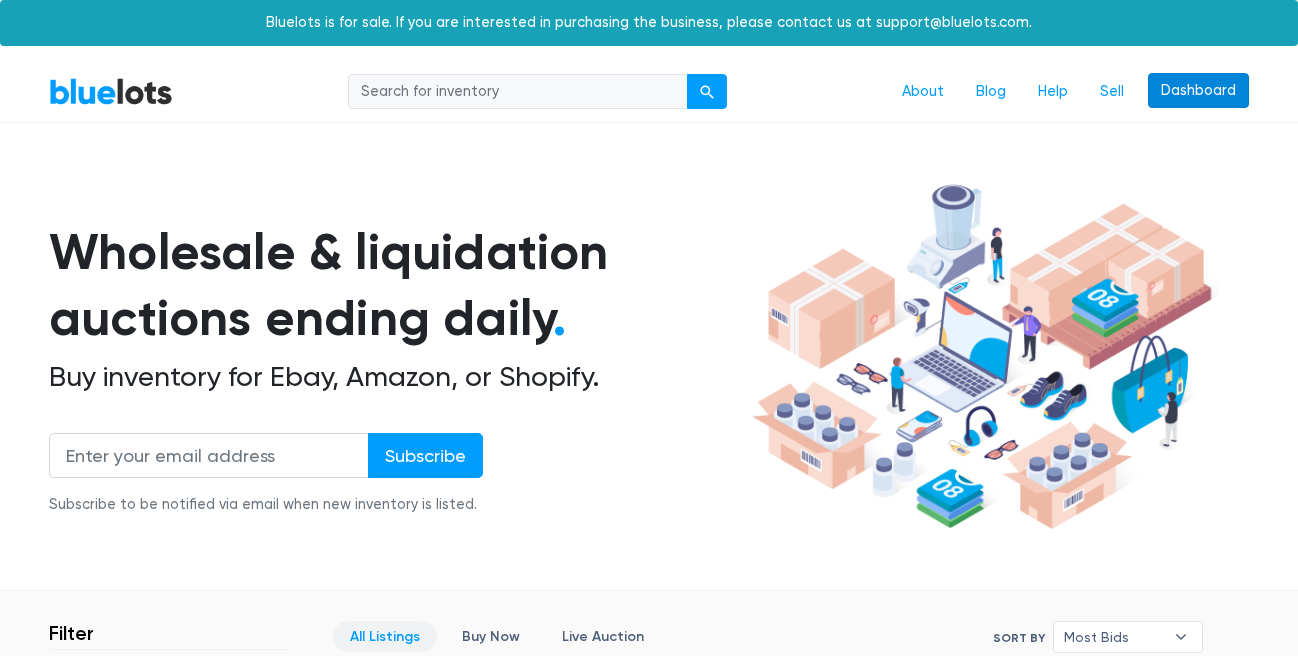 click on "Dashboard" at bounding box center (1198, 91) 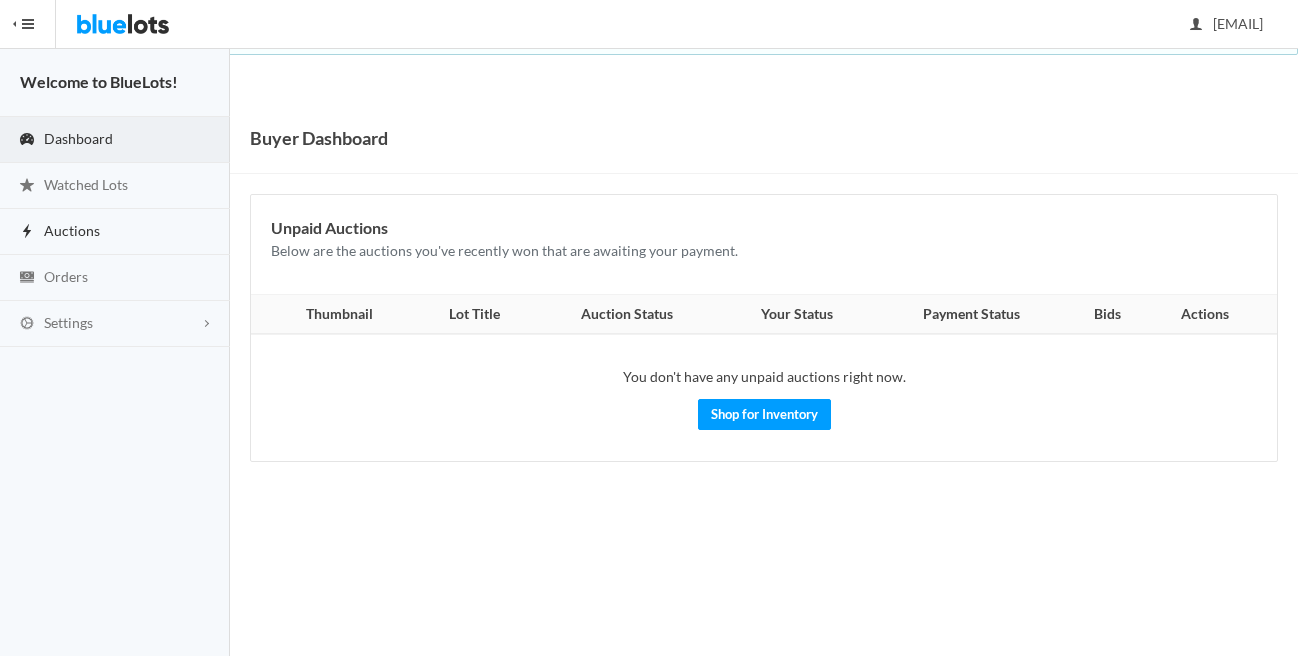 scroll, scrollTop: 0, scrollLeft: 0, axis: both 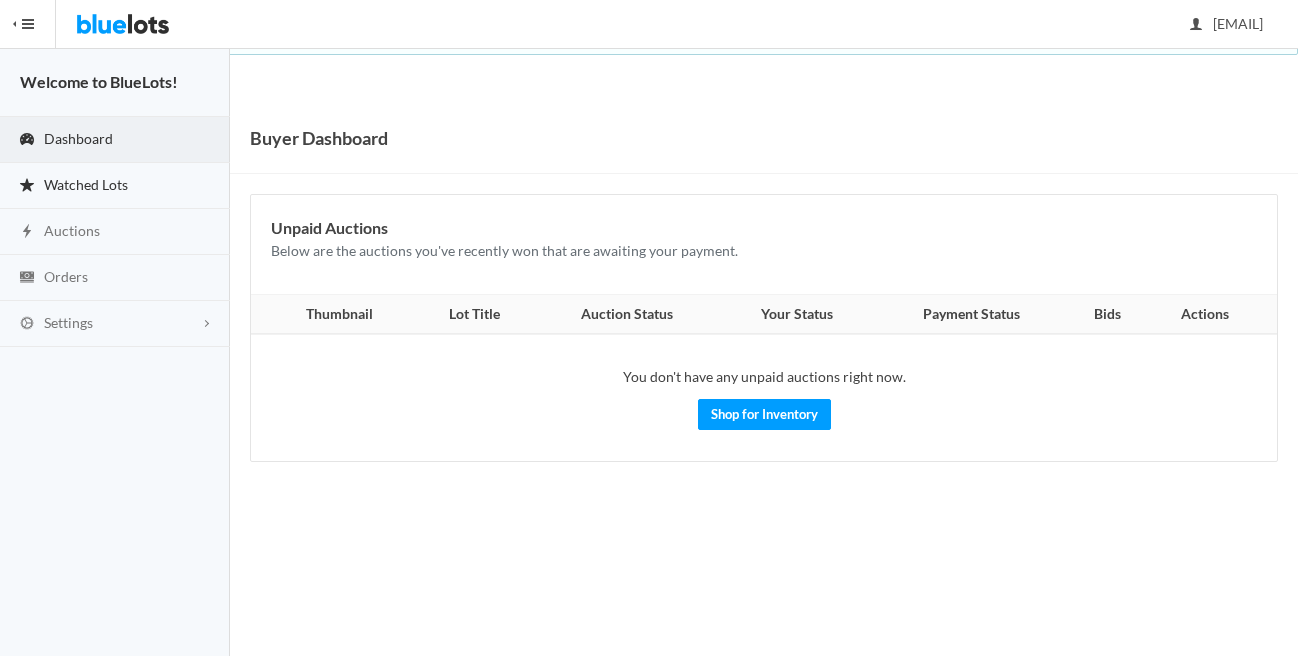 click on "Watched Lots" at bounding box center (115, 186) 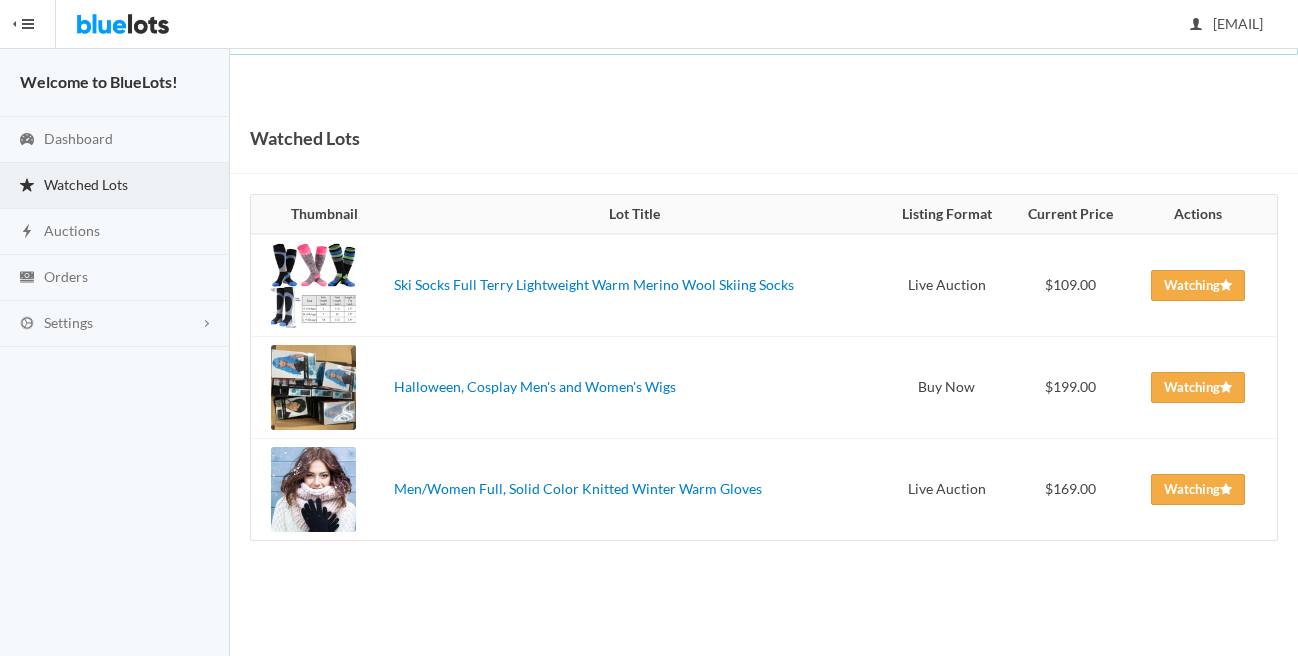 scroll, scrollTop: 0, scrollLeft: 0, axis: both 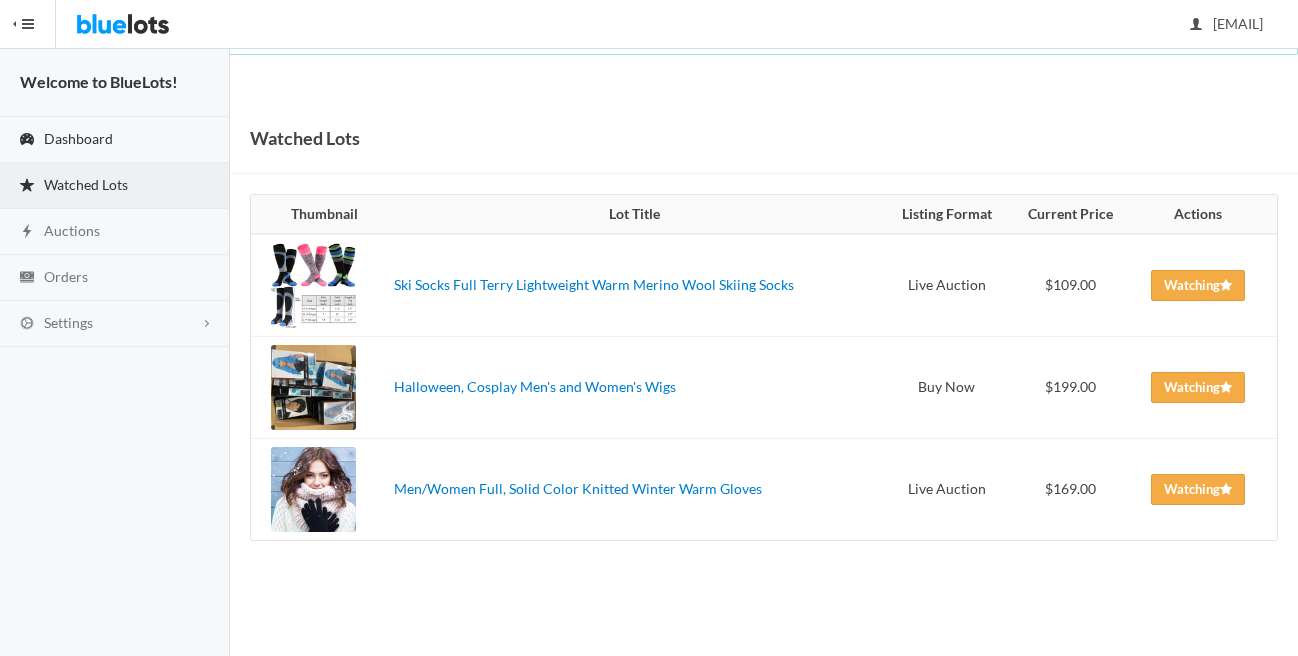 click on "Dashboard" at bounding box center (115, 140) 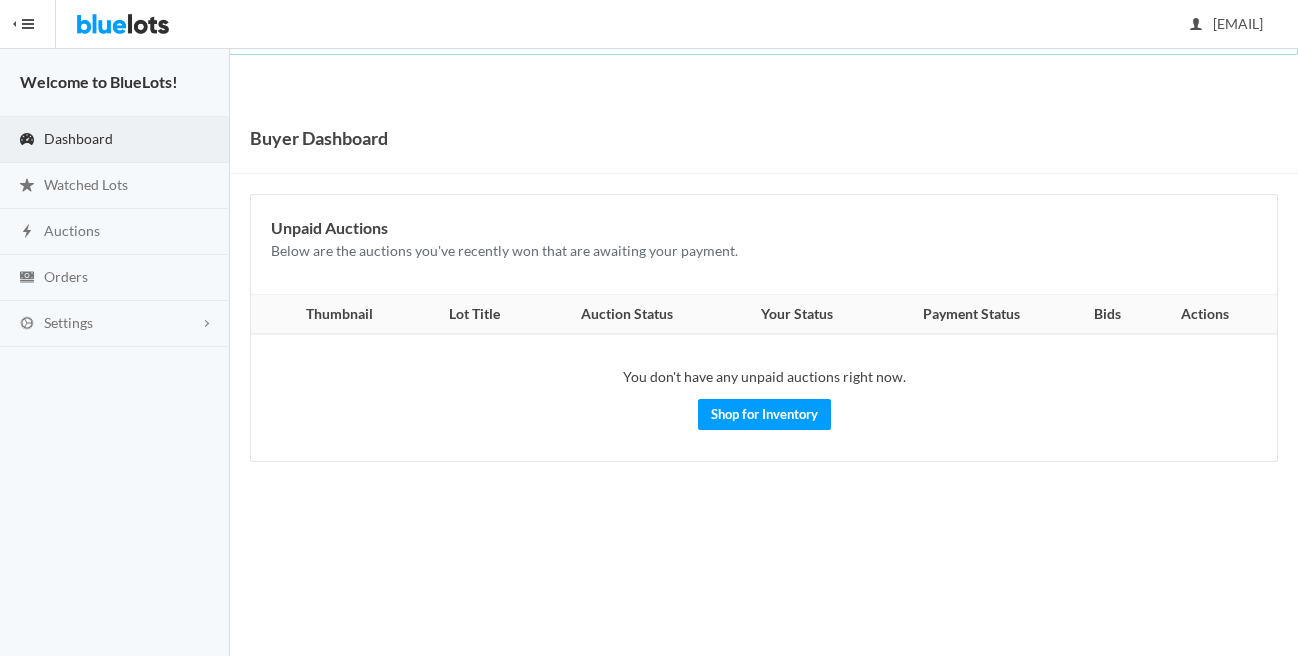 scroll, scrollTop: 0, scrollLeft: 0, axis: both 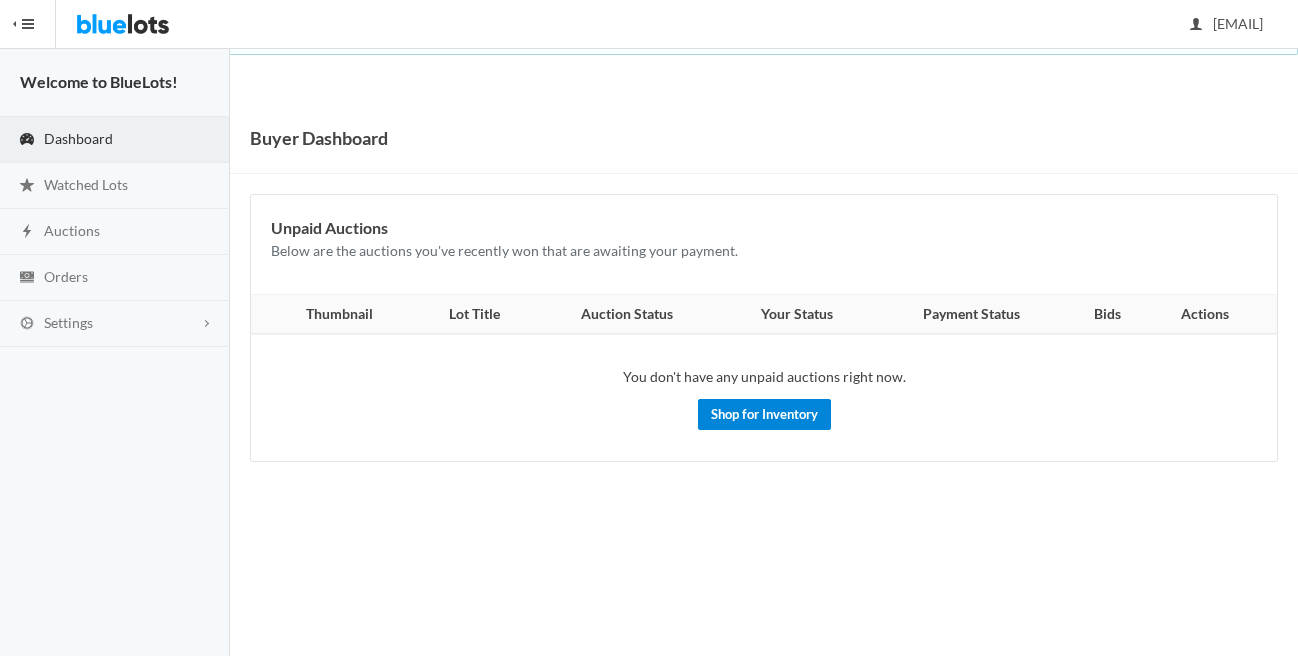 click on "Shop for Inventory" at bounding box center [764, 414] 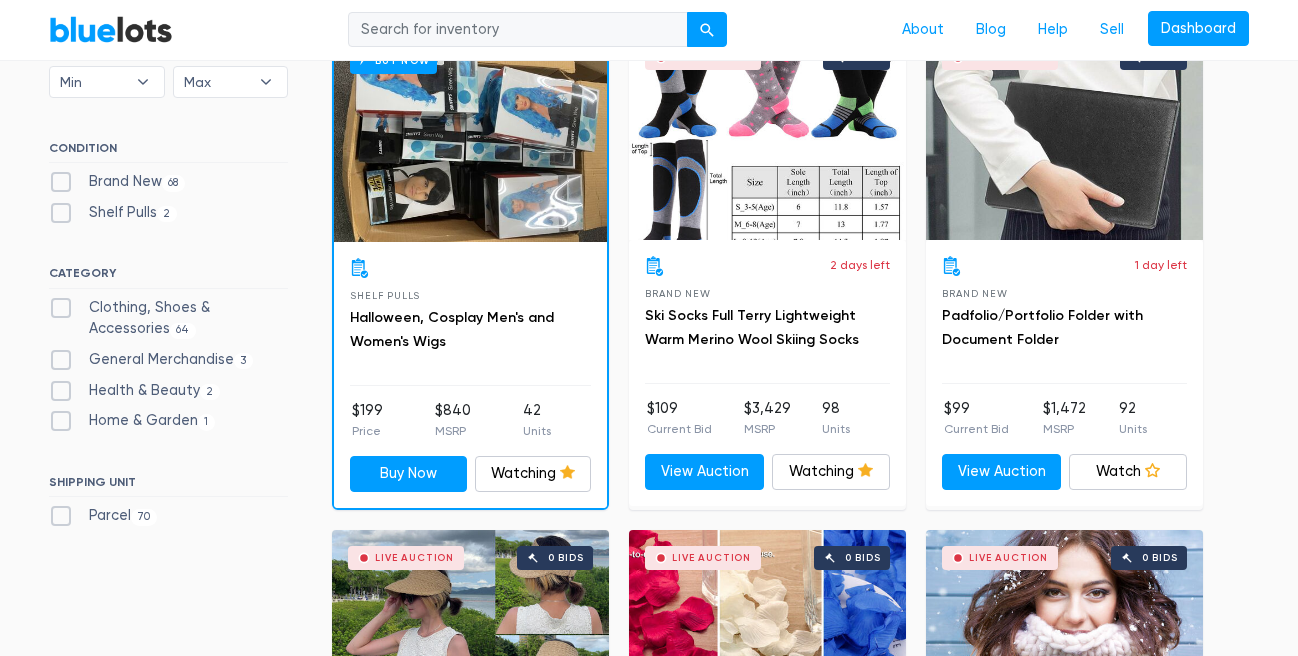 scroll, scrollTop: 684, scrollLeft: 0, axis: vertical 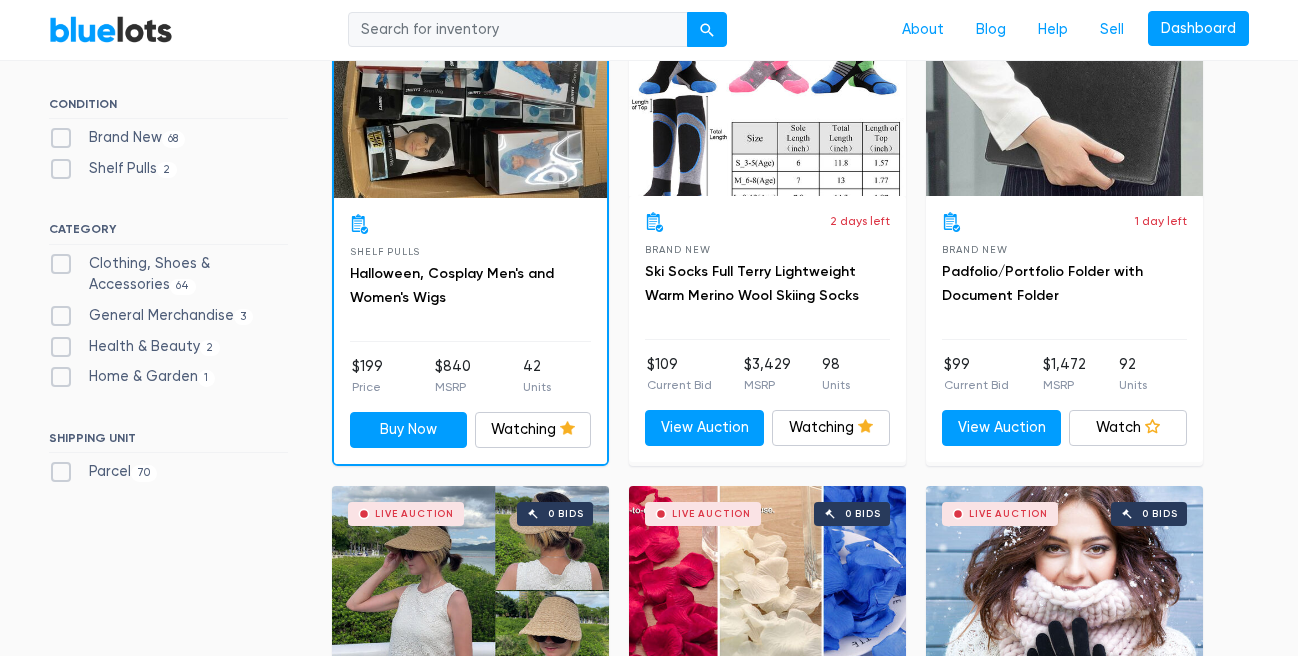 click on "Buy Now
Shelf Pulls
Halloween, Cosplay Men's and Women's Wigs
$199
Price
$840
MSRP
42
Units
Buy Now
Watch
Watching
Live Auction
1 bid
2 days left
Brand New" at bounding box center (767, 4194) 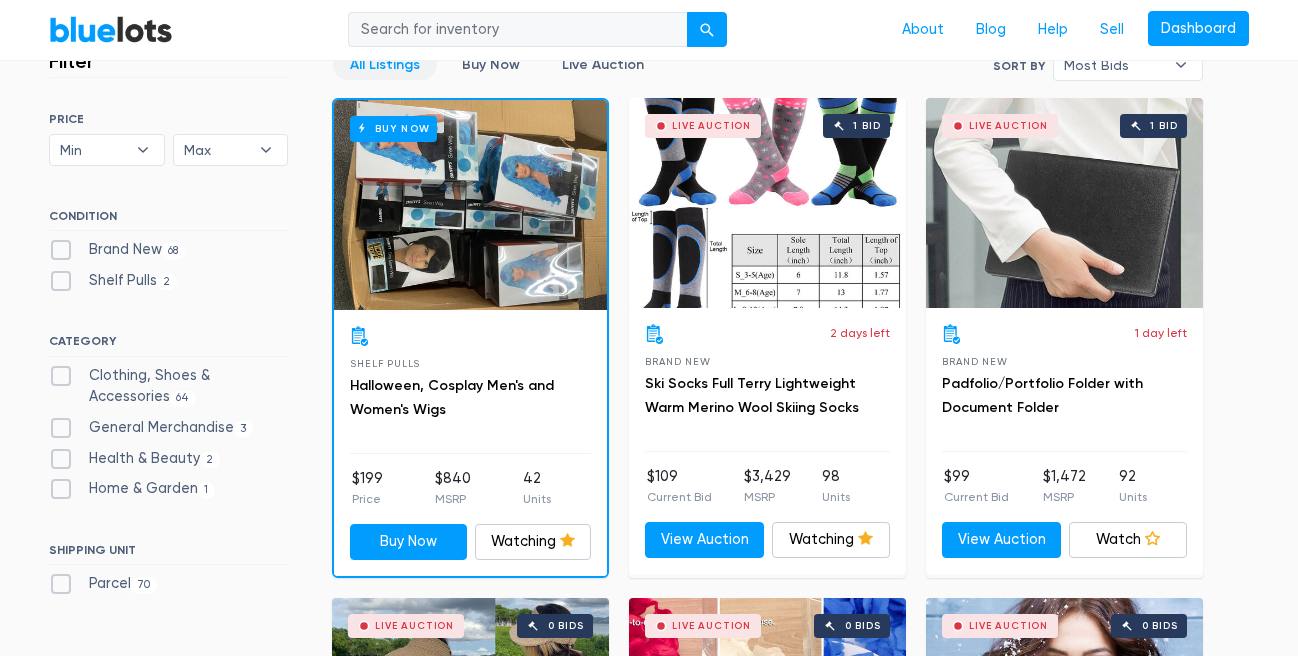 scroll, scrollTop: 570, scrollLeft: 0, axis: vertical 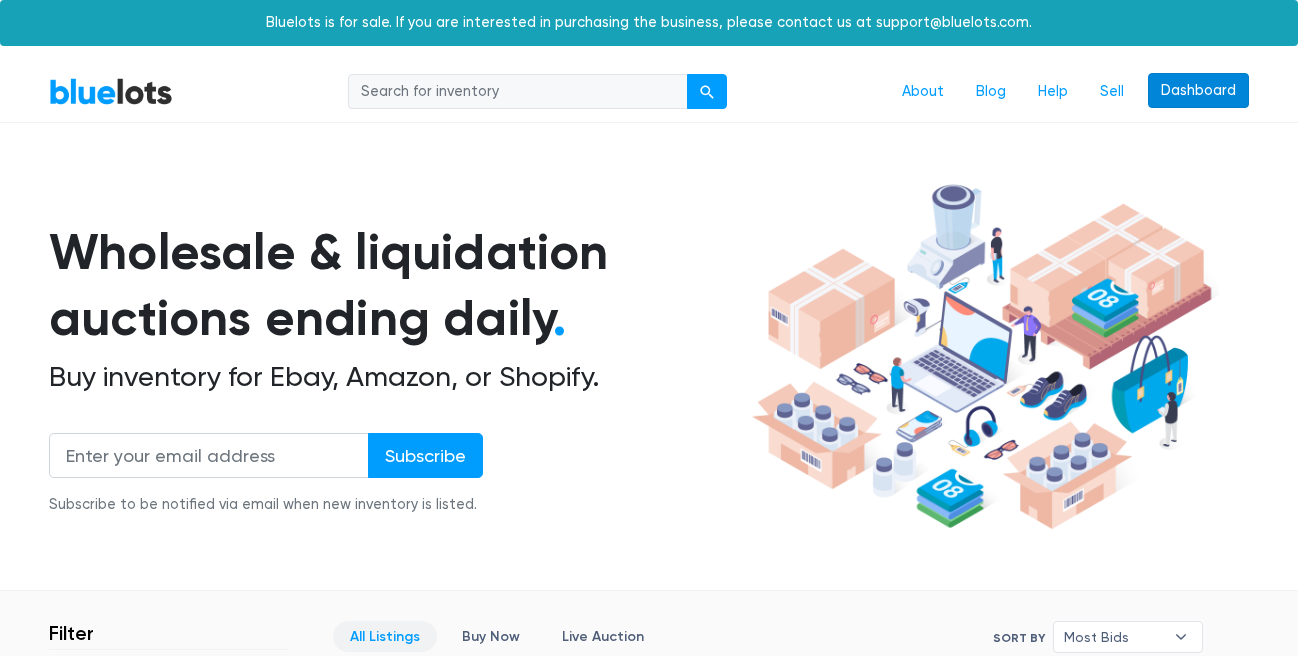 click on "Dashboard" at bounding box center (1198, 91) 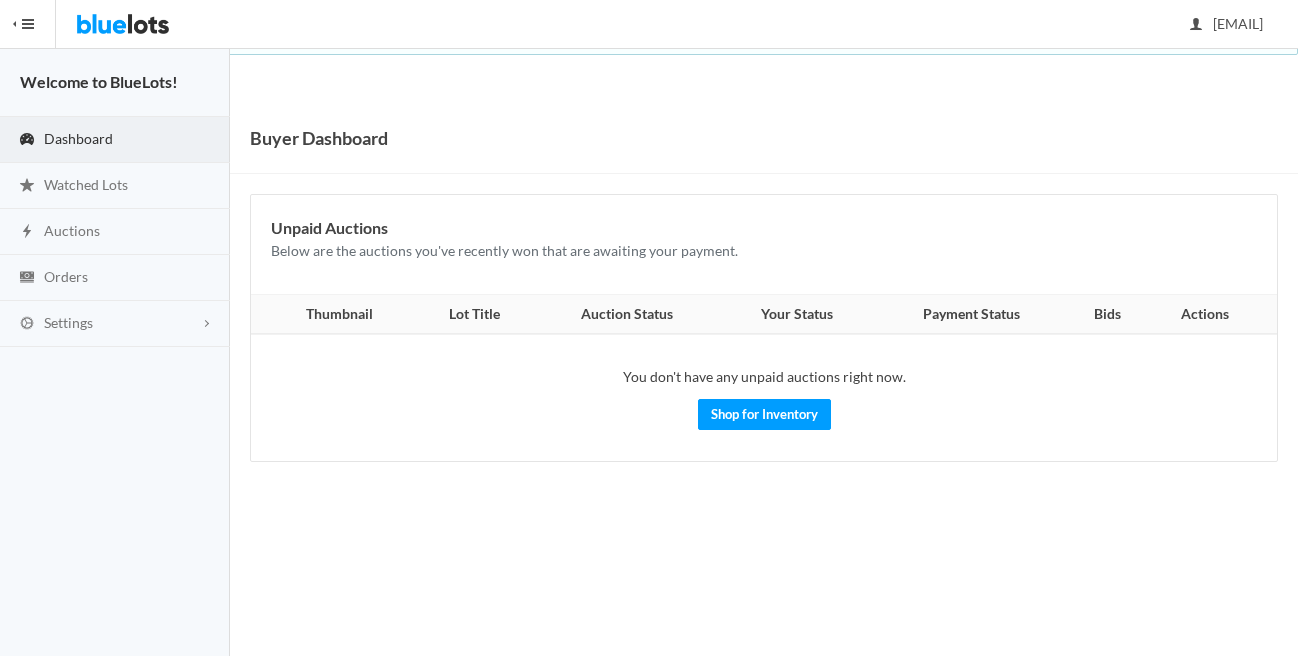 scroll, scrollTop: 0, scrollLeft: 0, axis: both 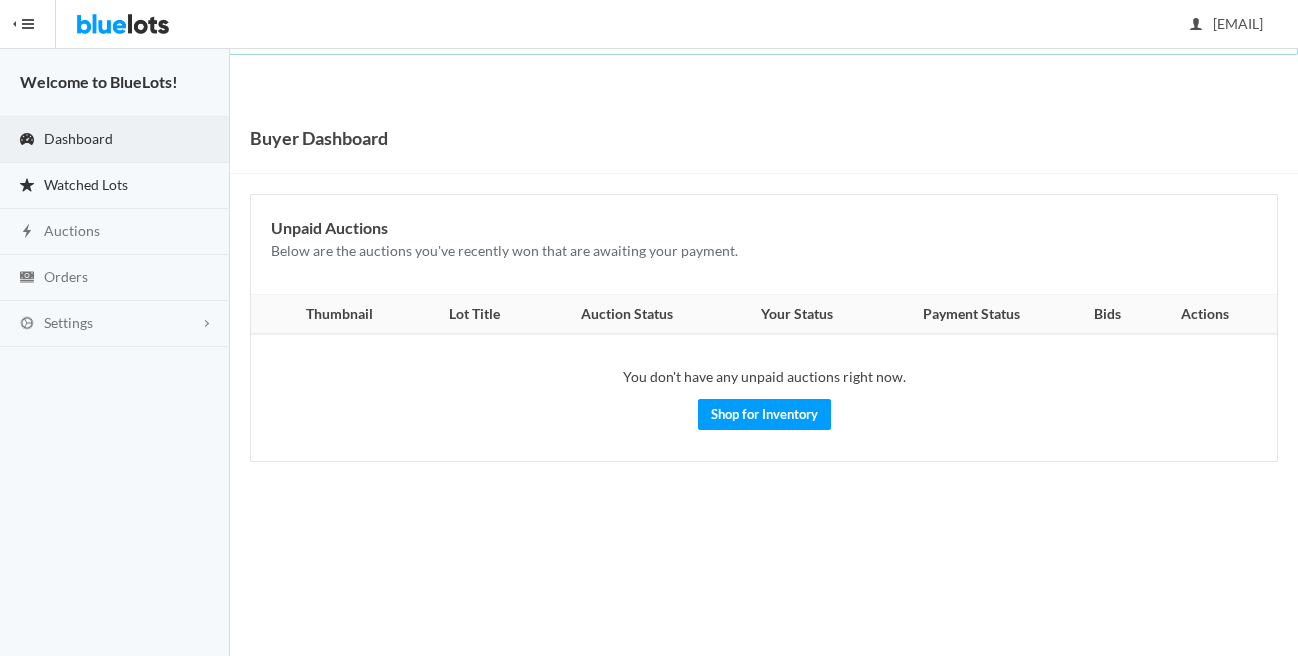 click on "Watched Lots" at bounding box center (86, 184) 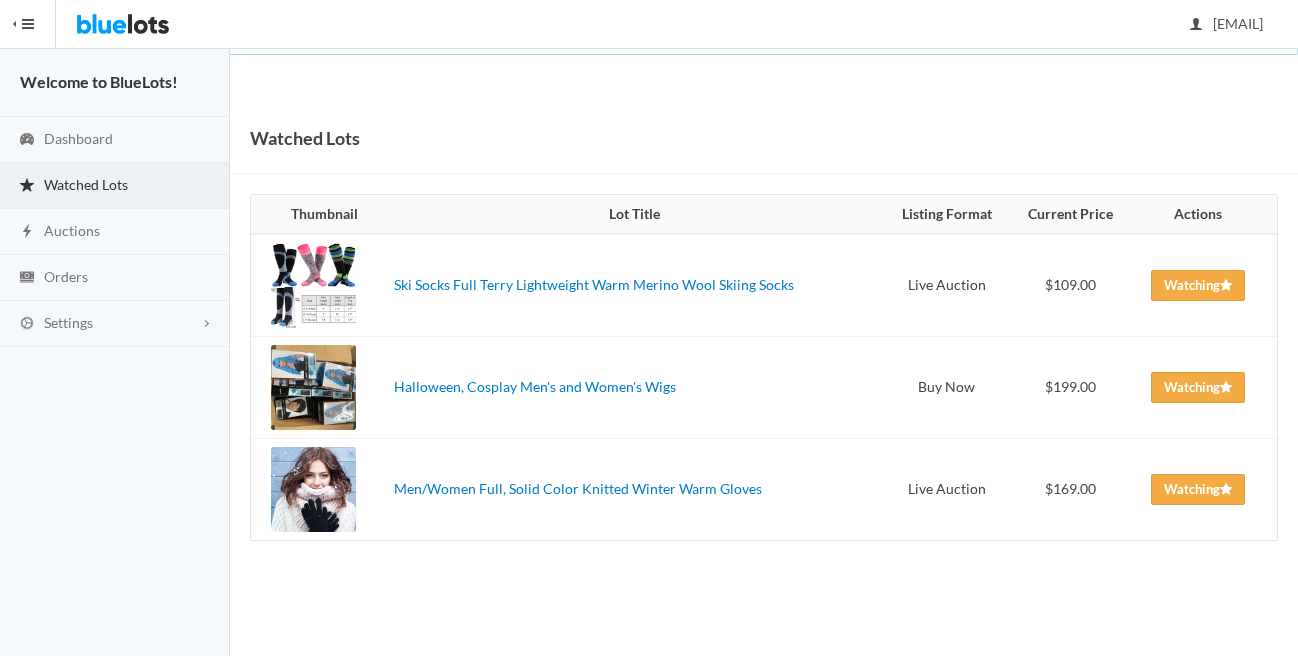 scroll, scrollTop: 0, scrollLeft: 0, axis: both 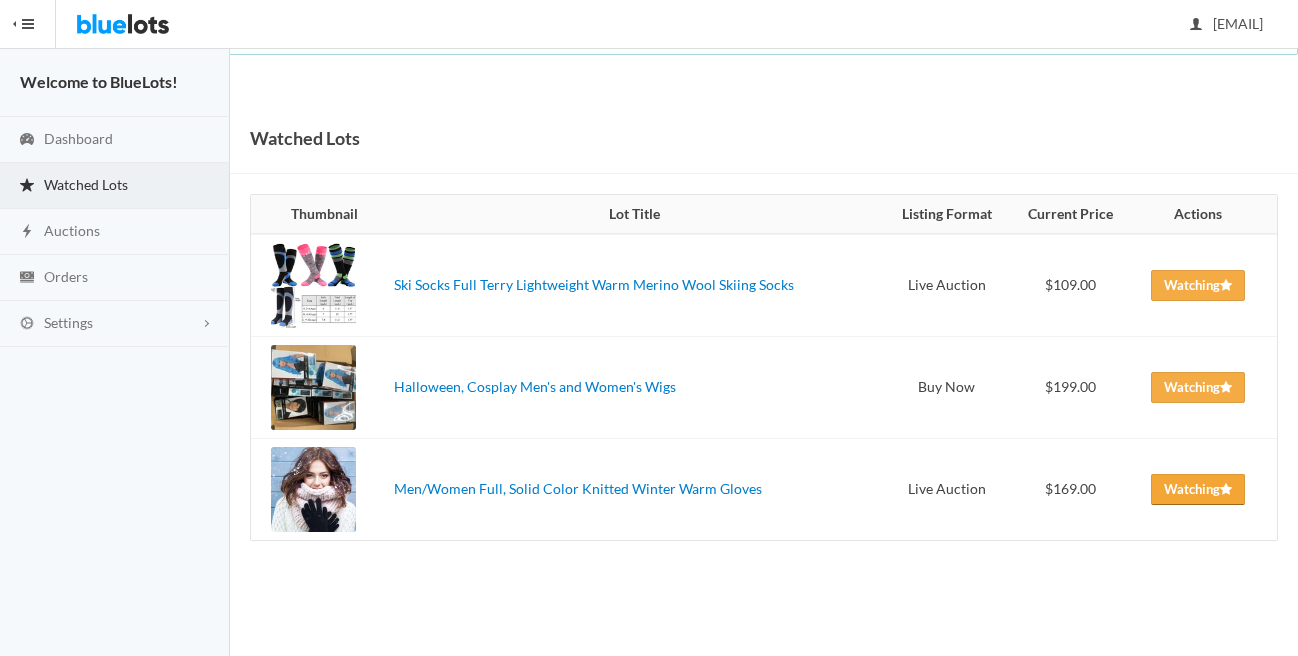 click on "Watching" at bounding box center [1198, 489] 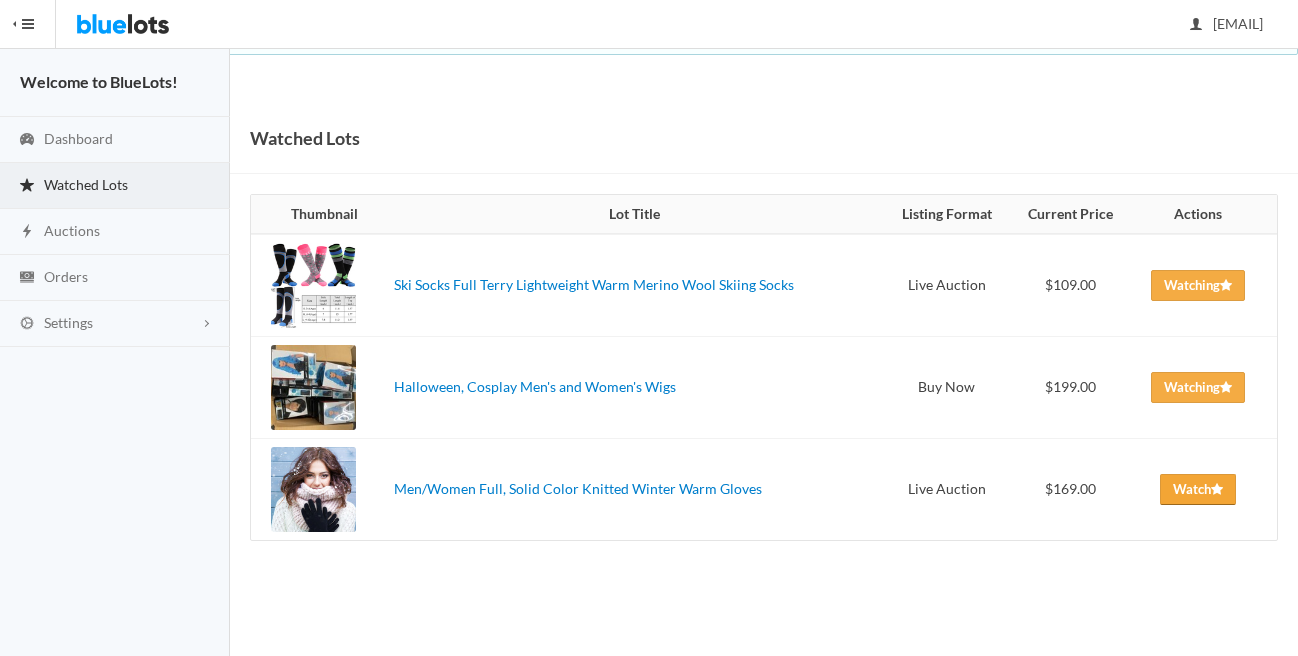 click on "Watch" at bounding box center (1198, 489) 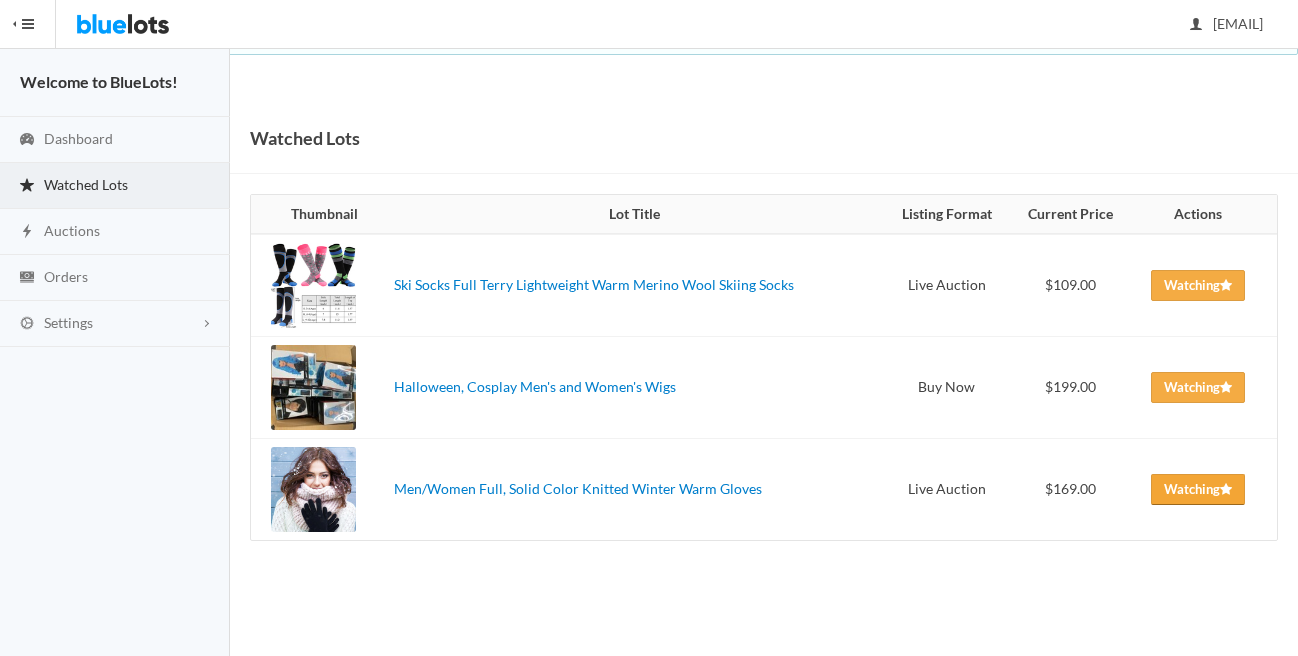 click on "Watching" at bounding box center [1198, 489] 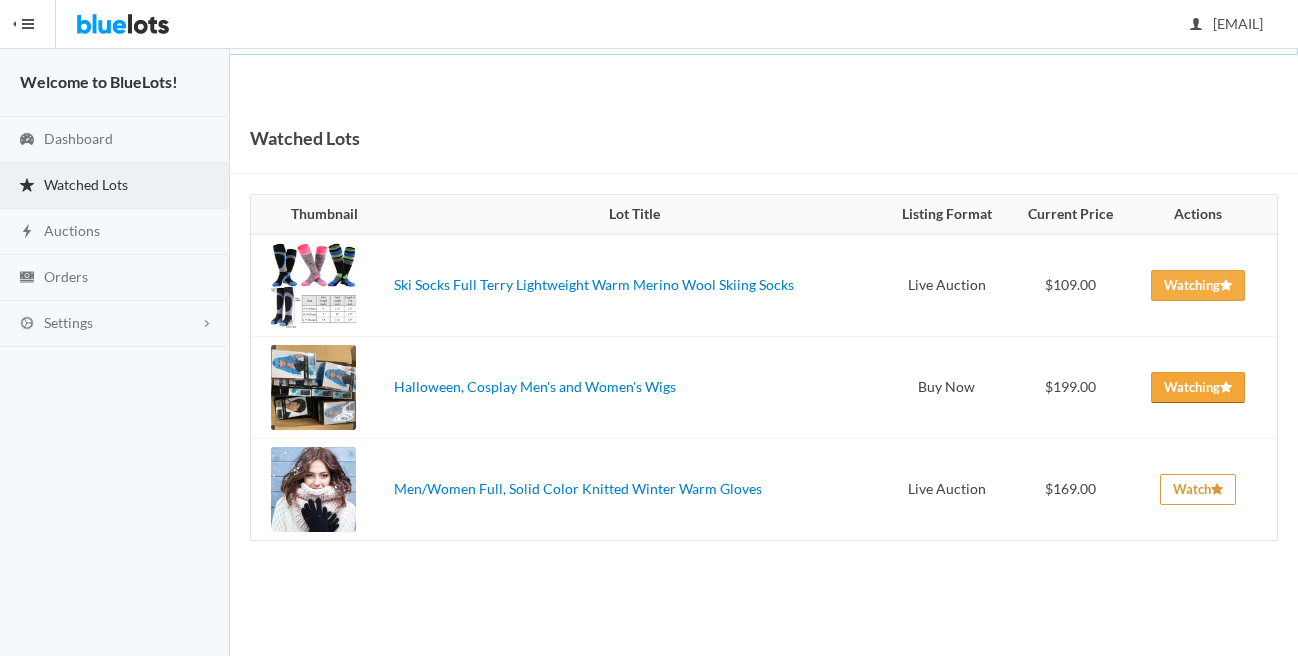 click on "Watching" at bounding box center [1198, 387] 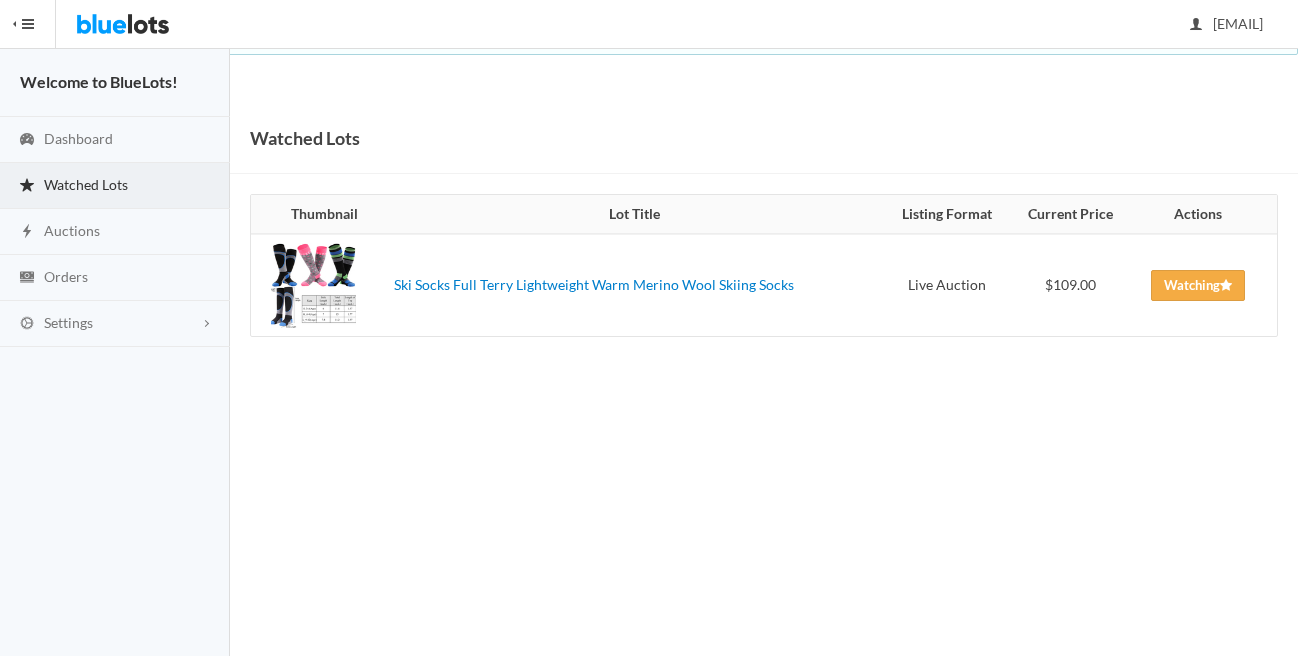 scroll, scrollTop: 0, scrollLeft: 0, axis: both 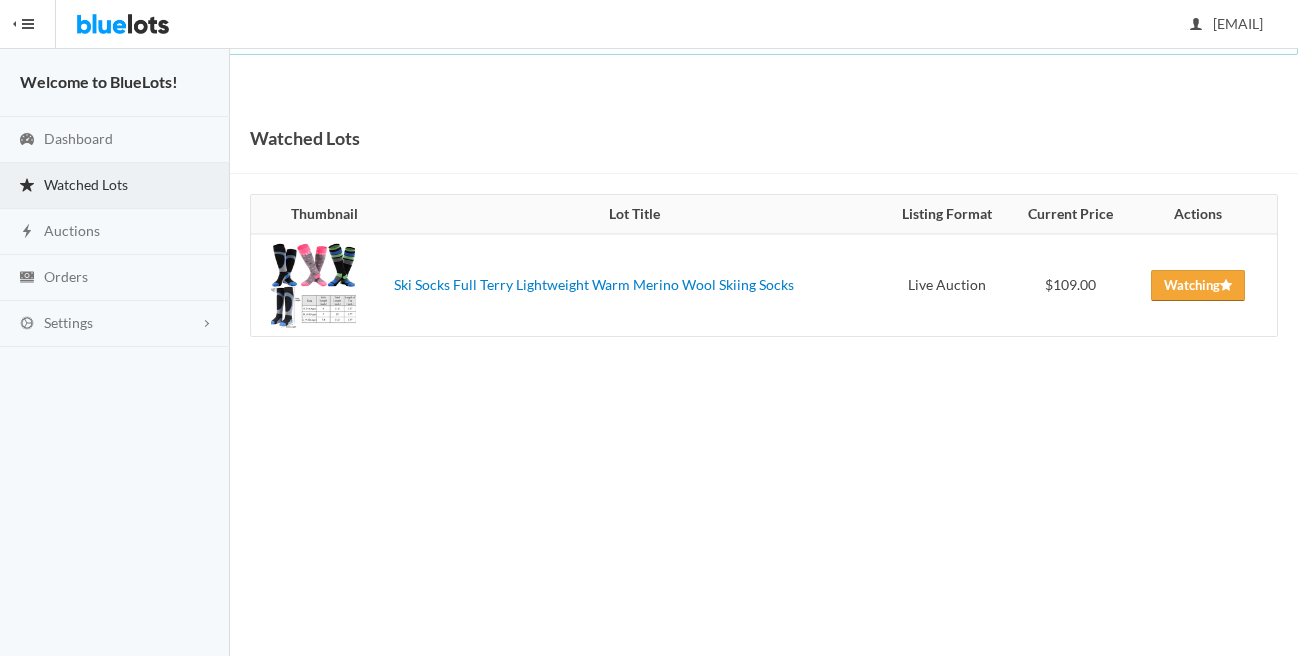 click on "Watching" at bounding box center [1198, 285] 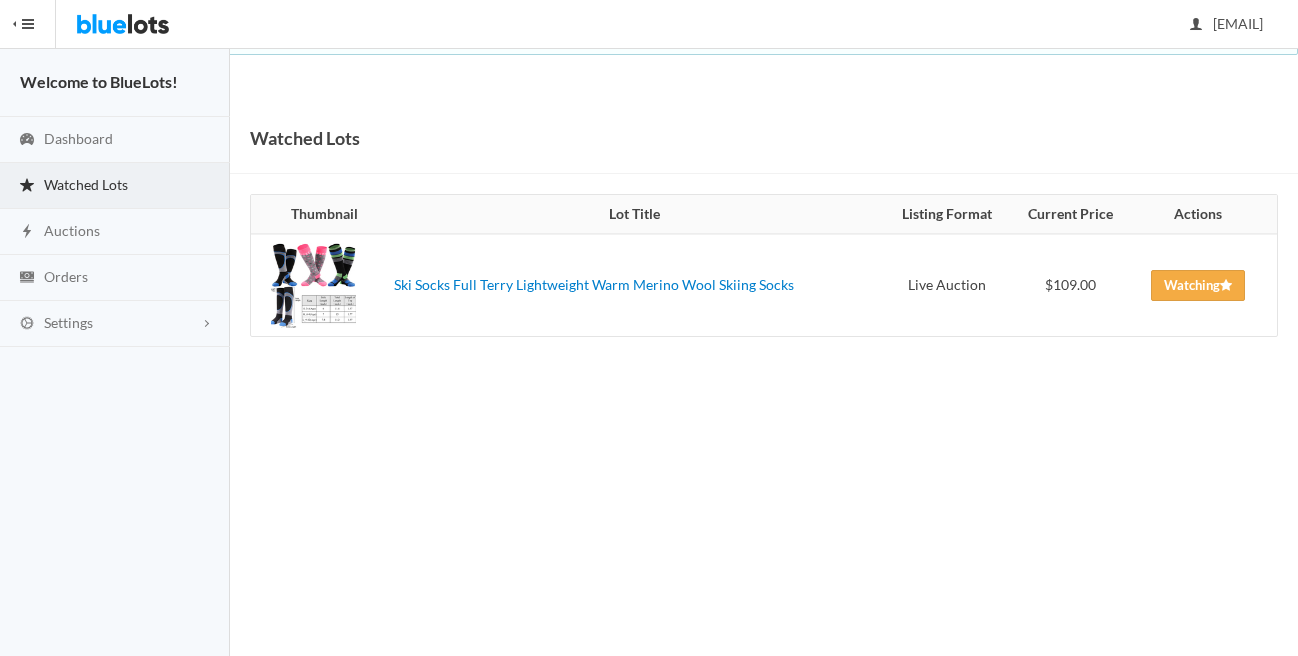 scroll, scrollTop: 0, scrollLeft: 0, axis: both 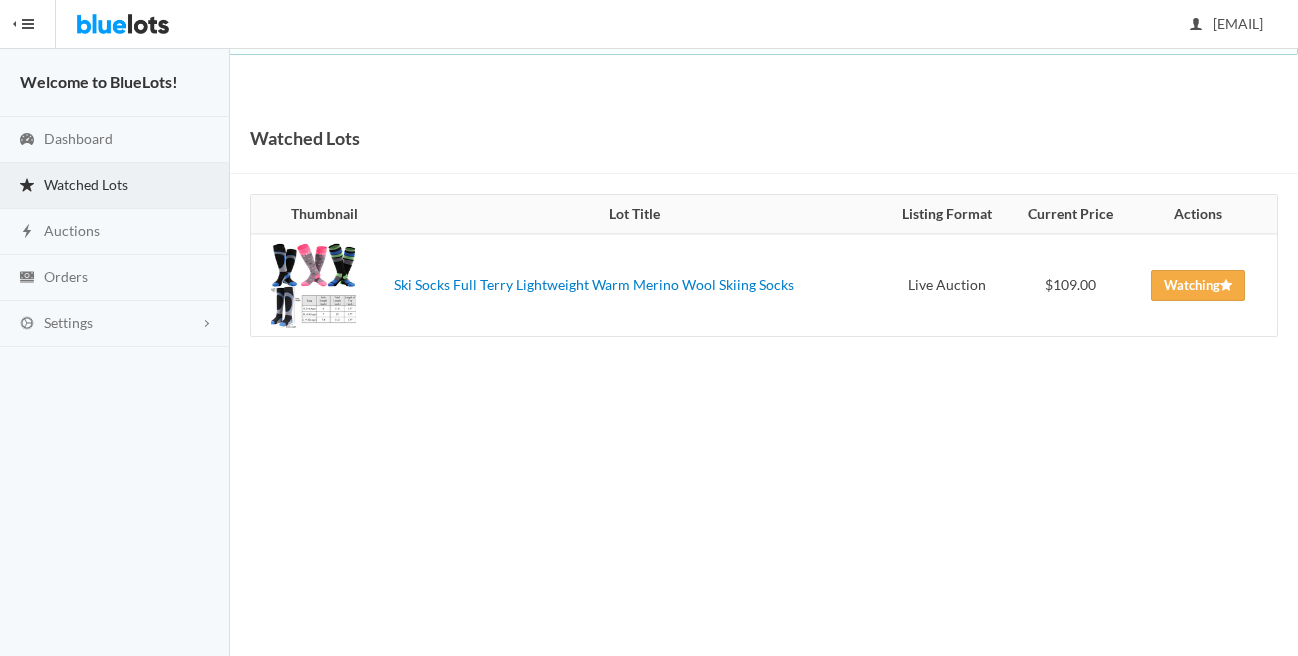 click on "Bluelots is for sale. If you are interested in purchasing the business, please contact us at support@example.com.
HIDE MENU
Welcome to BlueLots!
Dashboard
Watched Lots
Auctions
Orders
Settings
Buyer Profile
Addresses
[EMAIL]
Sign Out
Watched Lots
Thumbnail
Lot Title
Listing Format
Current Price" at bounding box center (649, 328) 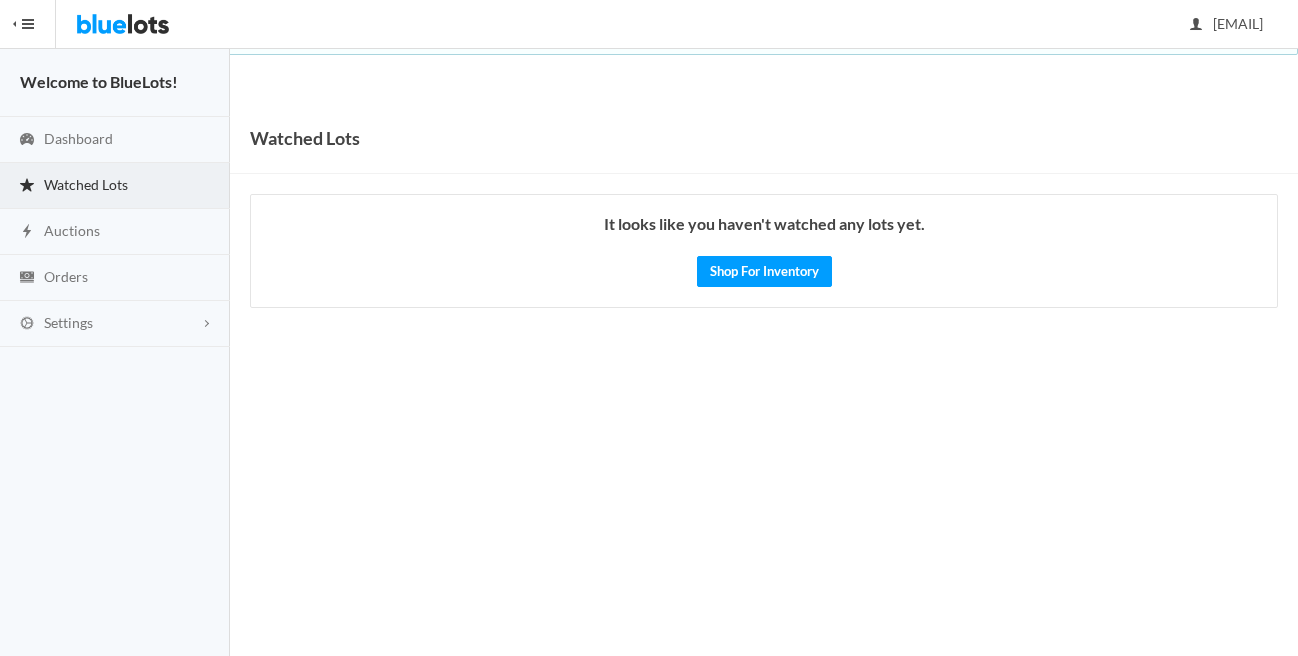 scroll, scrollTop: 0, scrollLeft: 0, axis: both 